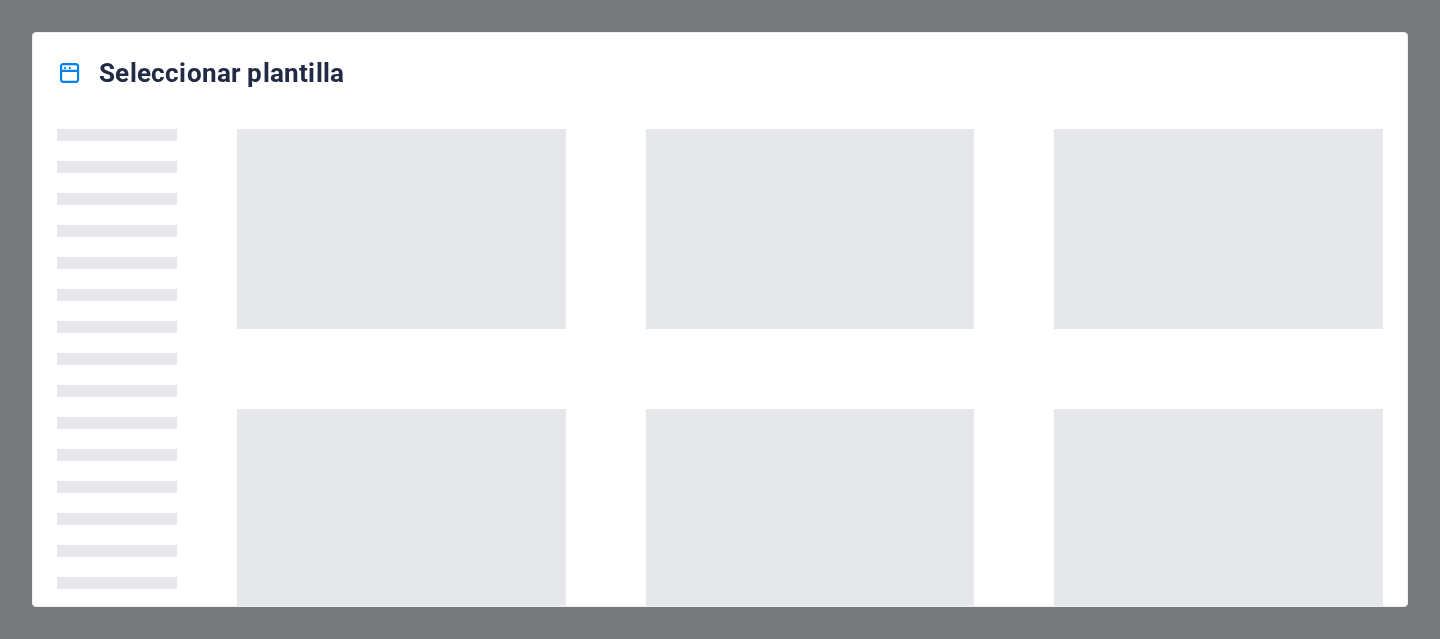 scroll, scrollTop: 0, scrollLeft: 0, axis: both 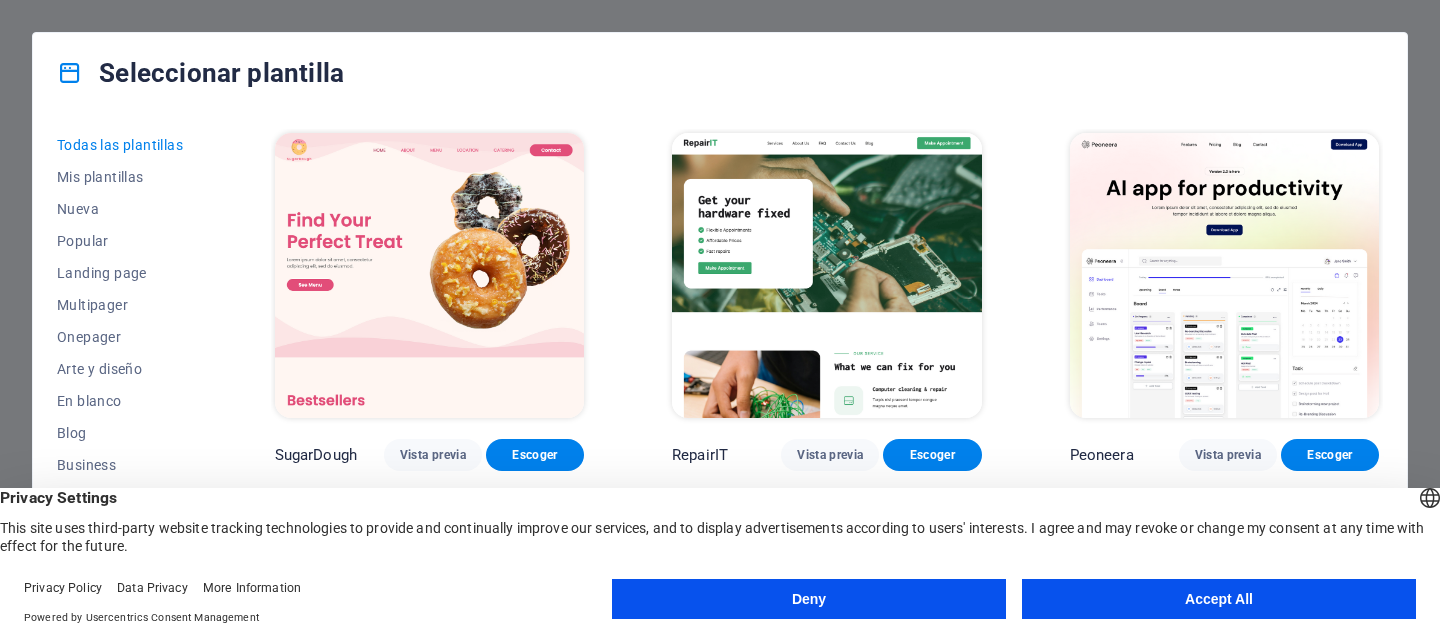 click on "Accept All" at bounding box center [1219, 599] 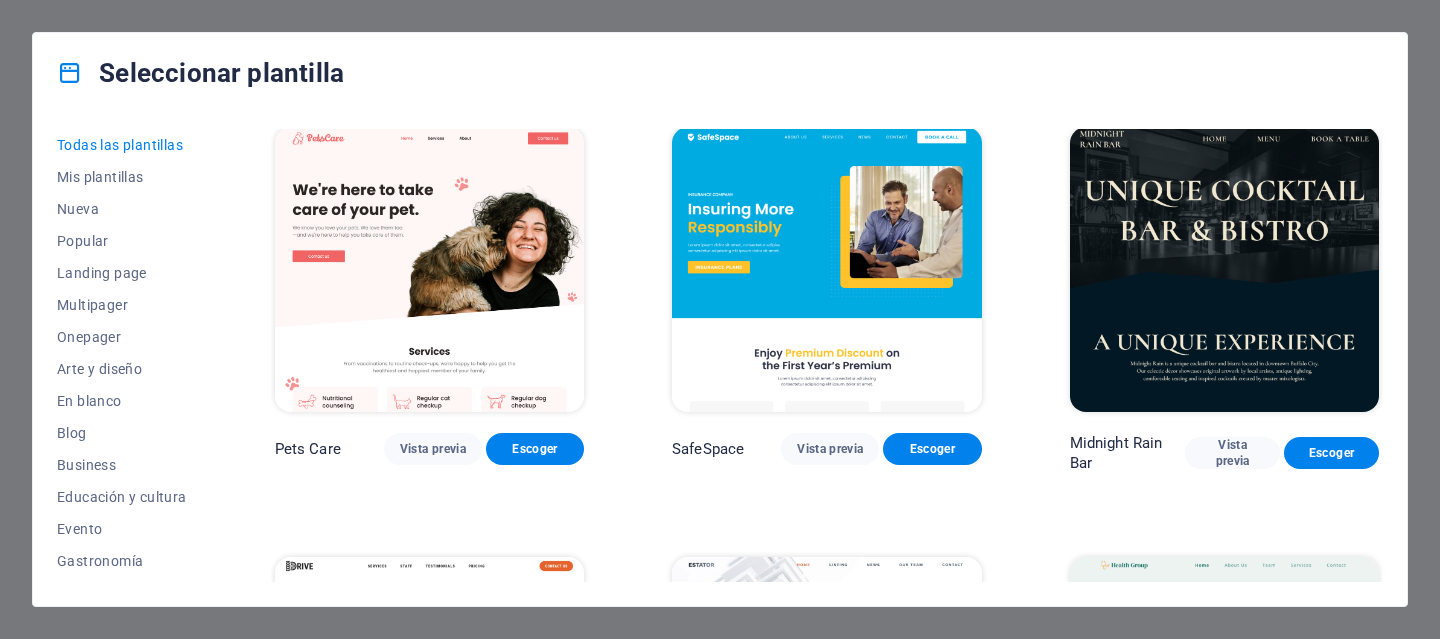 scroll, scrollTop: 3401, scrollLeft: 0, axis: vertical 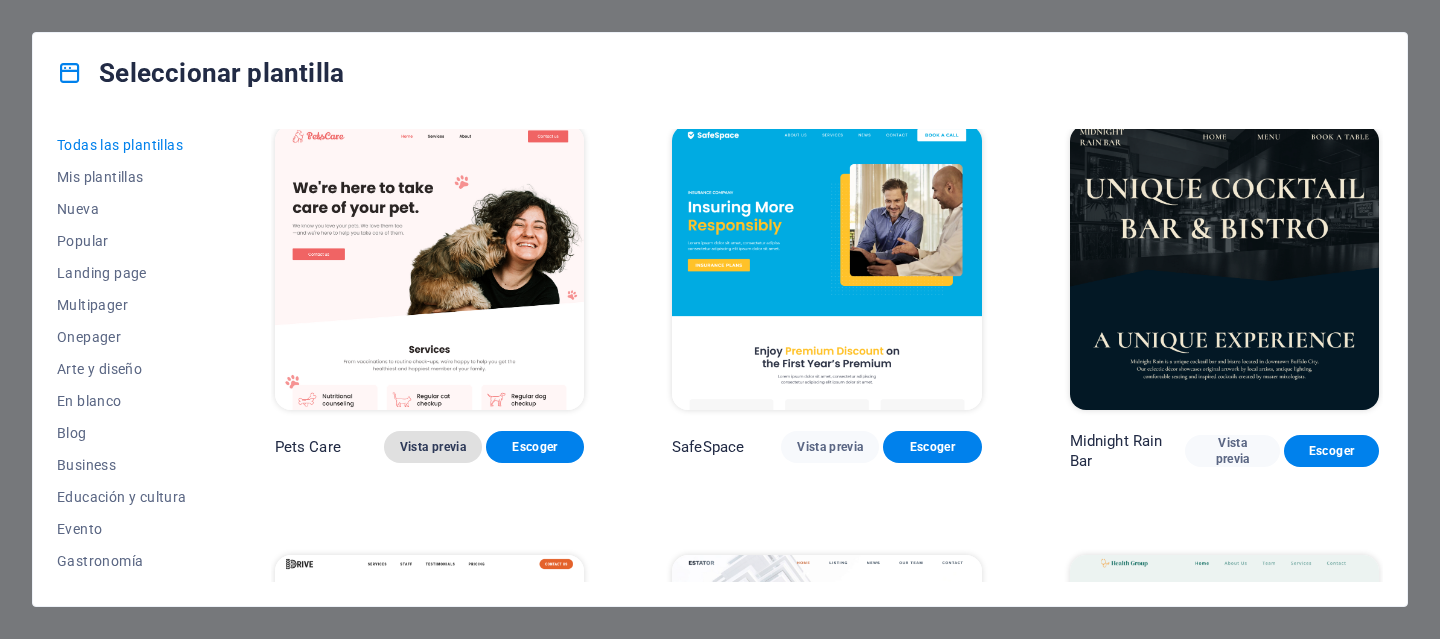 click on "Vista previa" at bounding box center [433, 447] 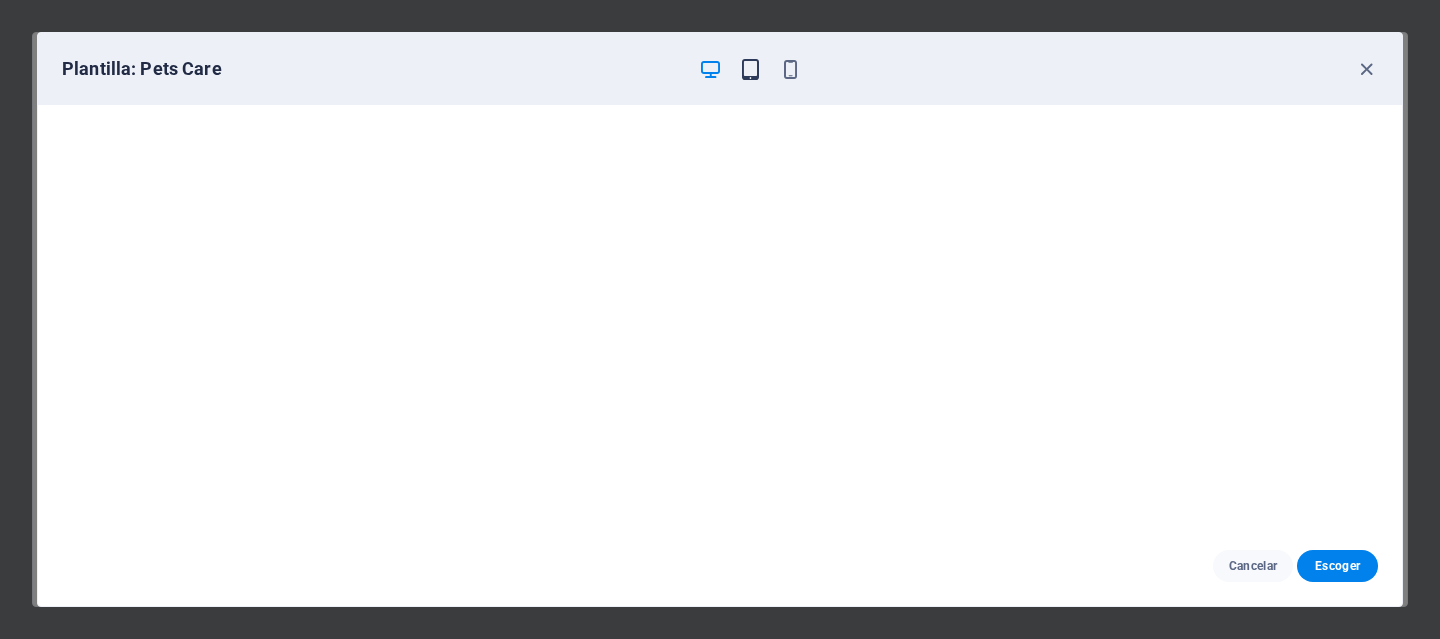 click at bounding box center (750, 69) 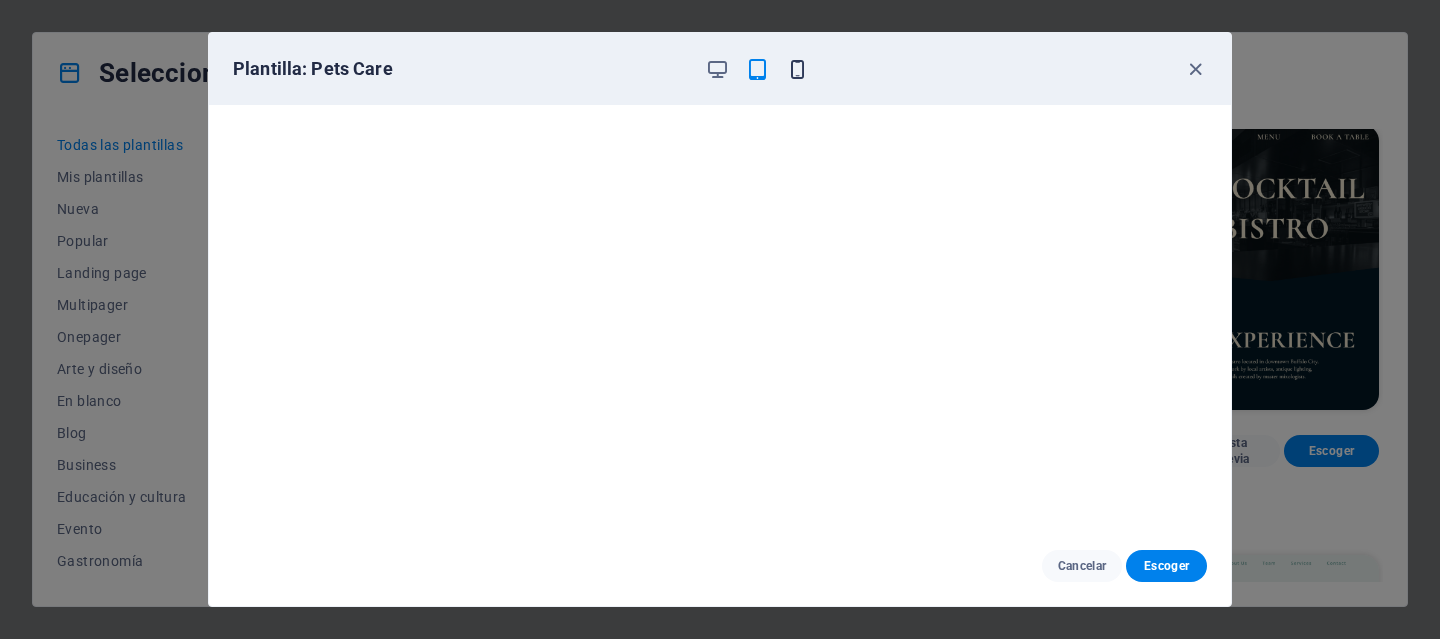 click at bounding box center [797, 69] 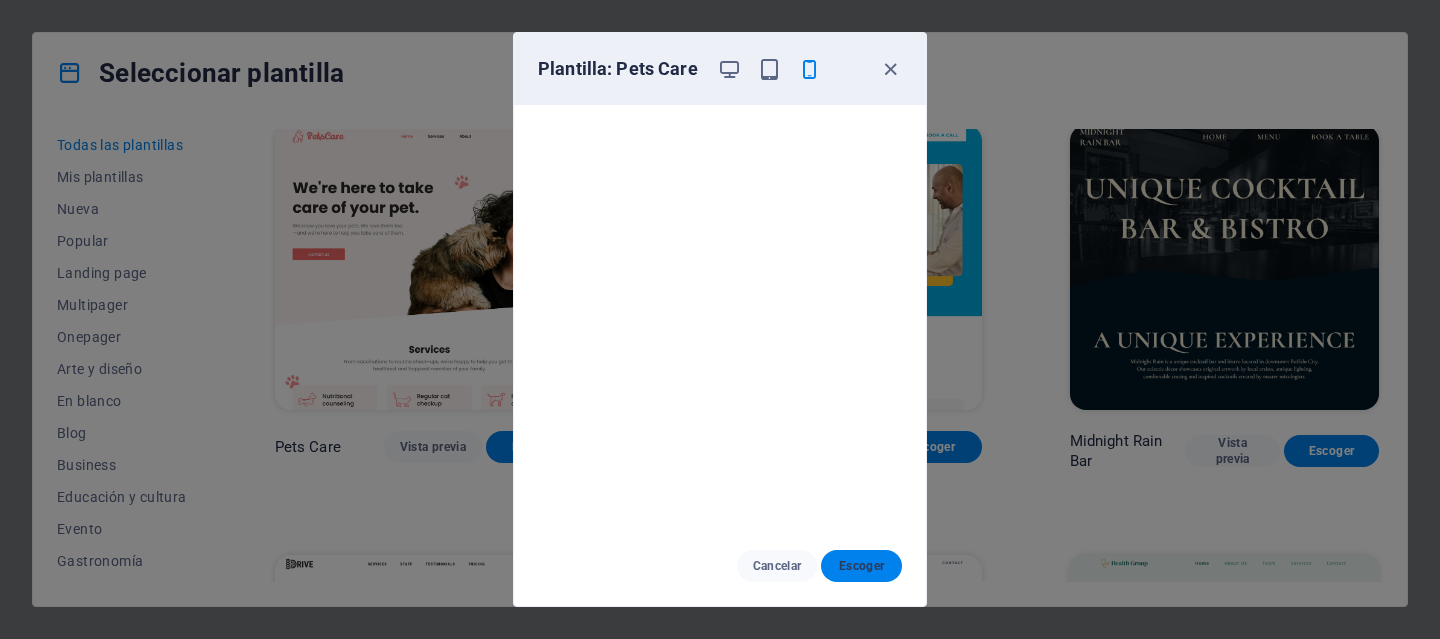 click on "Escoger" at bounding box center (861, 566) 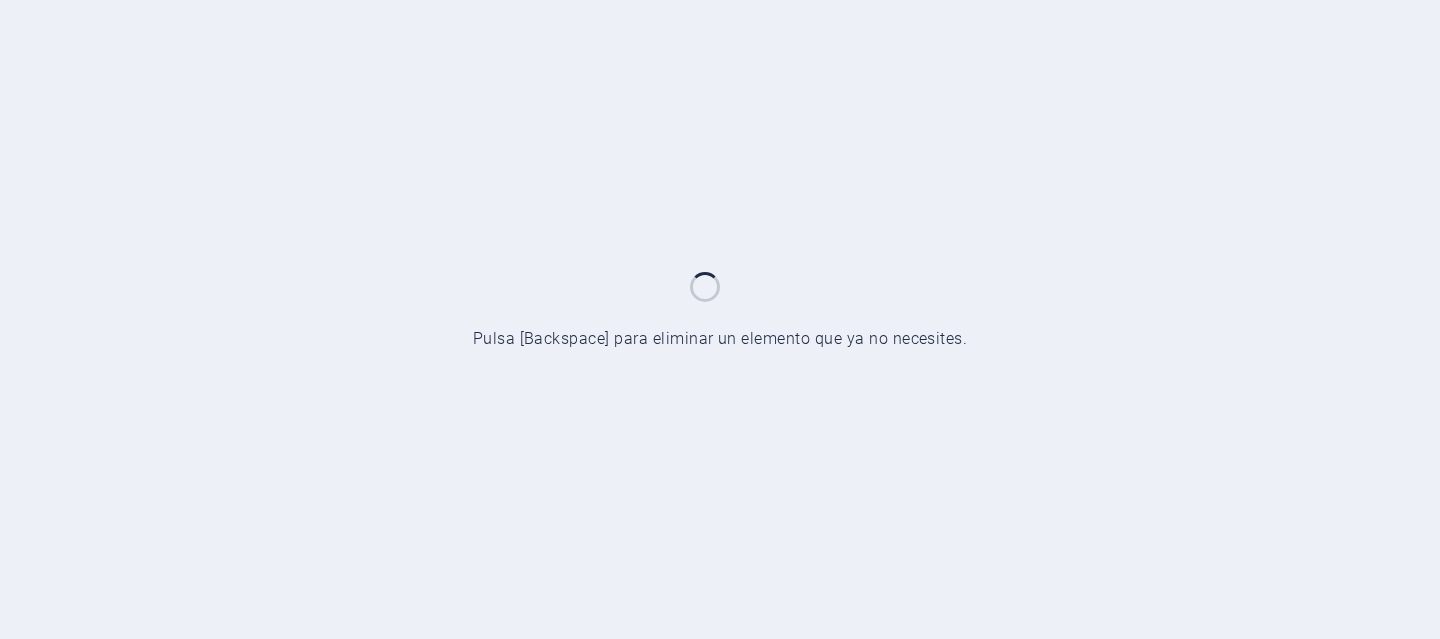 scroll, scrollTop: 0, scrollLeft: 0, axis: both 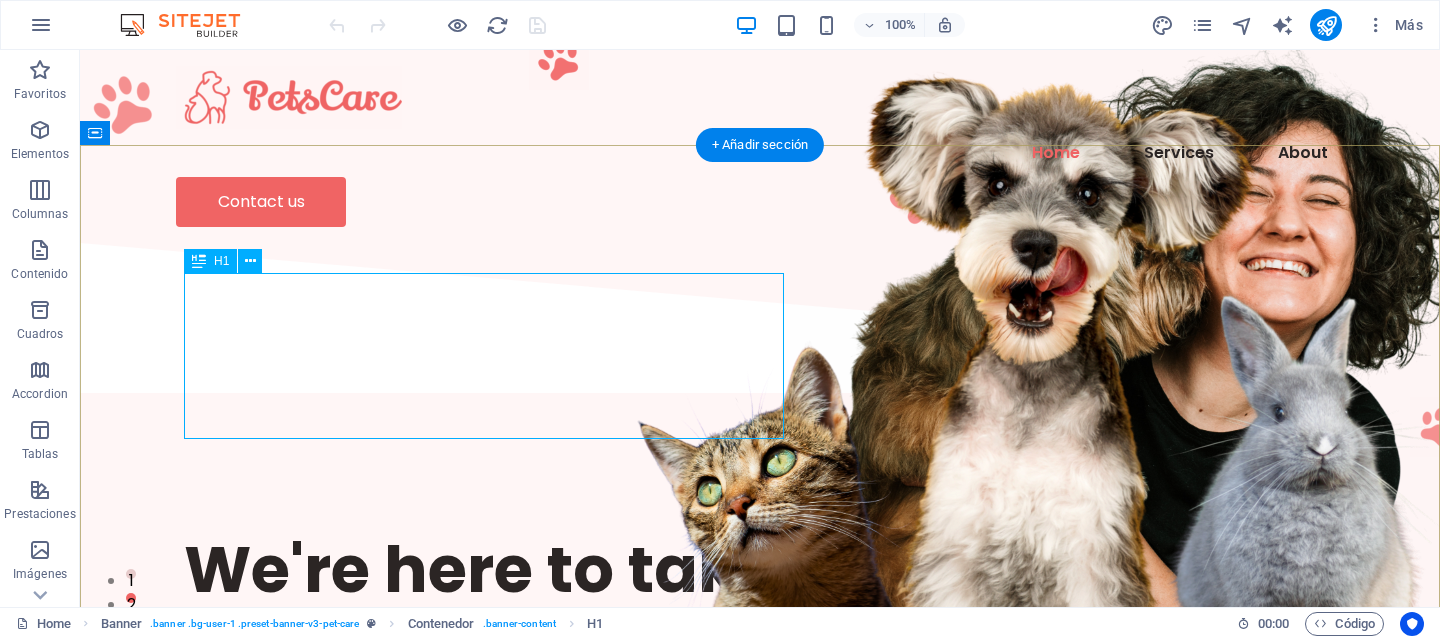 click on "We're here to take care of your pet." at bounding box center [760, 569] 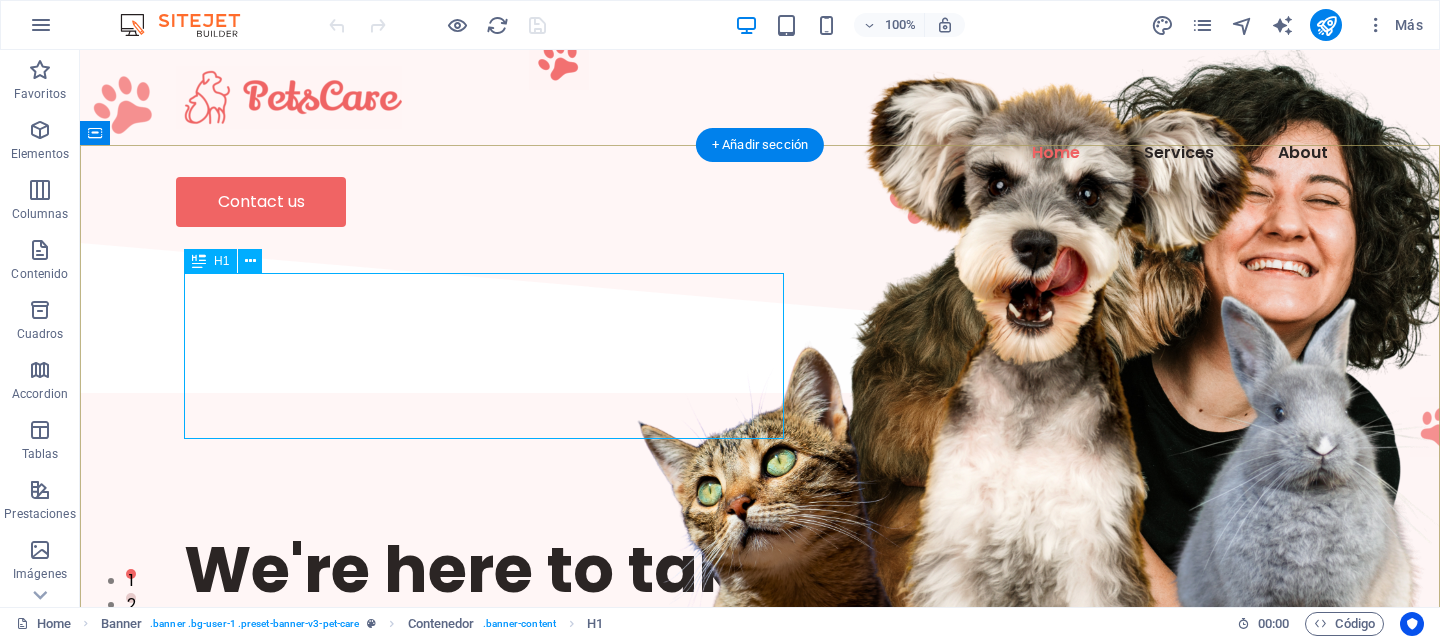 click on "We're here to take care of your pet." at bounding box center [760, 569] 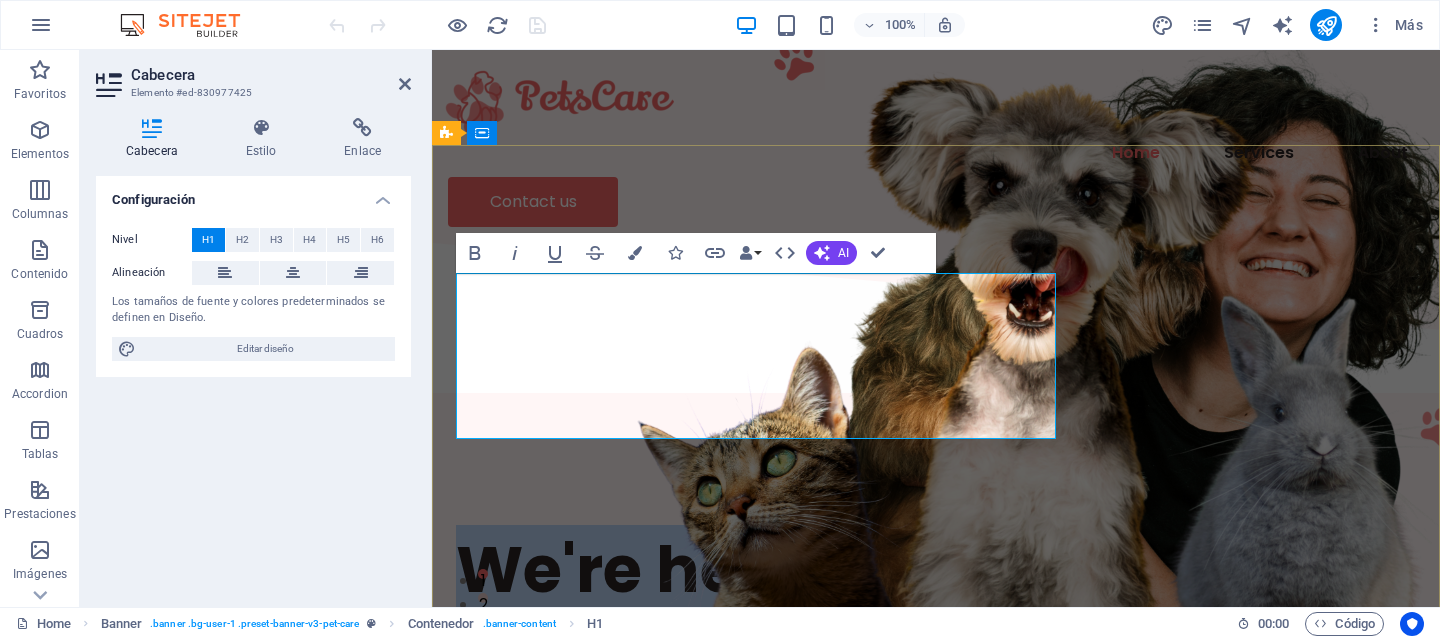 click on "We're here to take care of your pet." at bounding box center [936, 611] 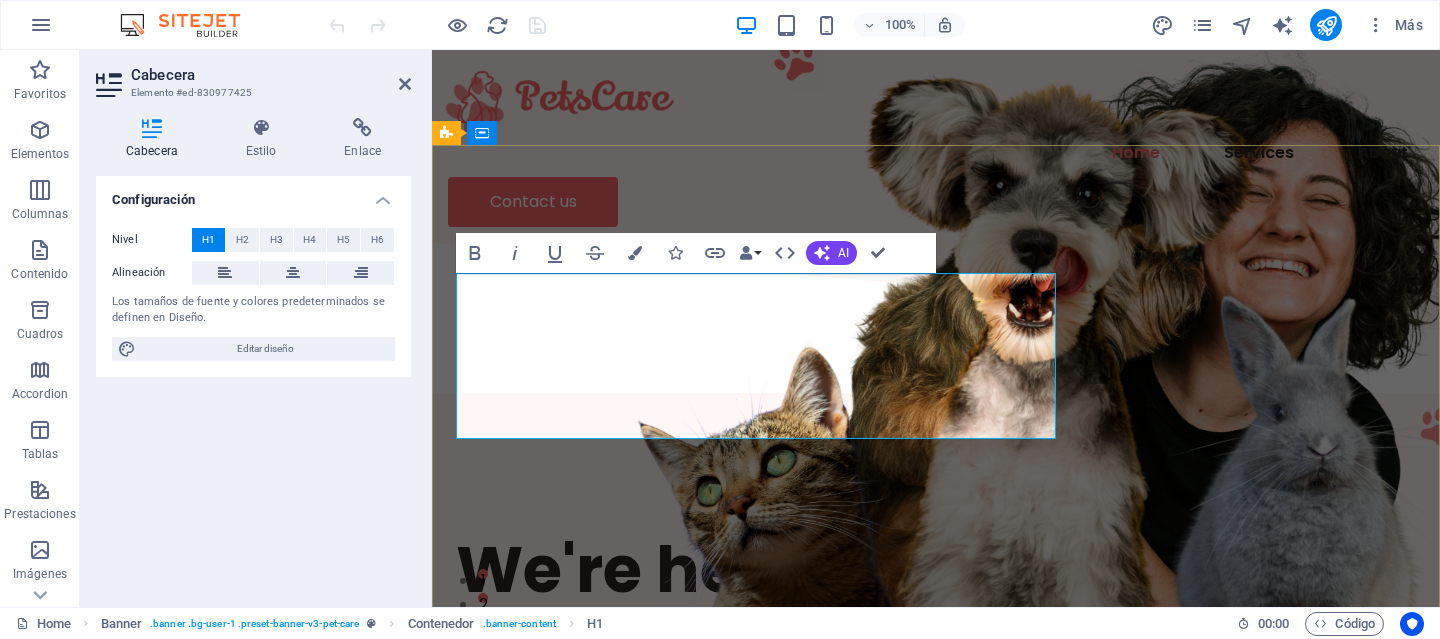 type 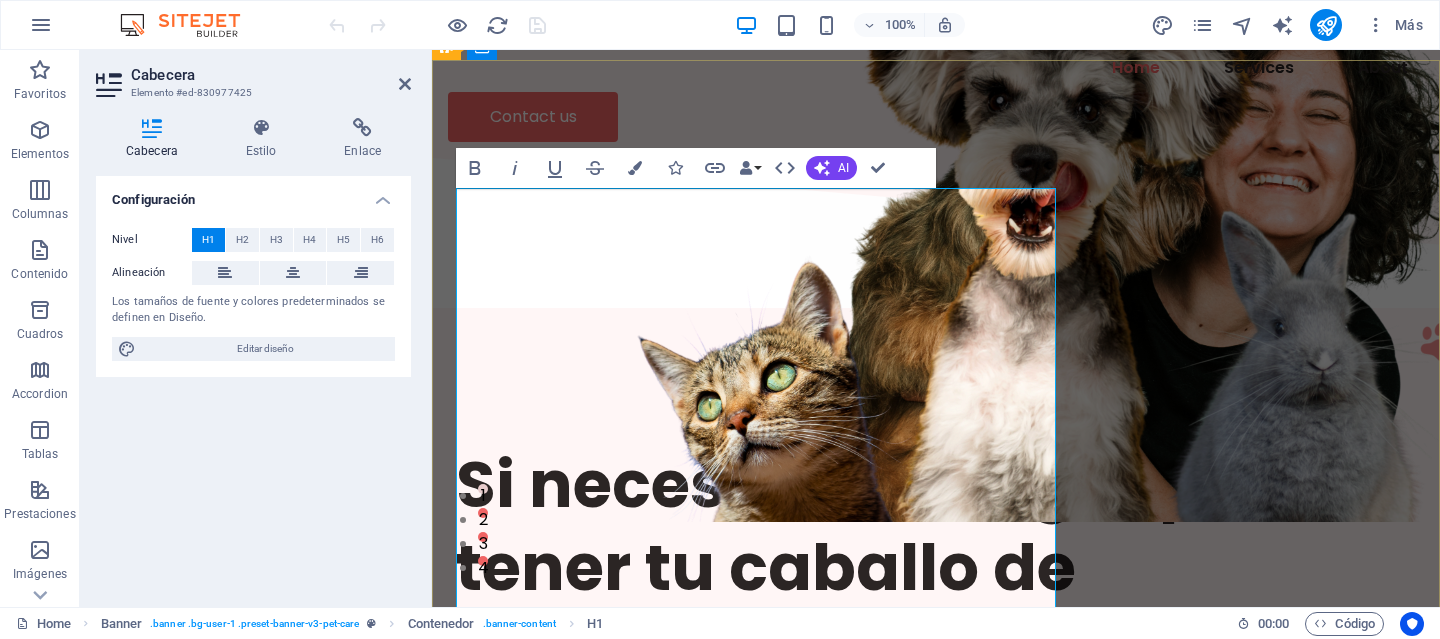 scroll, scrollTop: 168, scrollLeft: 0, axis: vertical 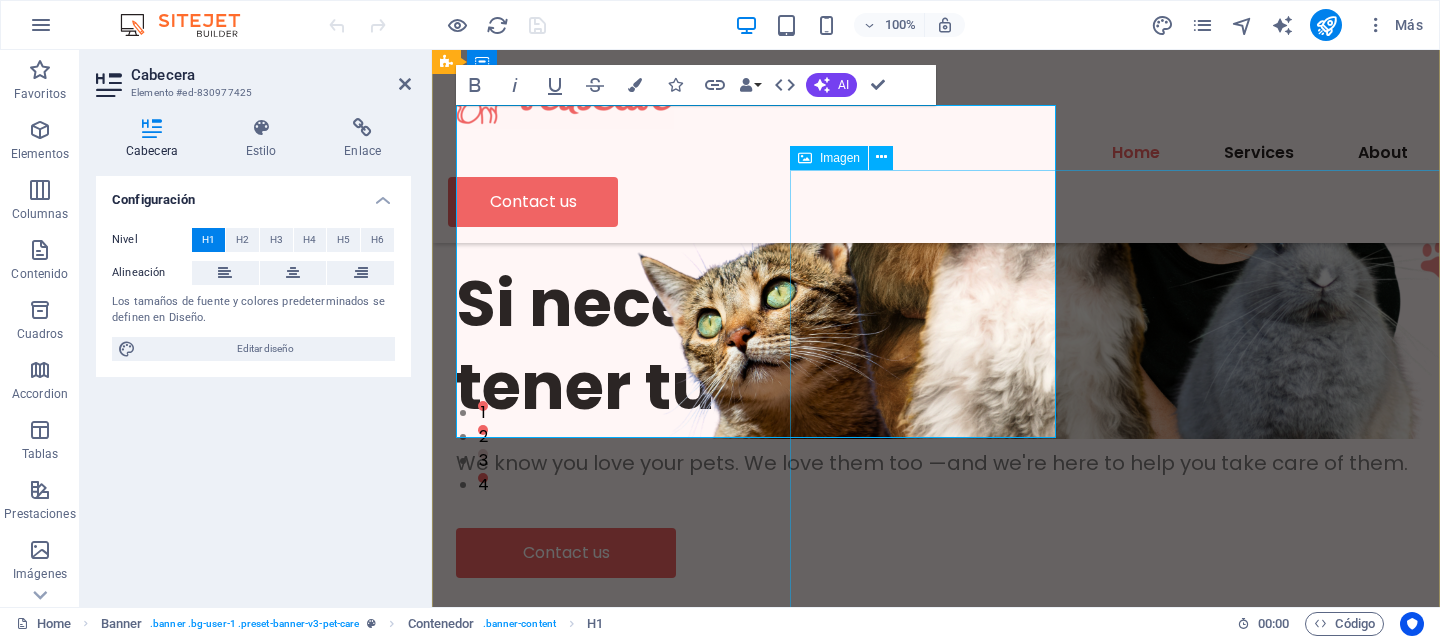 click at bounding box center [1140, 151] 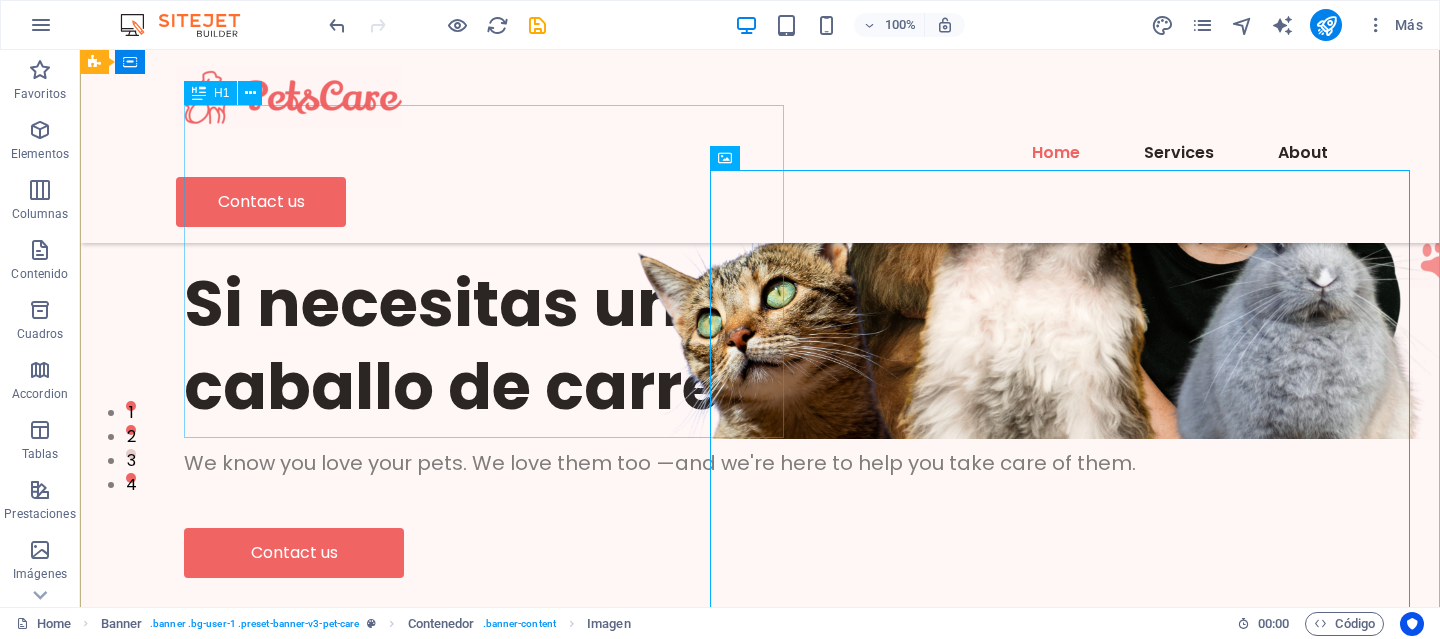 click on "Si necesitas un lugar para tener tu caballo de carrera." at bounding box center [760, 345] 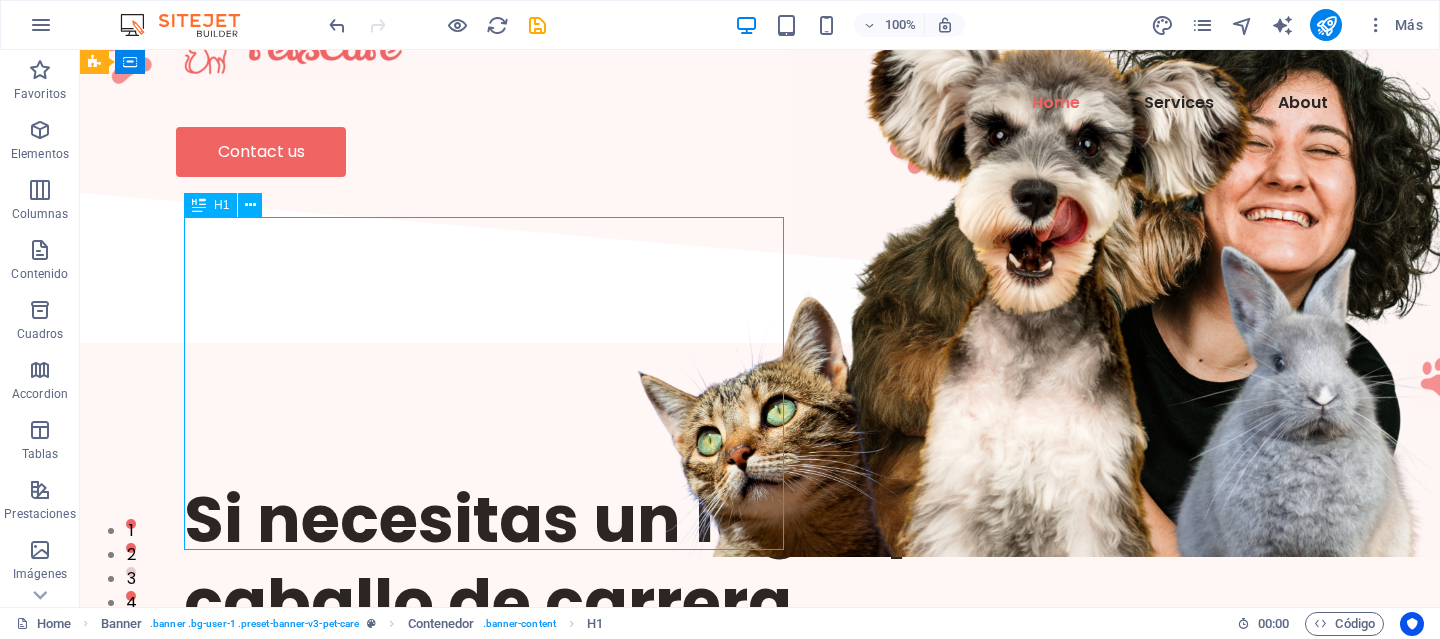 scroll, scrollTop: 32, scrollLeft: 0, axis: vertical 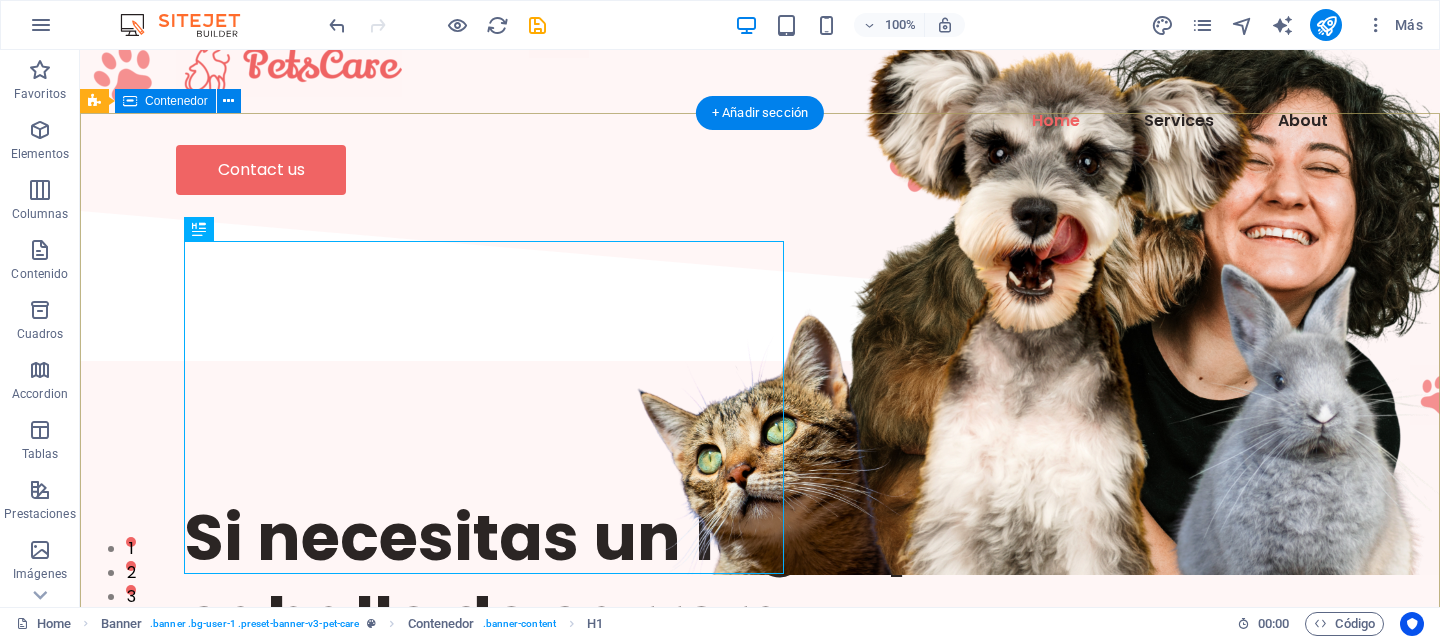 drag, startPoint x: 366, startPoint y: 241, endPoint x: 358, endPoint y: 213, distance: 29.12044 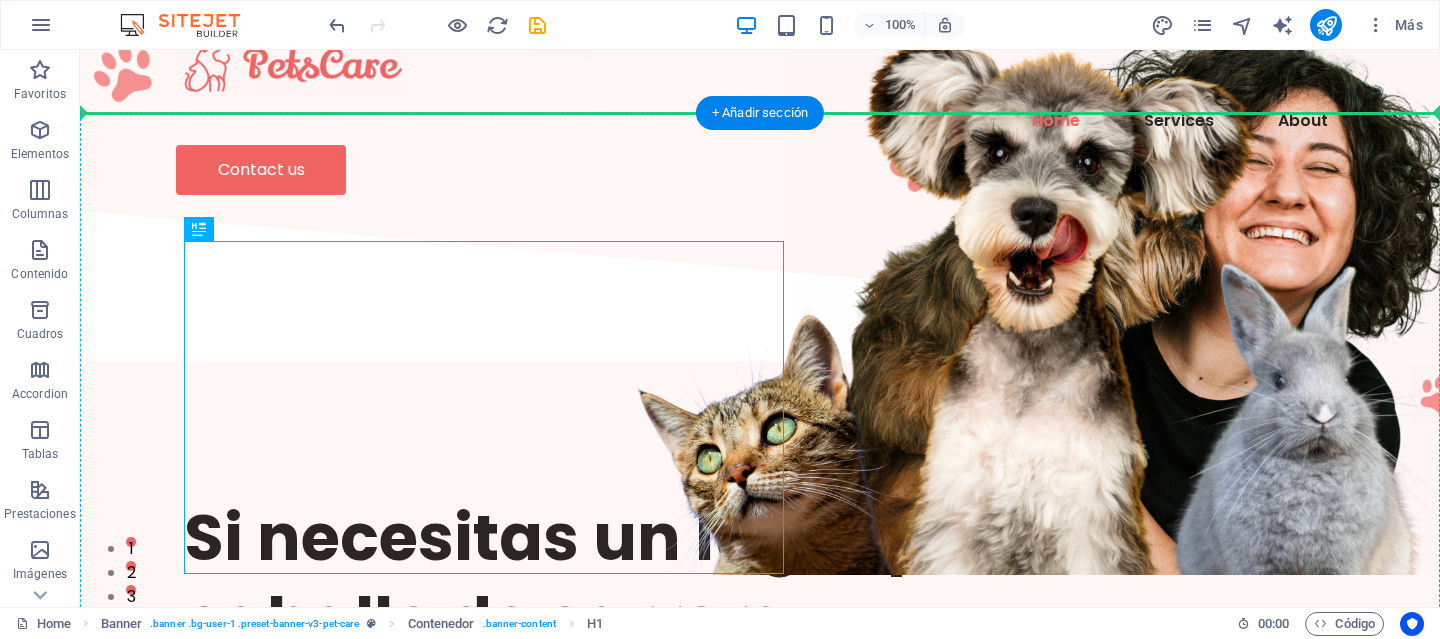 drag, startPoint x: 279, startPoint y: 276, endPoint x: 179, endPoint y: 167, distance: 147.92227 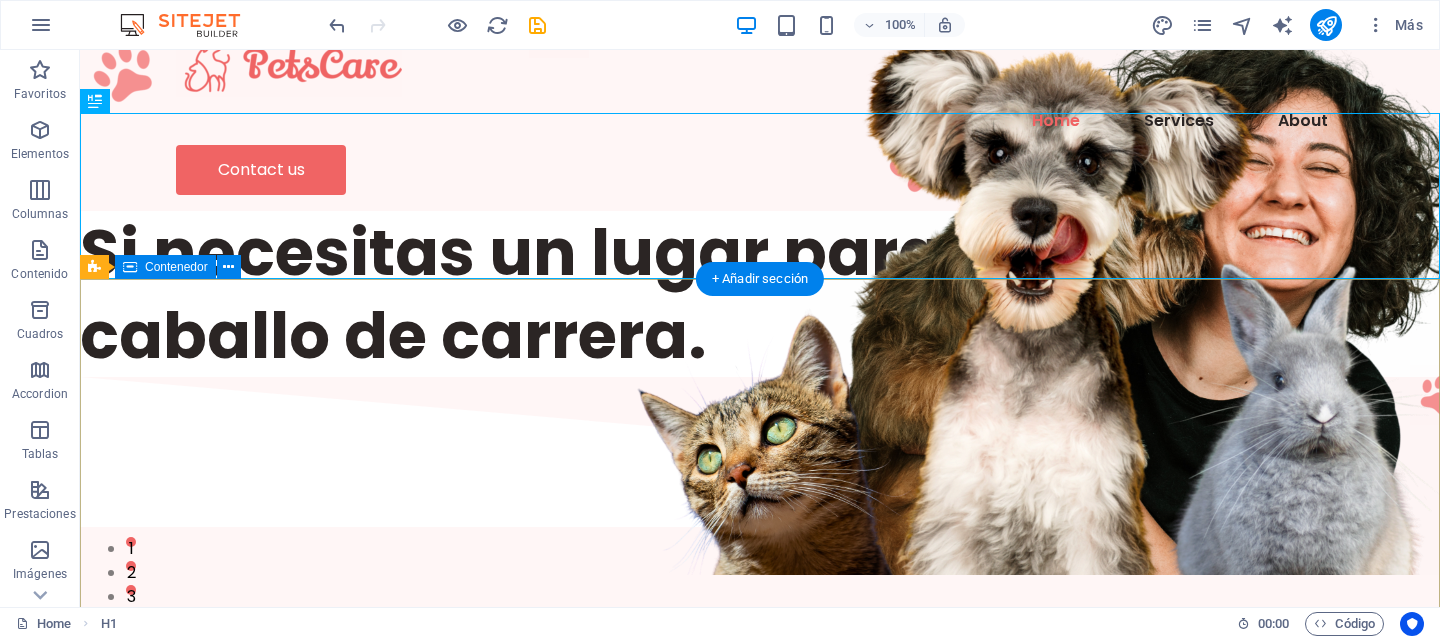 click on "We know you love your pets. We love them too —and we're here to help you take care of them. Contact us" at bounding box center [760, 737] 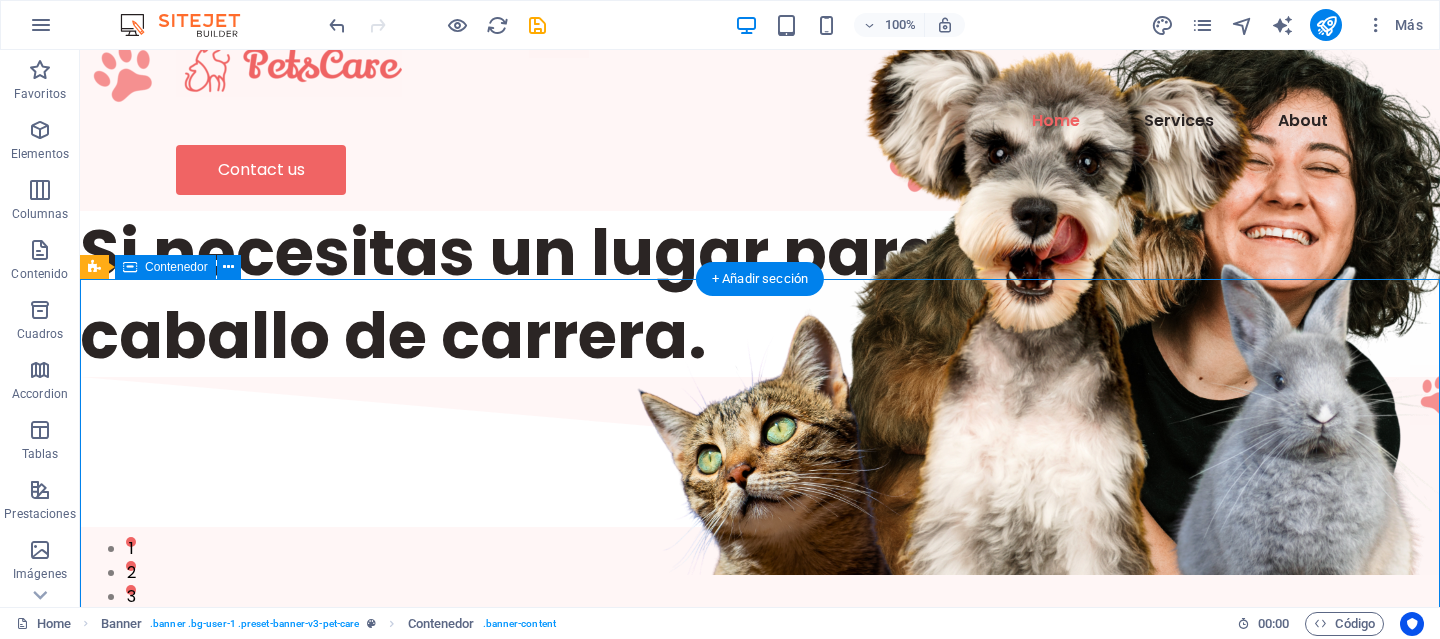 scroll, scrollTop: 0, scrollLeft: 0, axis: both 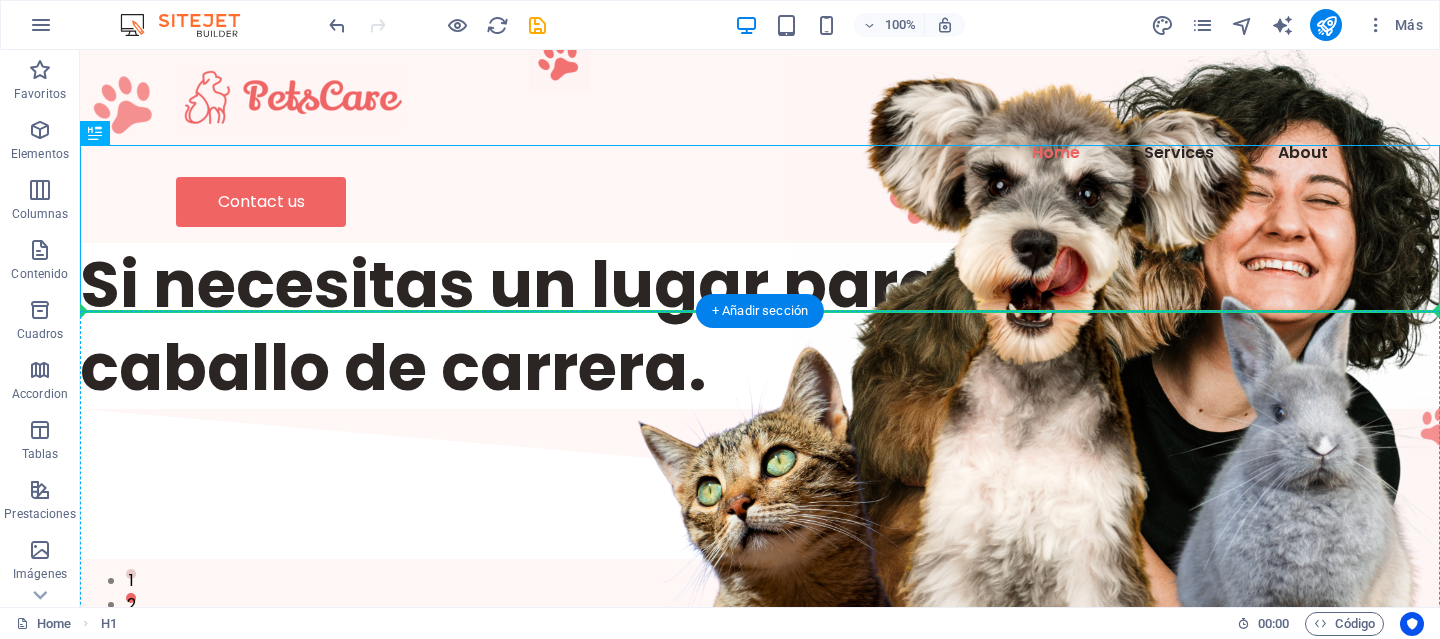 drag, startPoint x: 287, startPoint y: 218, endPoint x: 271, endPoint y: 346, distance: 128.99612 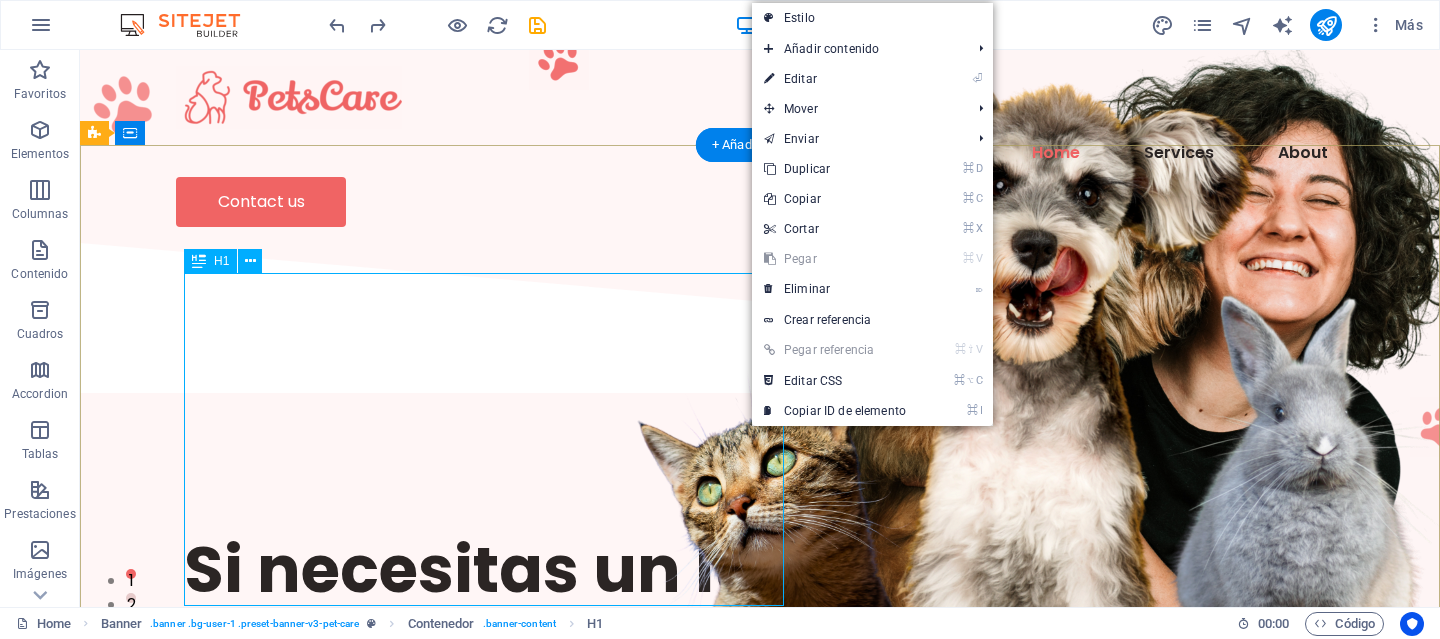 click on "Si necesitas un lugar para tener tu caballo de carrera." at bounding box center (760, 611) 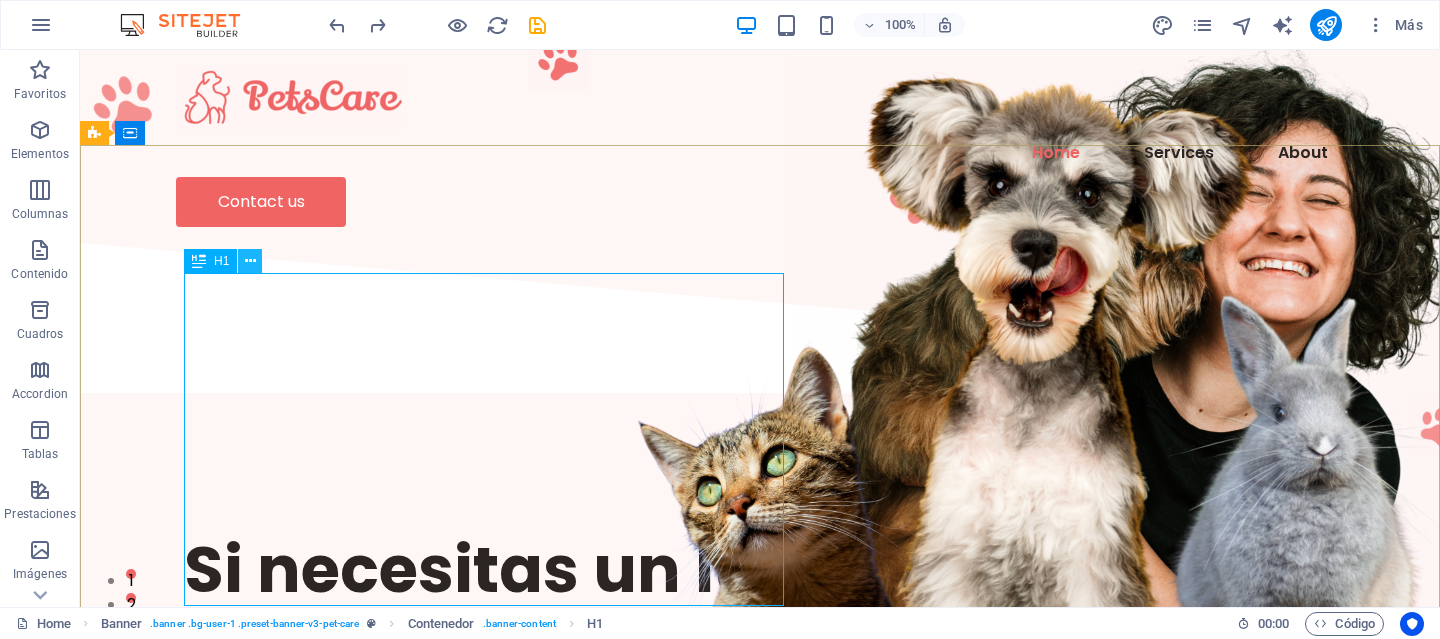 click at bounding box center (250, 261) 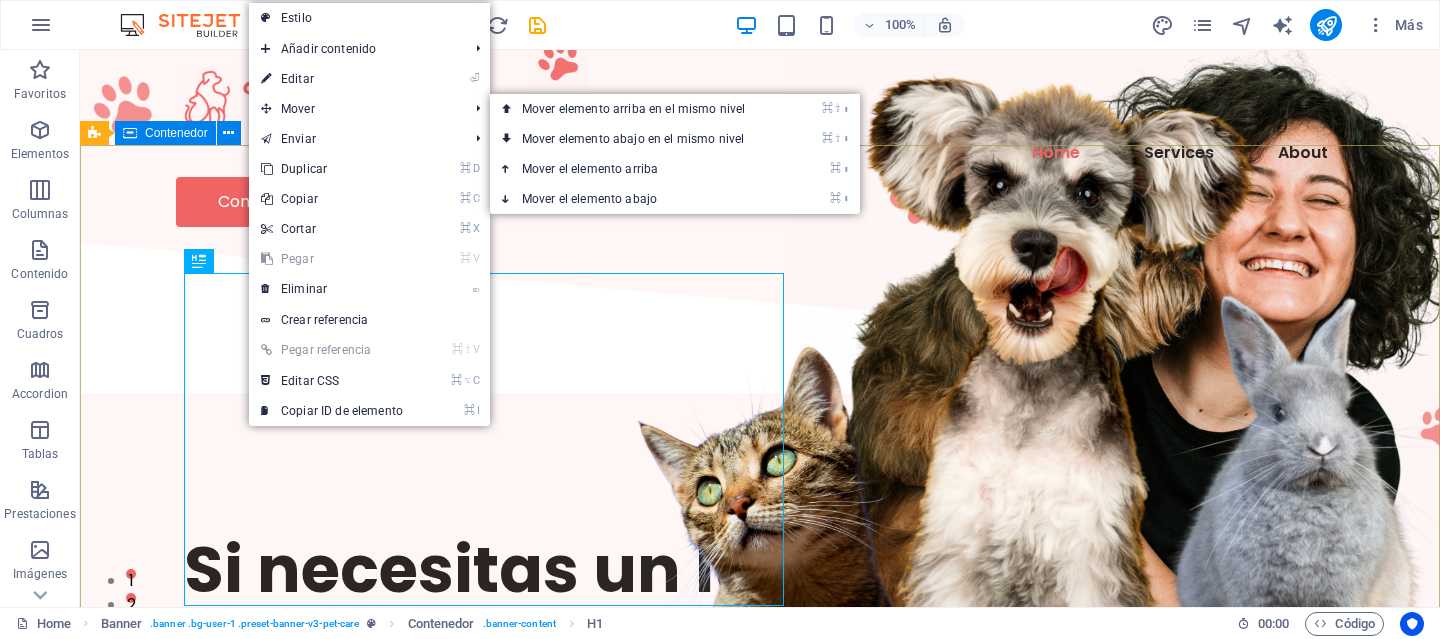 click at bounding box center [1140, 319] 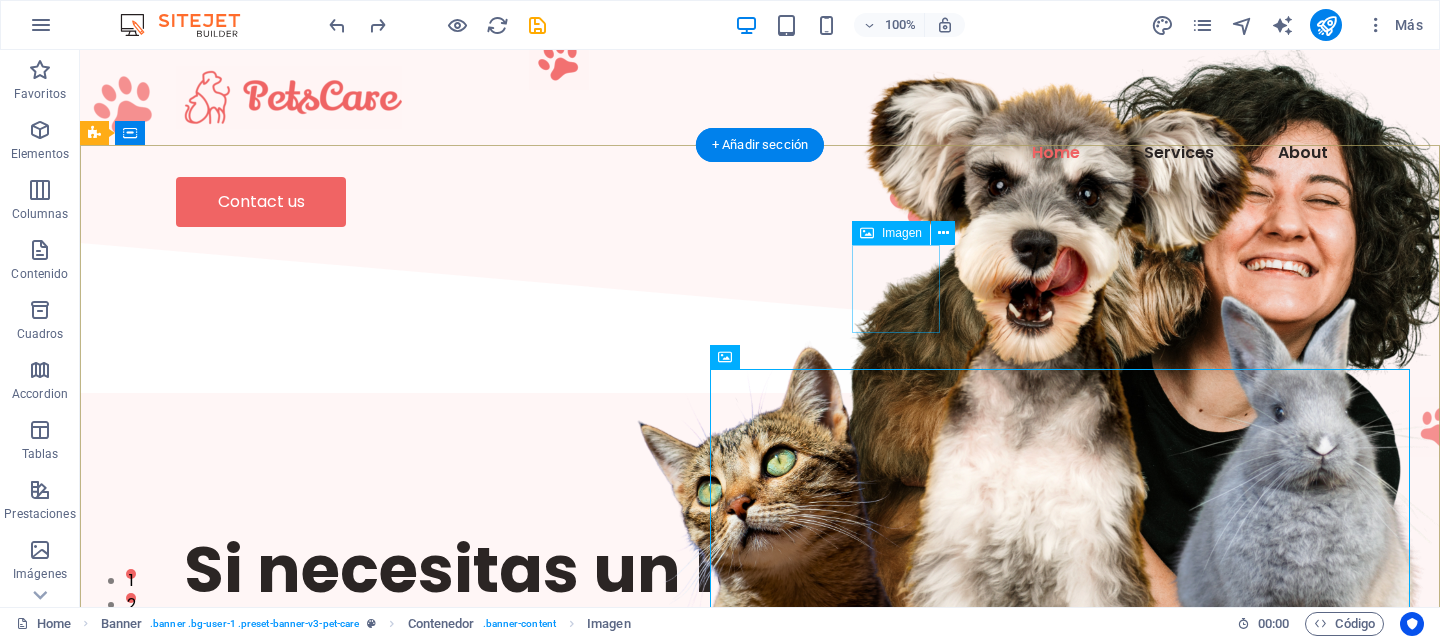 click at bounding box center [920, 194] 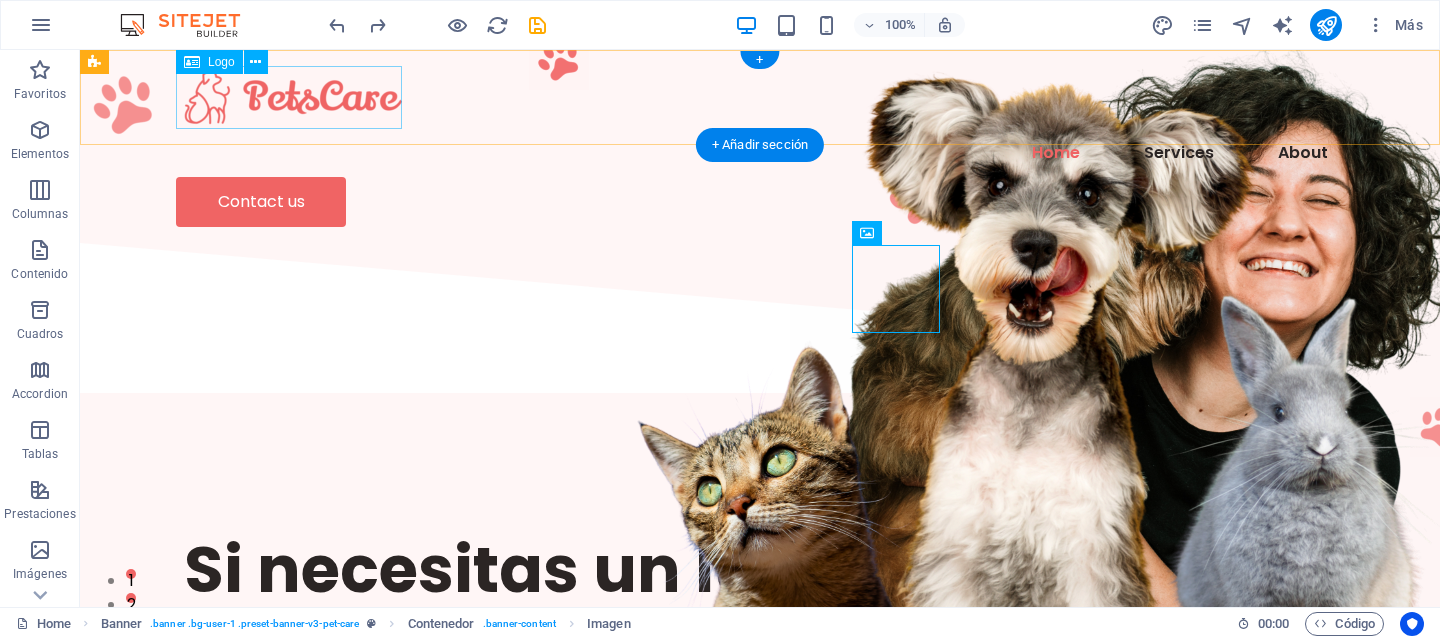 click at bounding box center [760, 97] 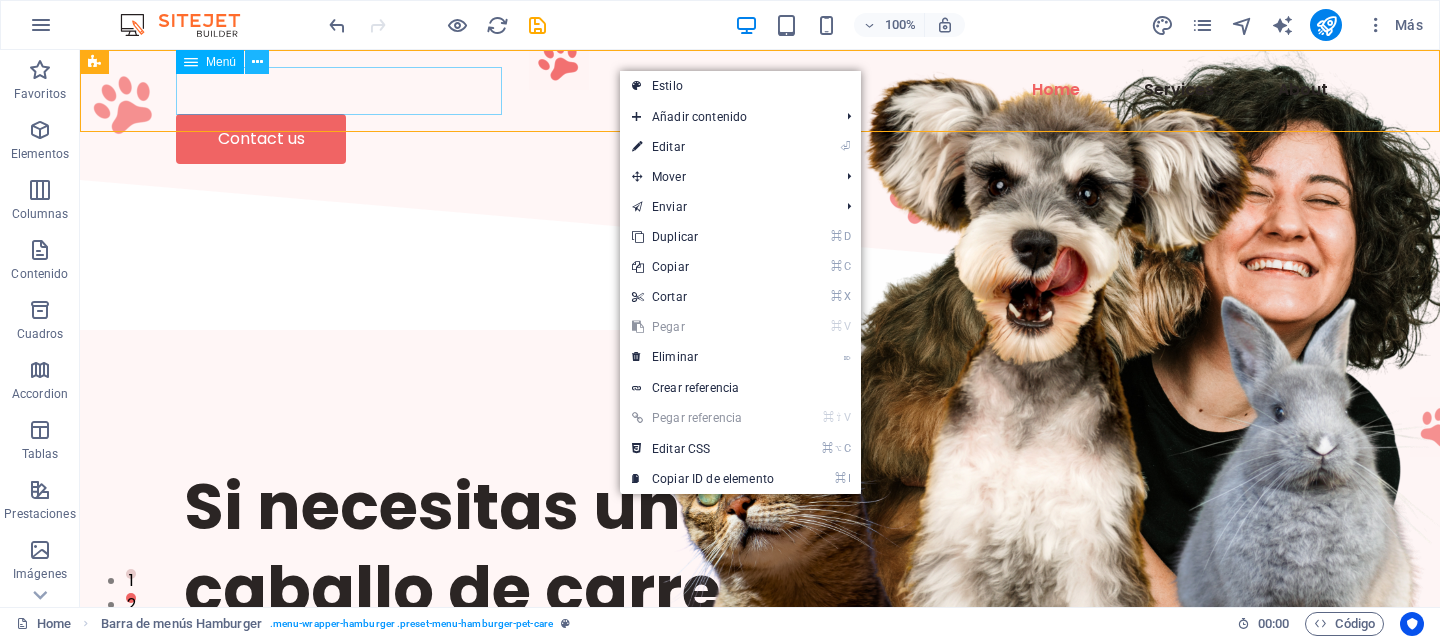 click at bounding box center [257, 62] 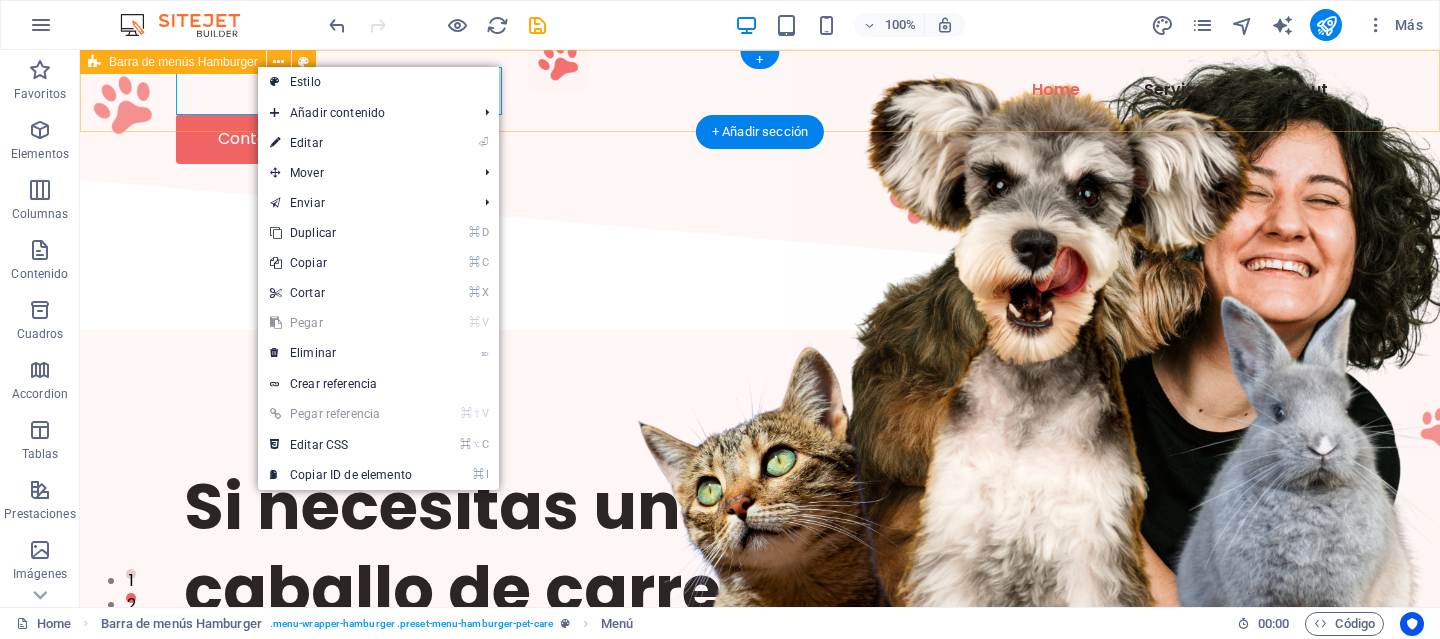 click on "Home Services About Contact us" at bounding box center [760, 115] 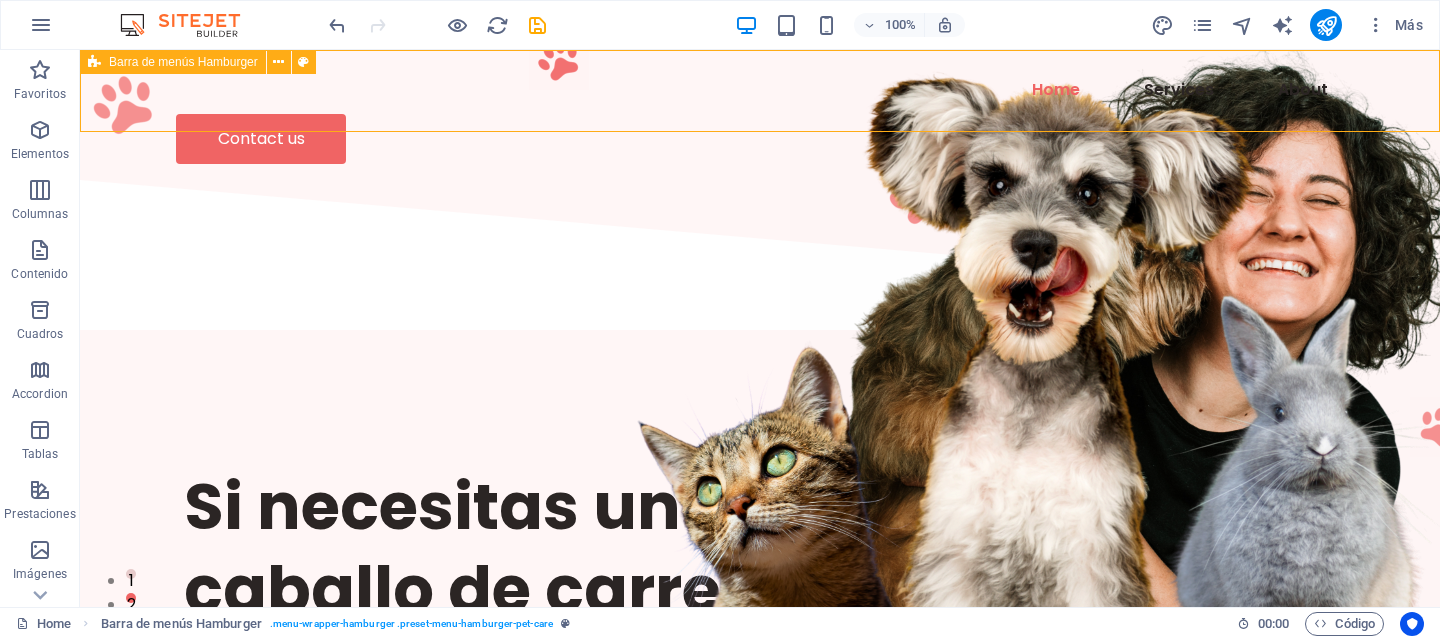 click on "Barra de menús Hamburger" at bounding box center (183, 62) 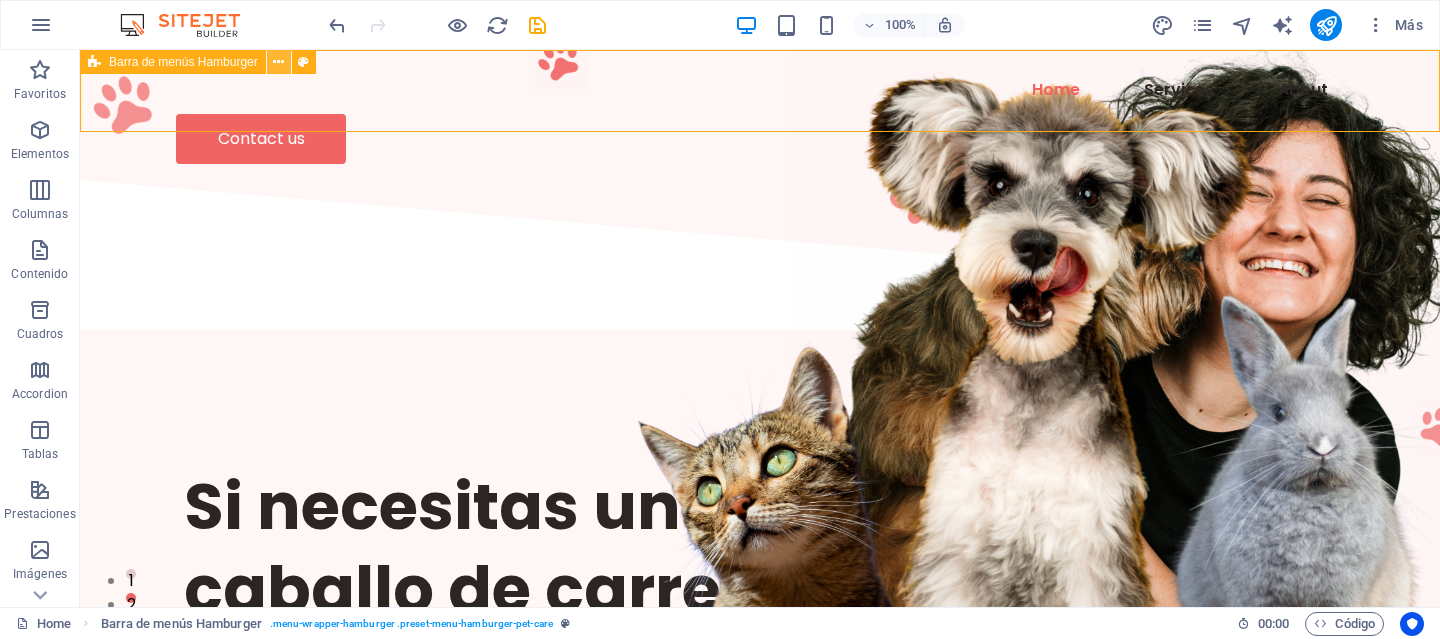 click at bounding box center (278, 62) 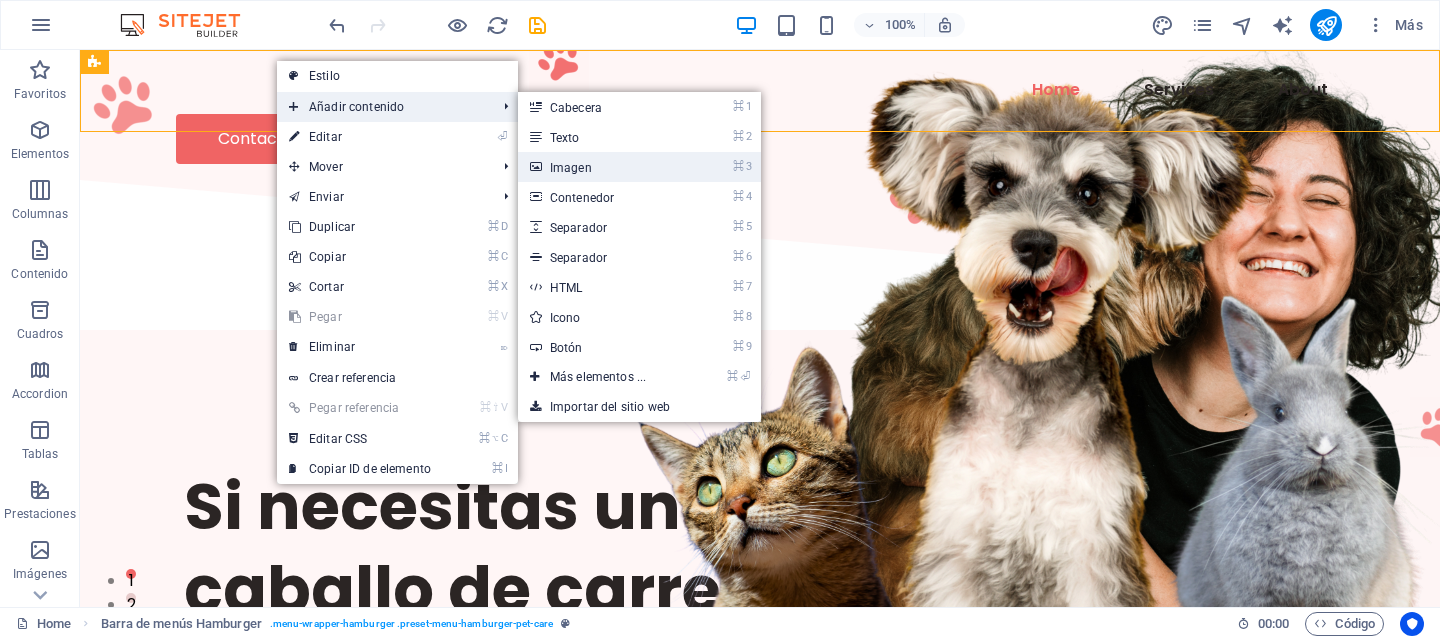 click on "⌘ 3  Imagen" at bounding box center (602, 167) 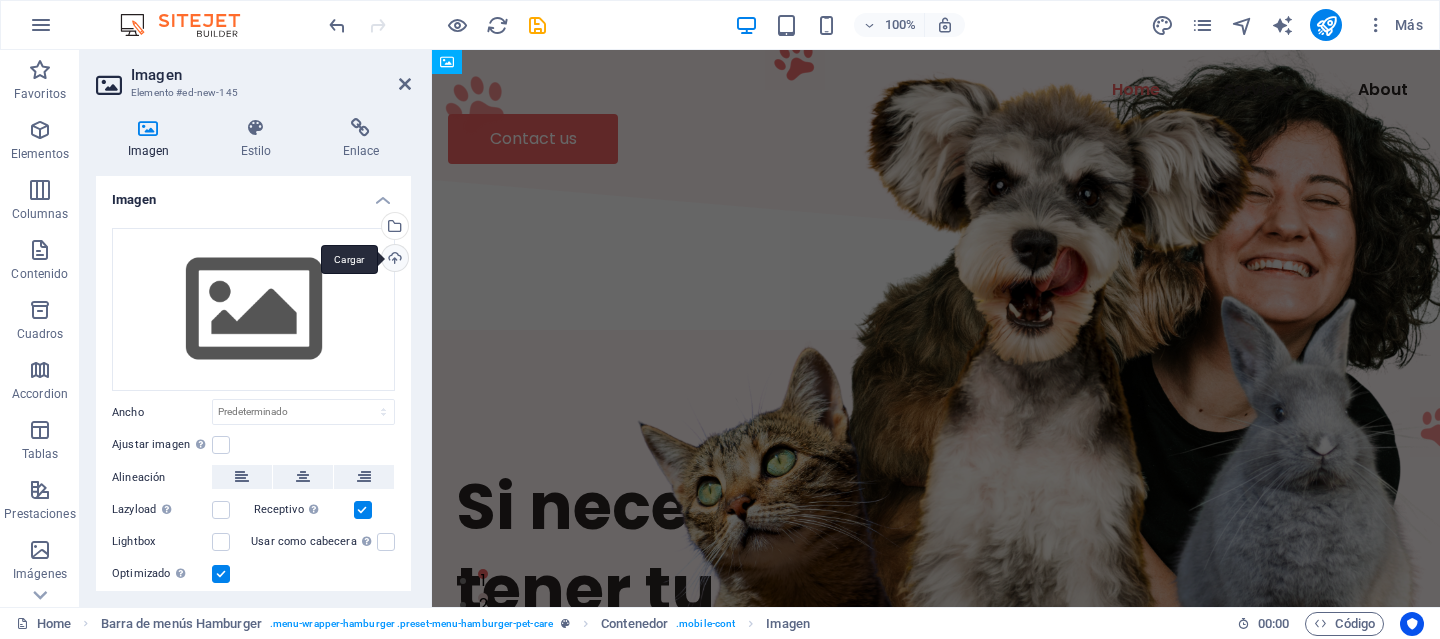 click on "Cargar" at bounding box center (393, 260) 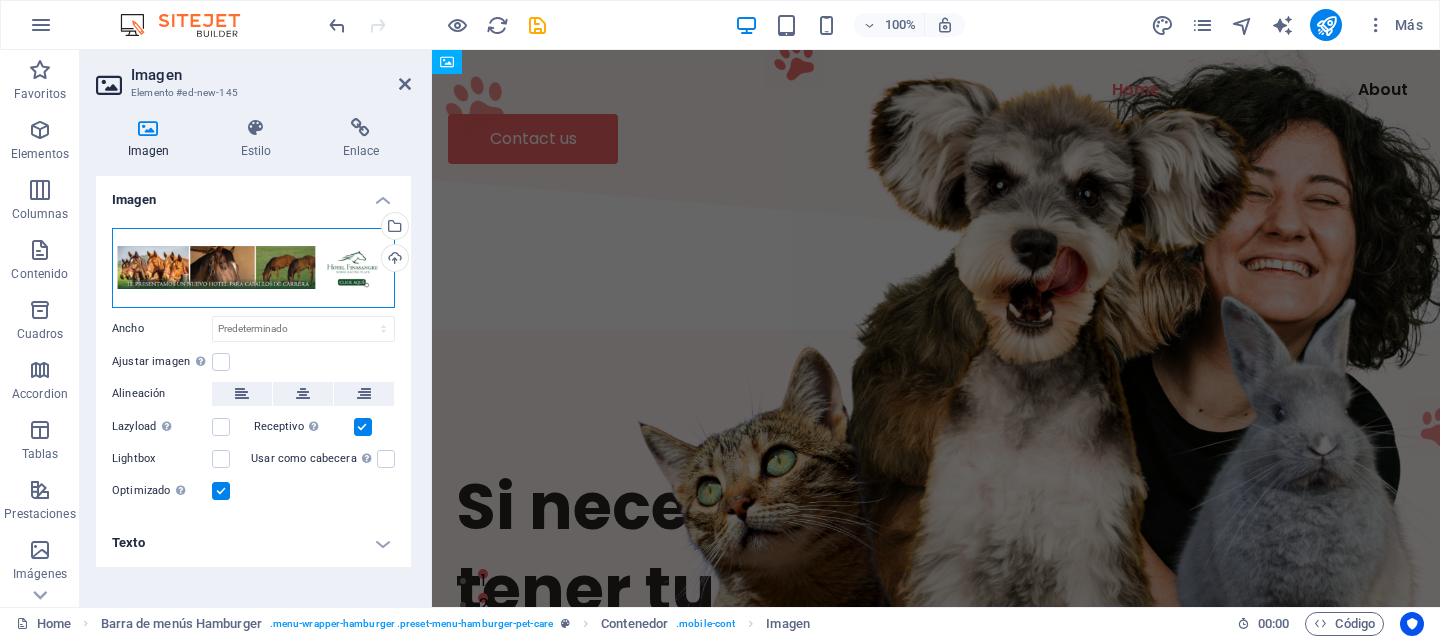 click on "Arrastra archivos aquí, haz clic para escoger archivos o  selecciona archivos de Archivos o de nuestra galería gratuita de fotos y vídeos" at bounding box center [253, 268] 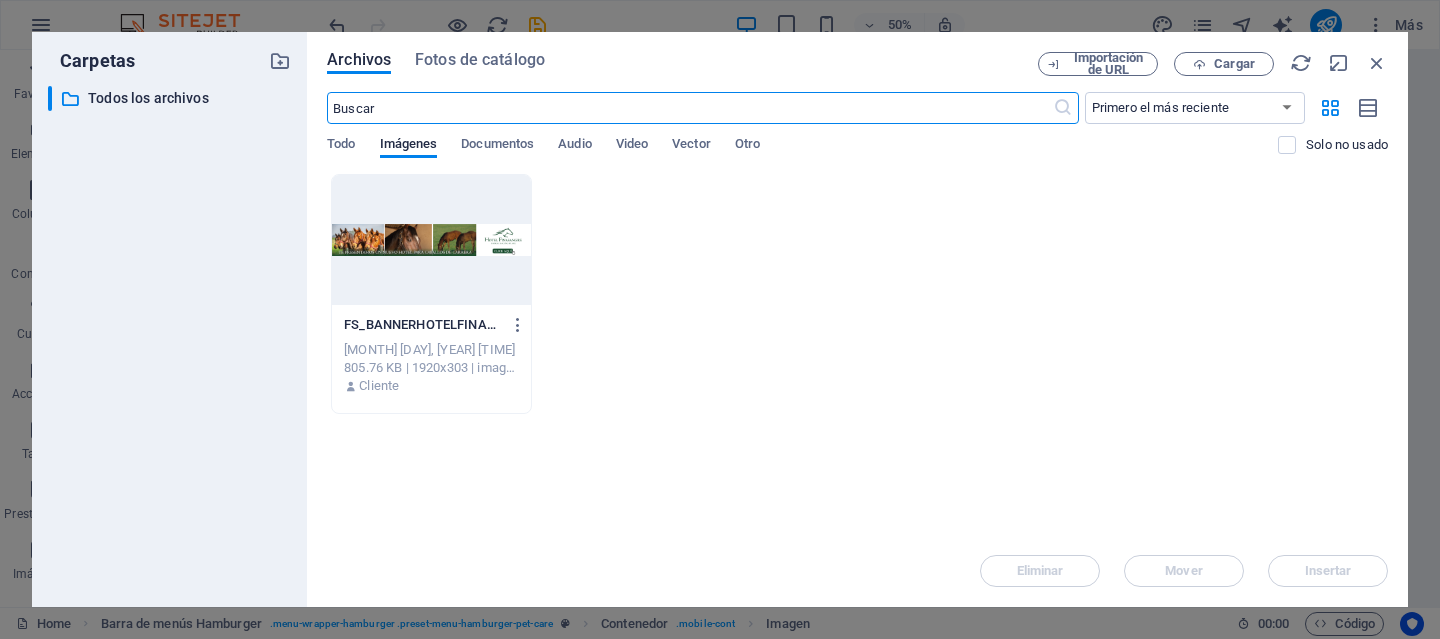 click at bounding box center (431, 240) 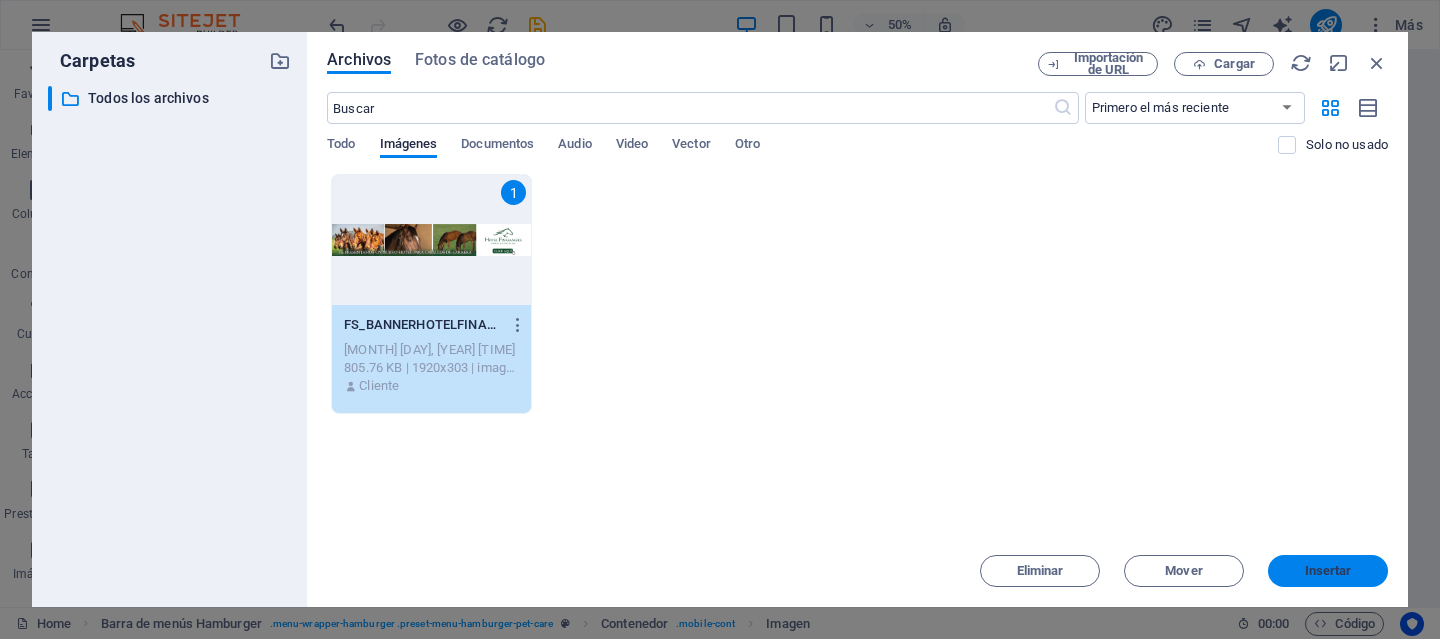 click on "Insertar" at bounding box center (1328, 571) 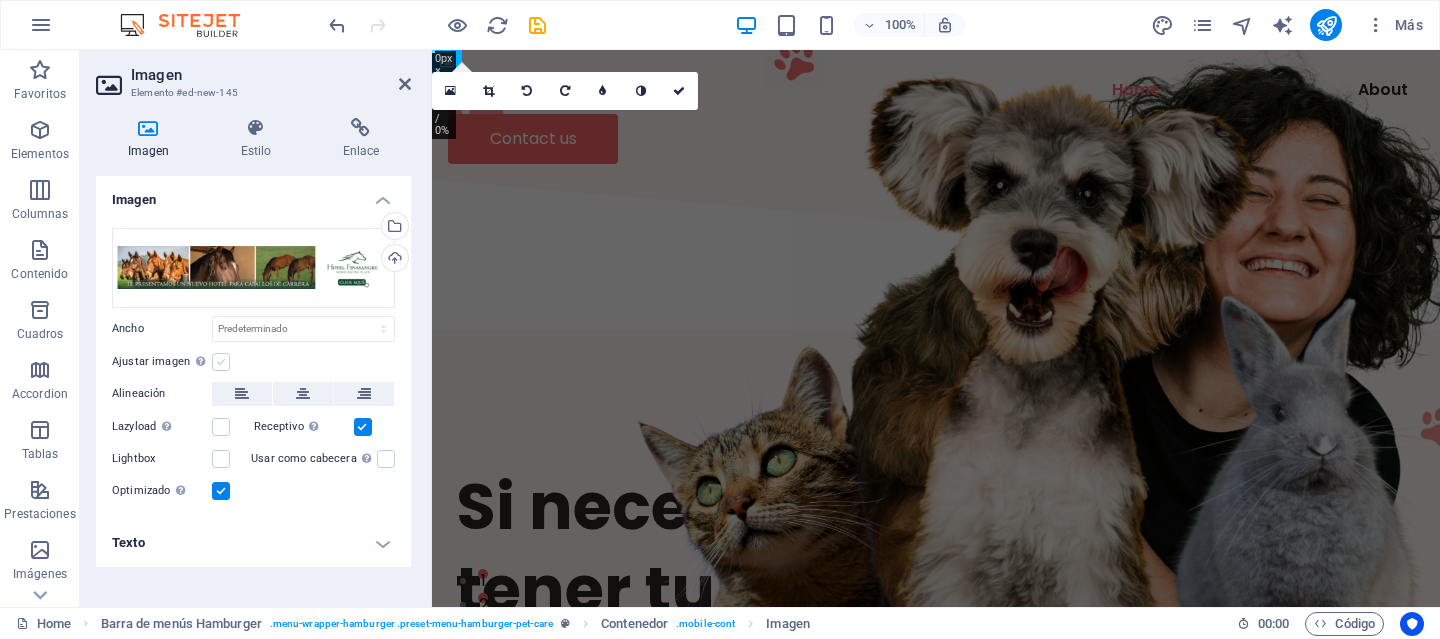 click at bounding box center (221, 362) 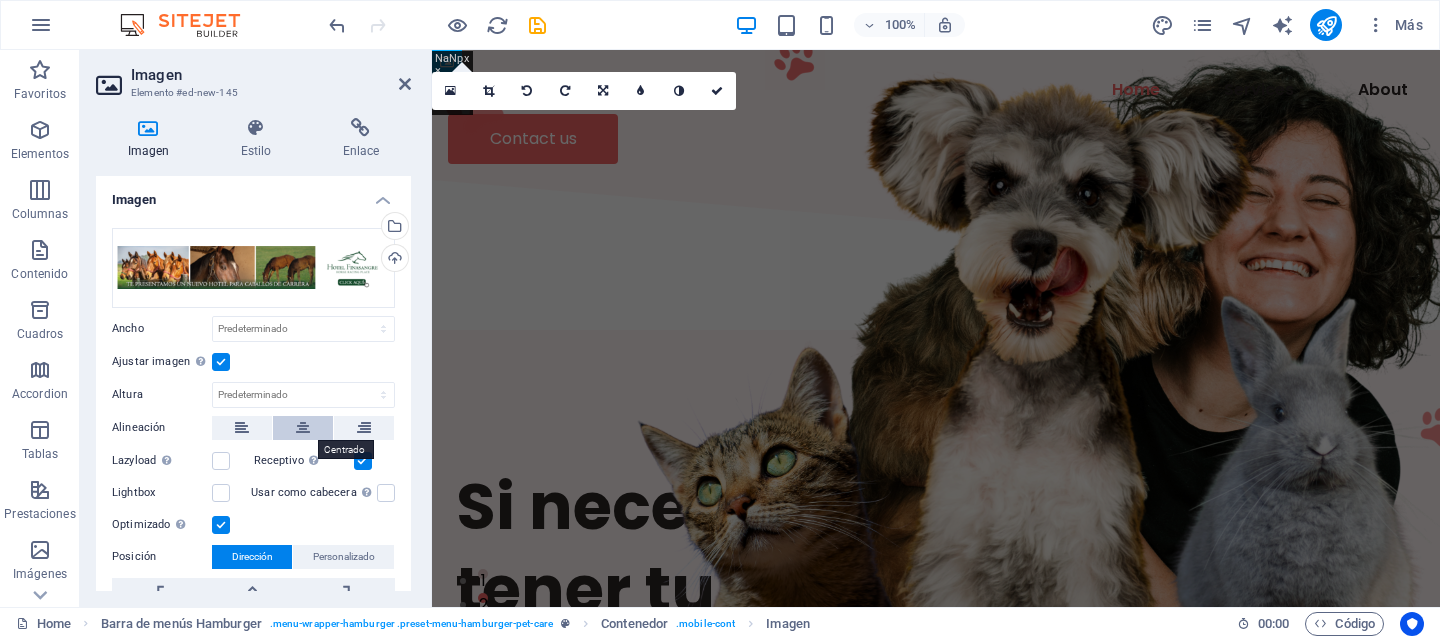 click at bounding box center [303, 428] 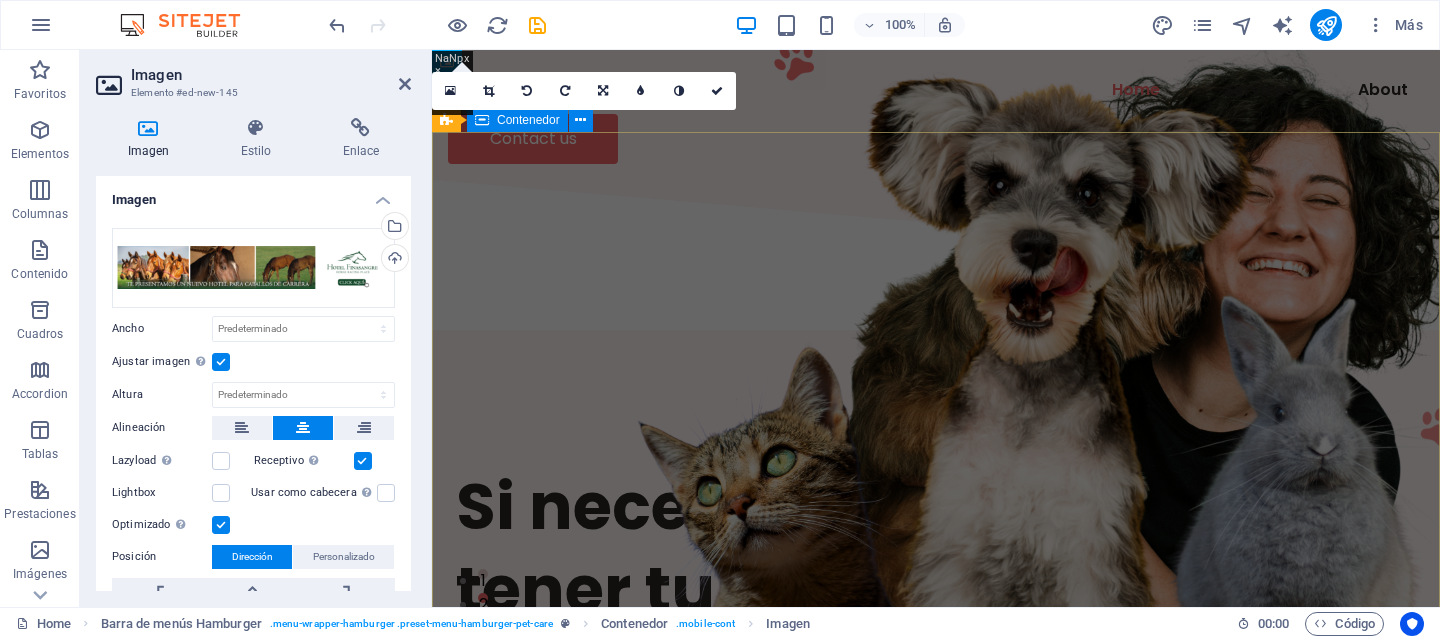 click on "Si necesitas un lugar para tener tu caballo de carrera. We know you love your pets. We love them too —and we're here to help you take care of them. Contact us" at bounding box center (936, 623) 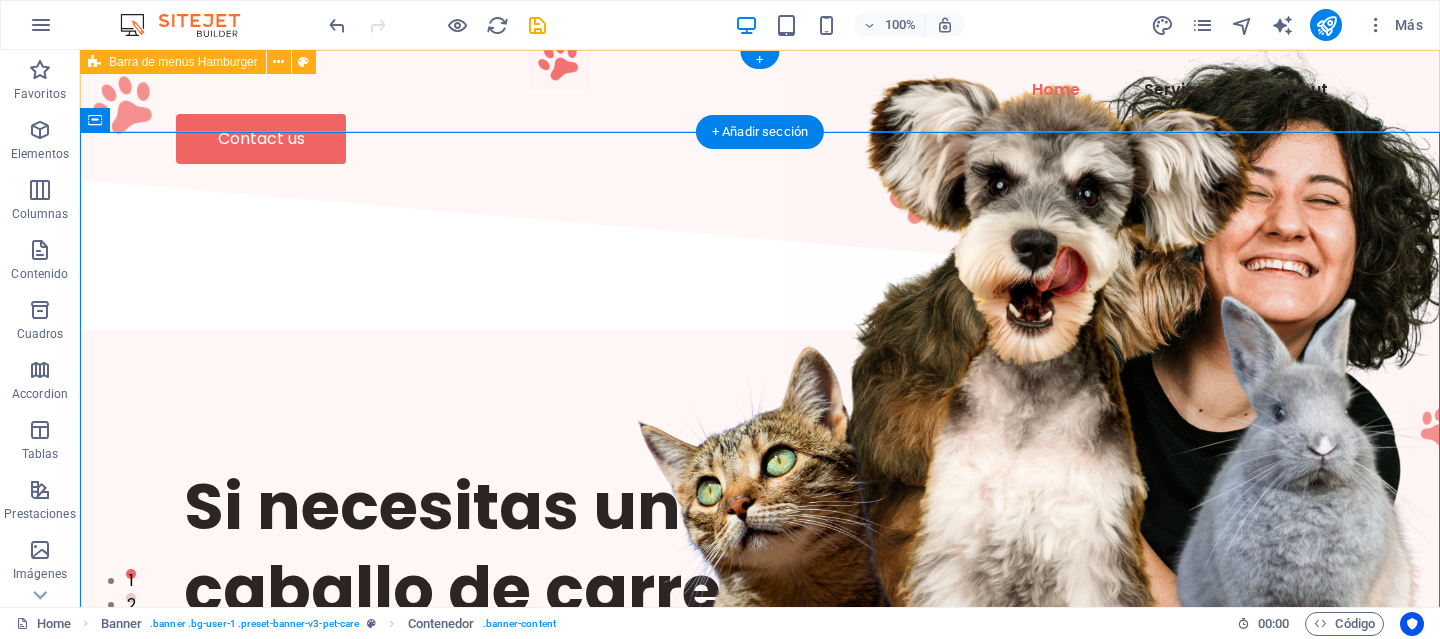 click on "Home Services About Contact us" at bounding box center [760, 115] 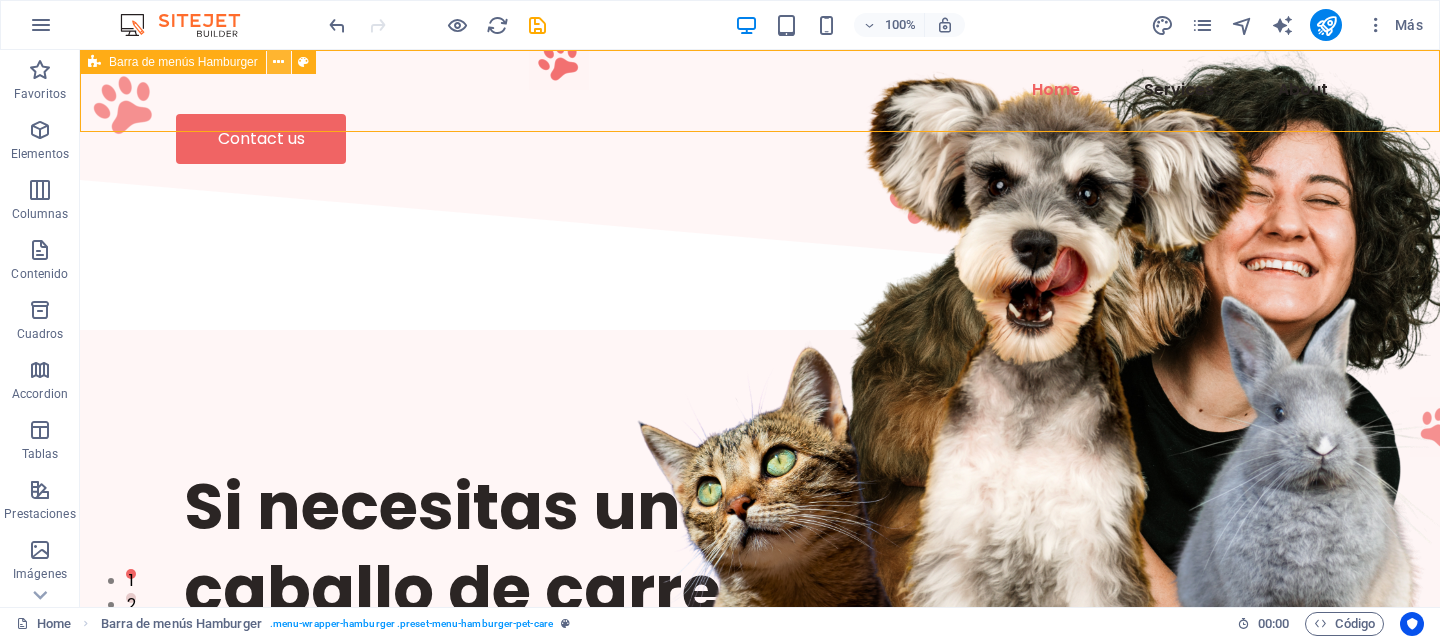 click at bounding box center [278, 62] 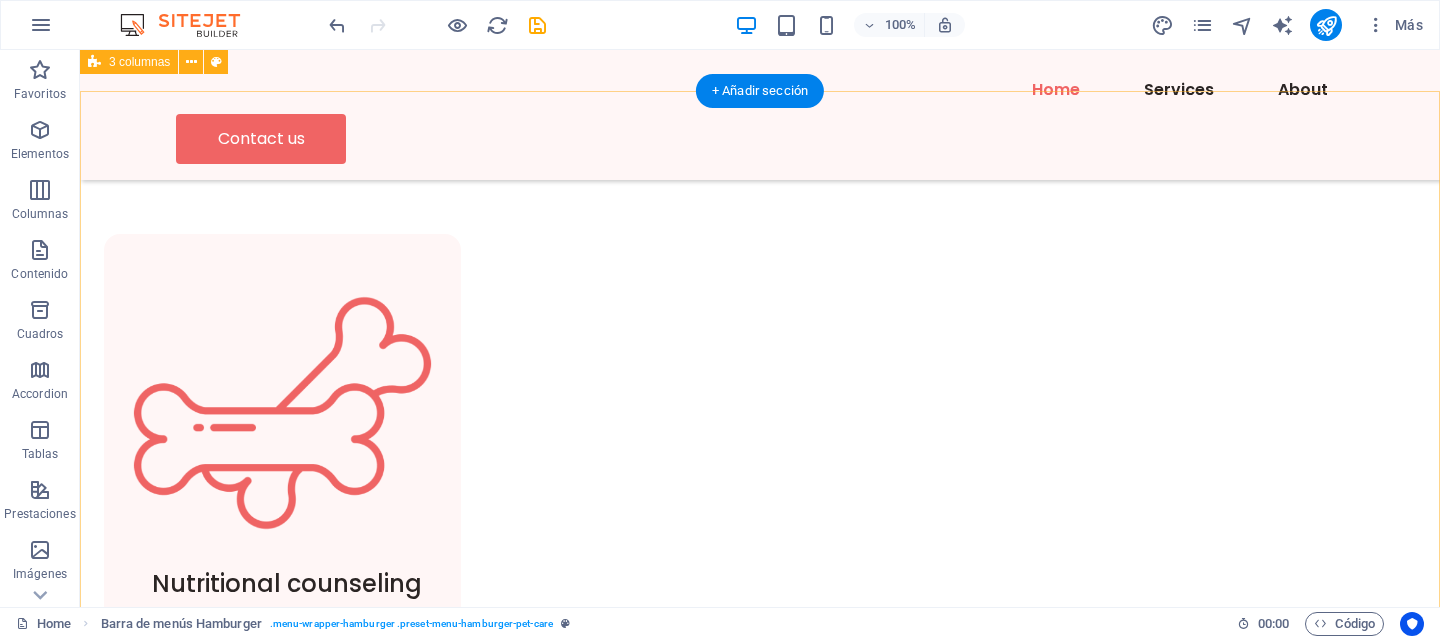 scroll, scrollTop: 0, scrollLeft: 0, axis: both 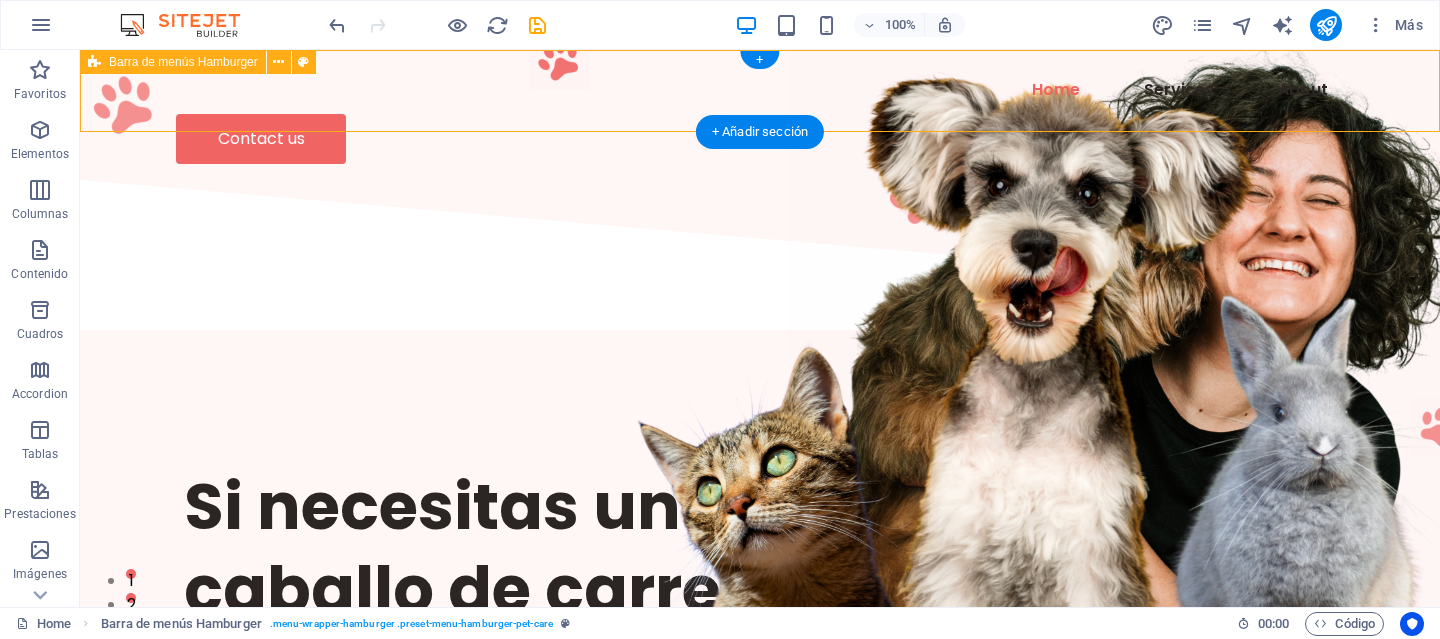 click on "Home Services About Contact us" at bounding box center (760, 115) 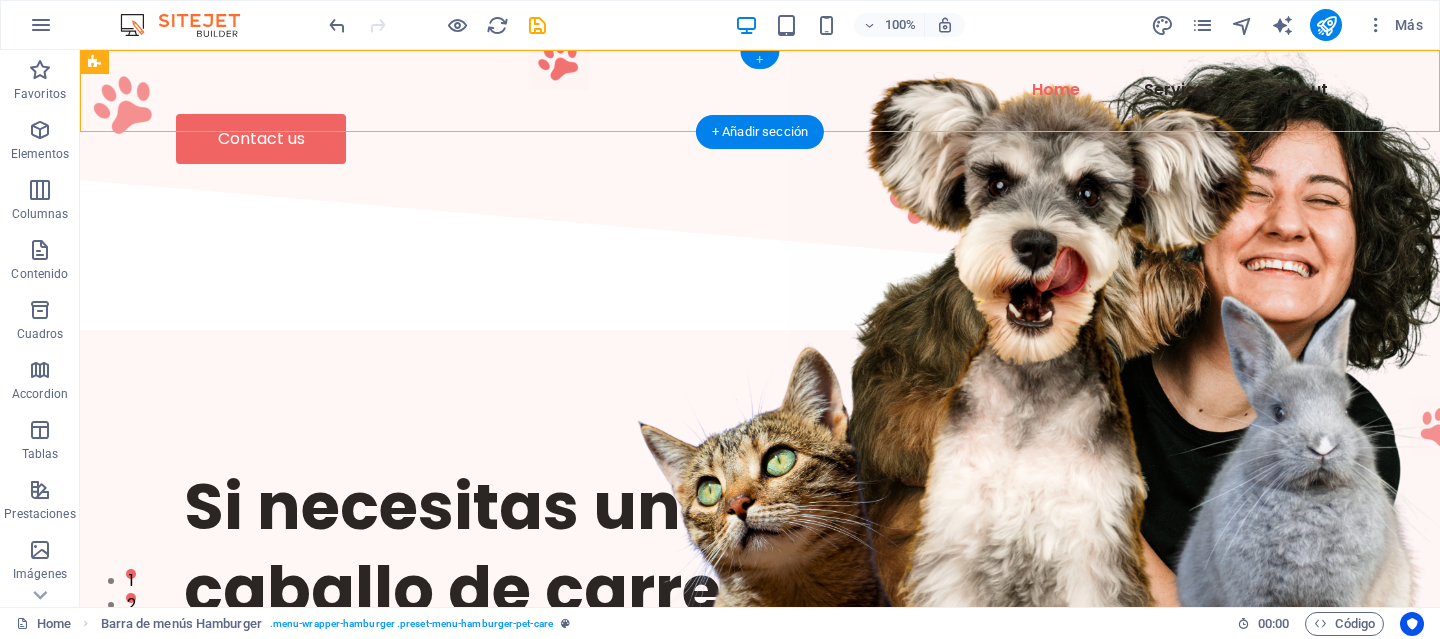click on "+" at bounding box center (759, 60) 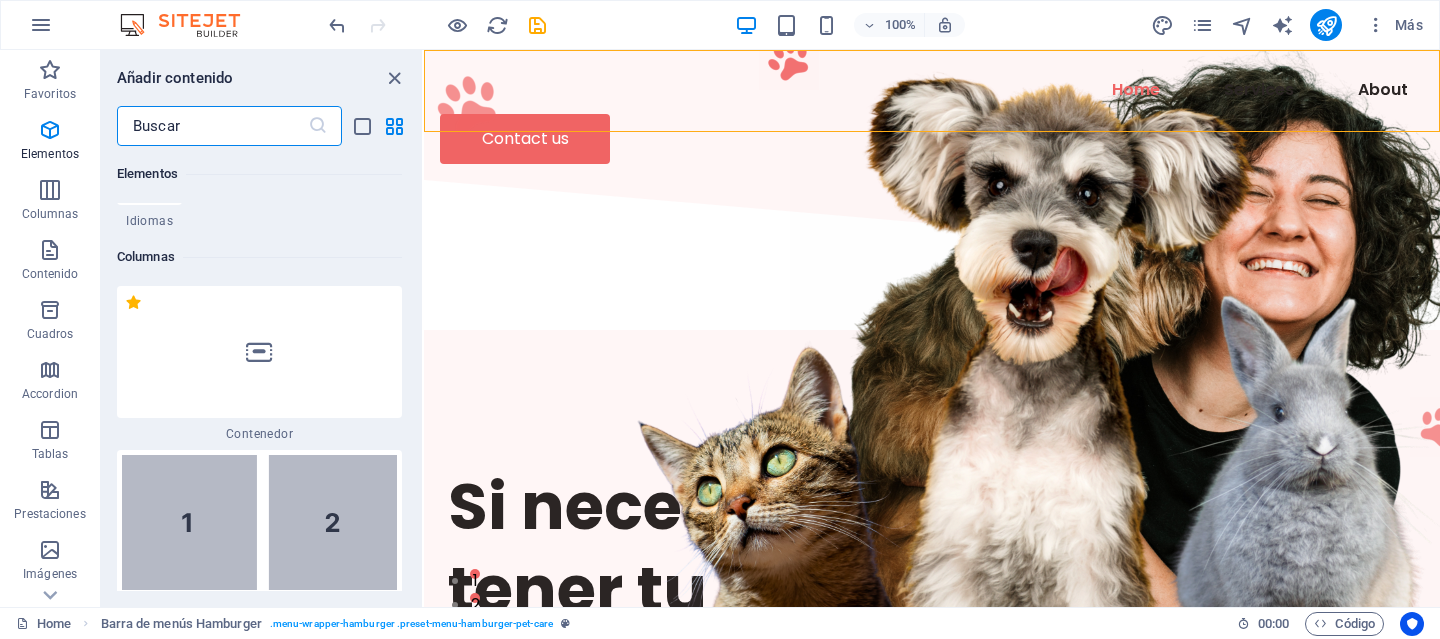 scroll, scrollTop: 1075, scrollLeft: 0, axis: vertical 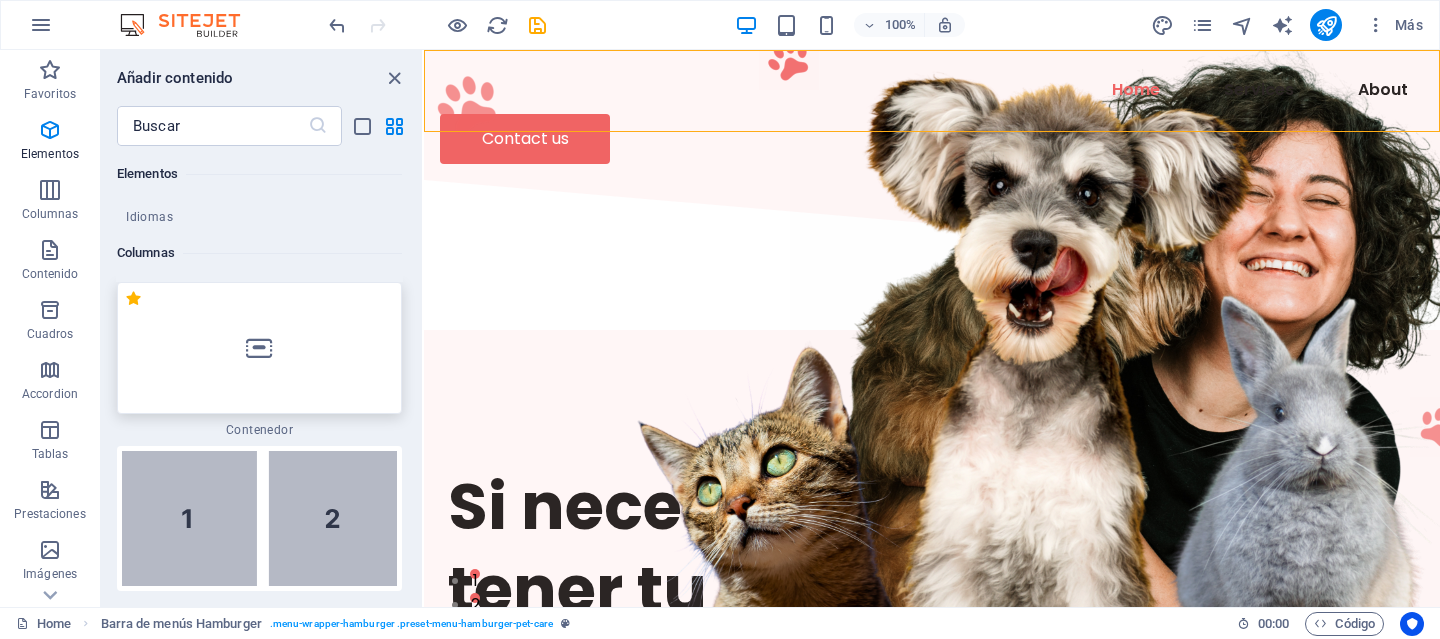 click at bounding box center [259, 348] 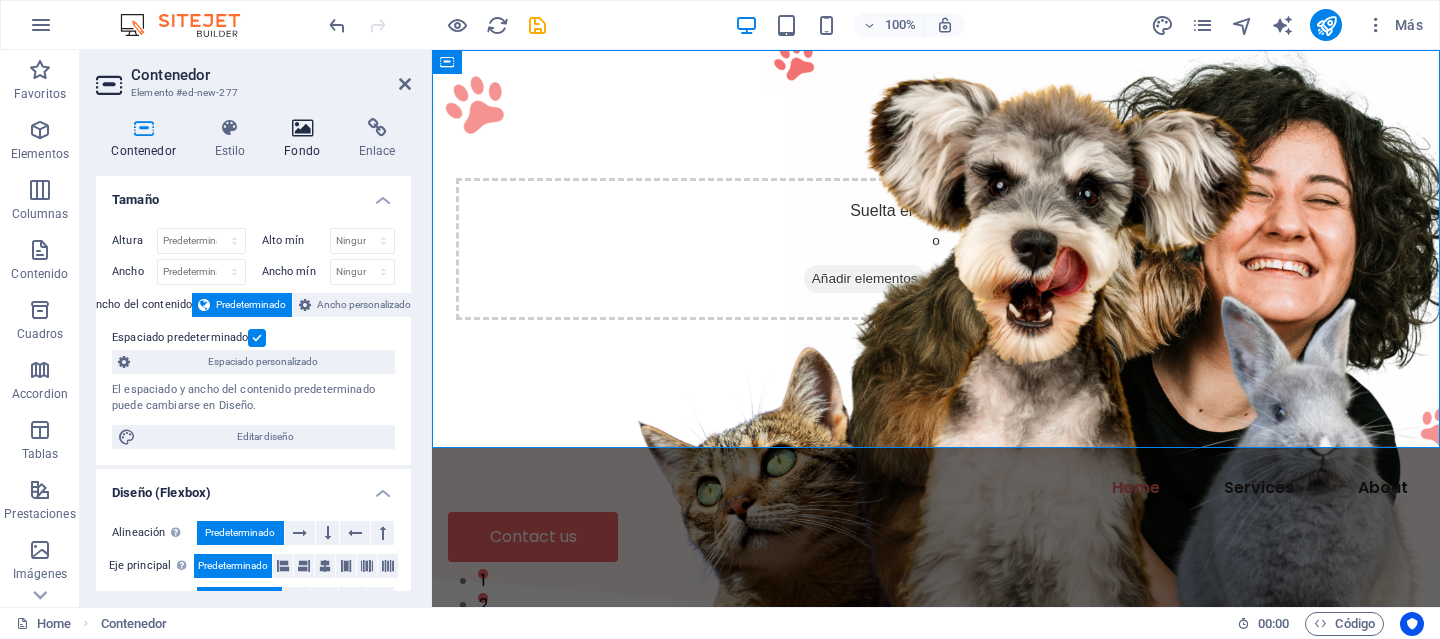 click on "Fondo" at bounding box center [306, 139] 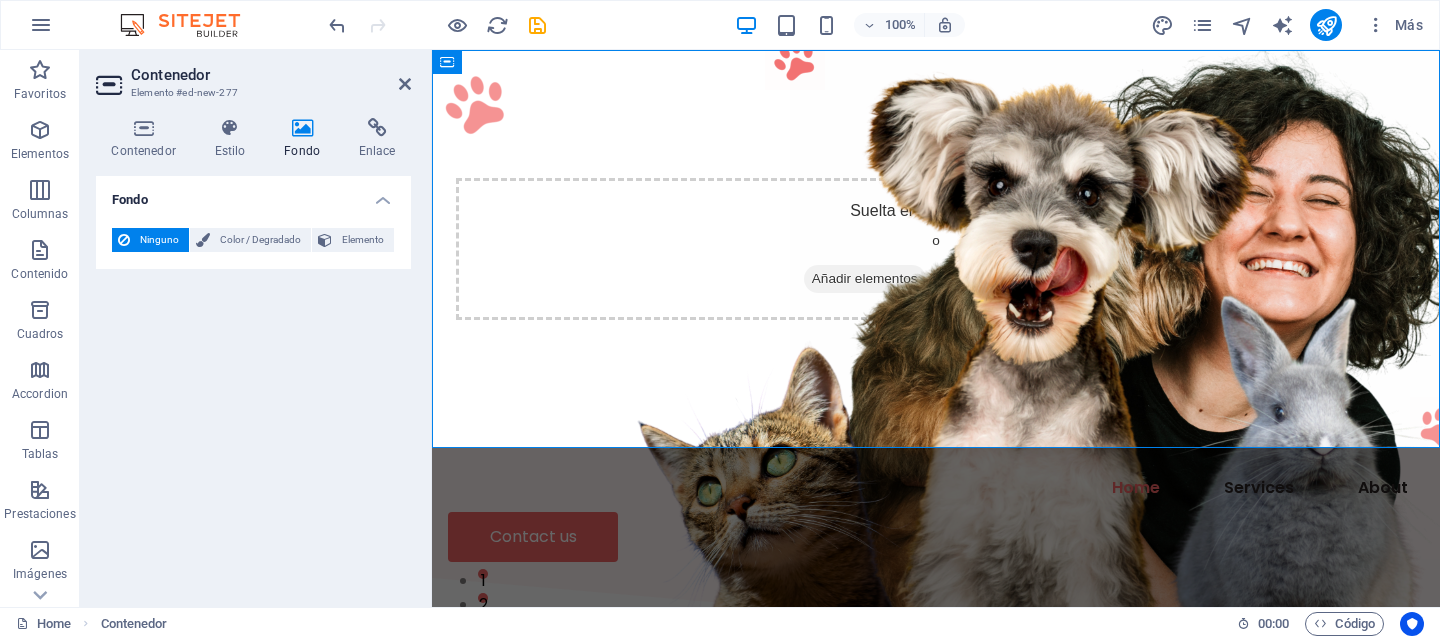 click on "Fondo" at bounding box center [253, 194] 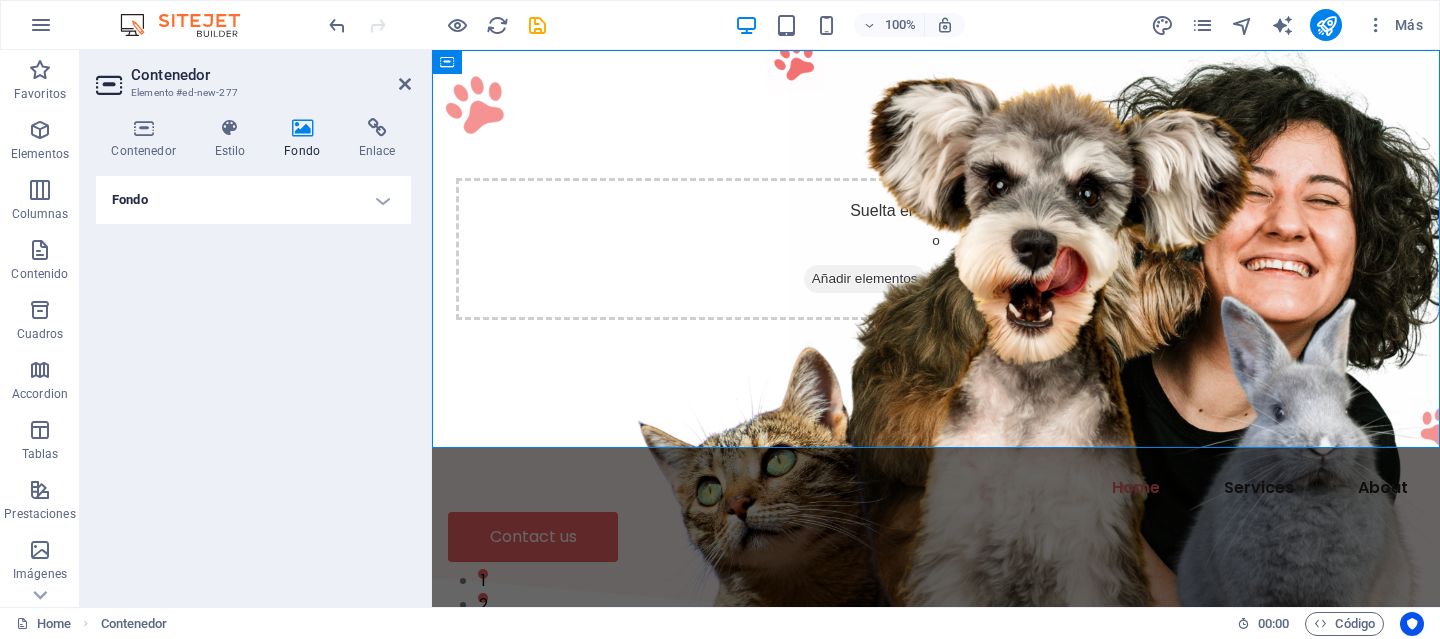 click on "Fondo" at bounding box center [253, 200] 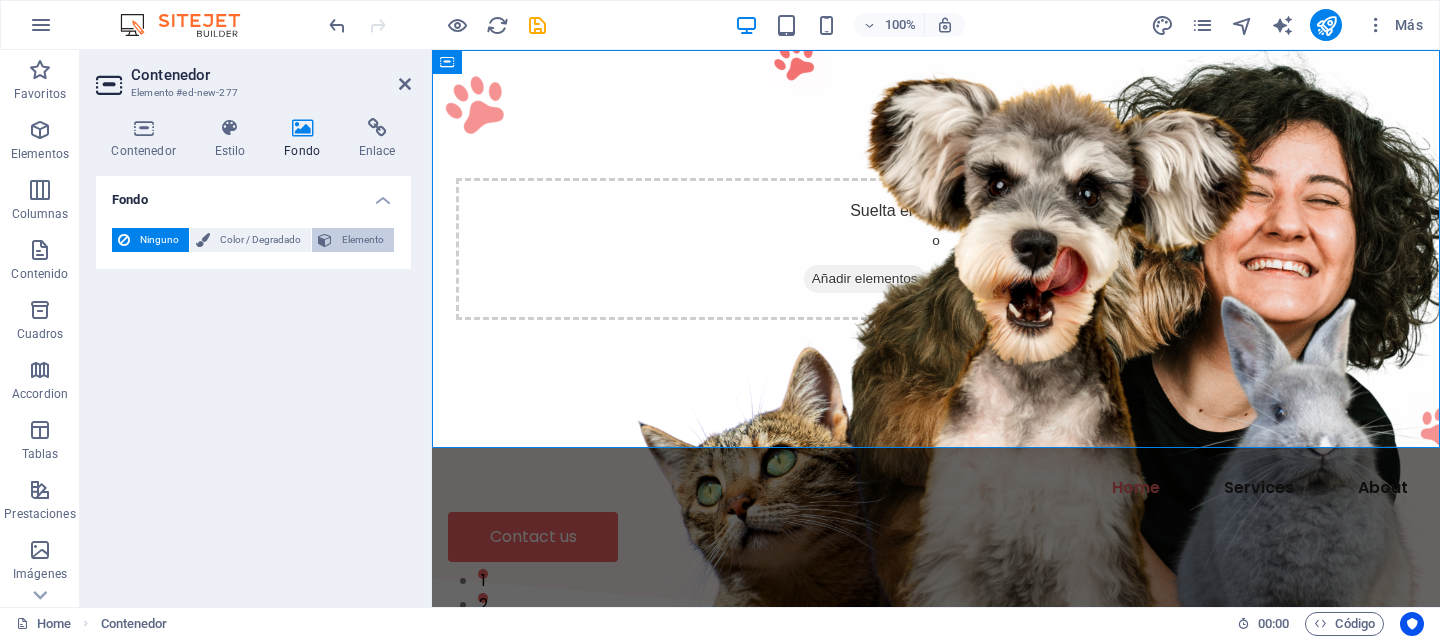 click on "Elemento" at bounding box center [363, 240] 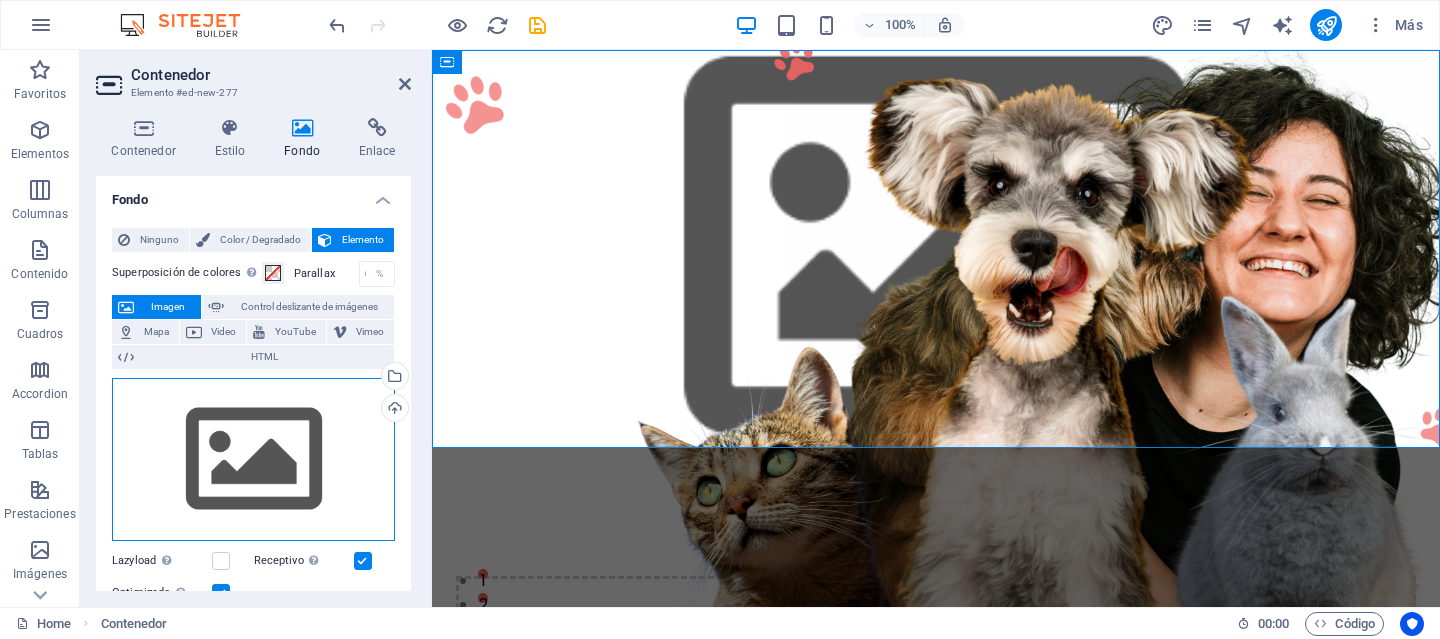 click on "Arrastra archivos aquí, haz clic para escoger archivos o  selecciona archivos de Archivos o de nuestra galería gratuita de fotos y vídeos" at bounding box center (253, 460) 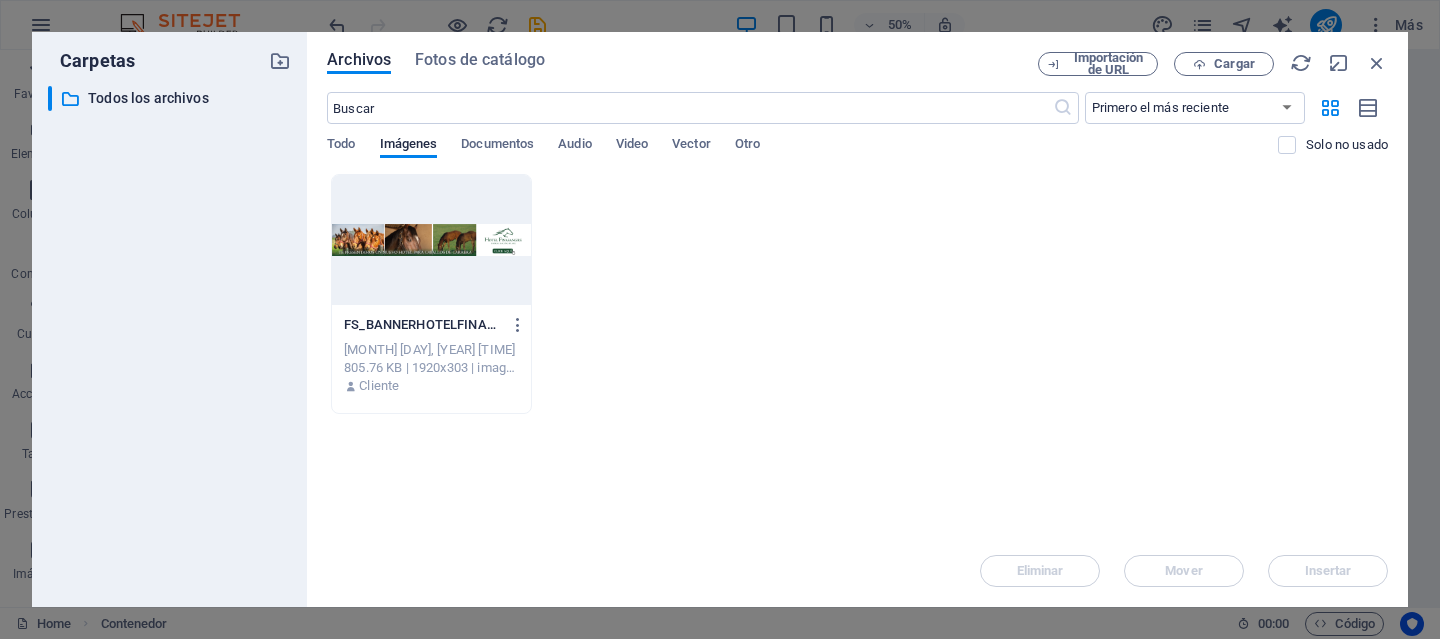 click at bounding box center [431, 240] 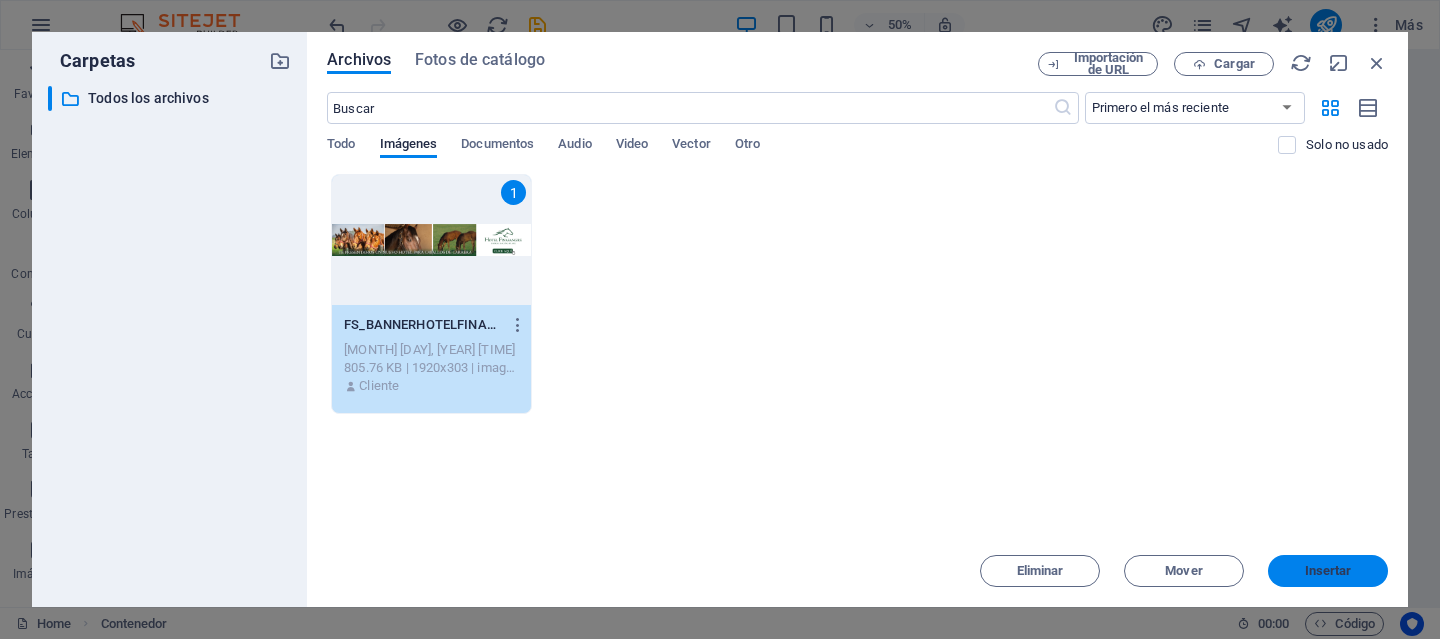 click on "Insertar" at bounding box center (1328, 571) 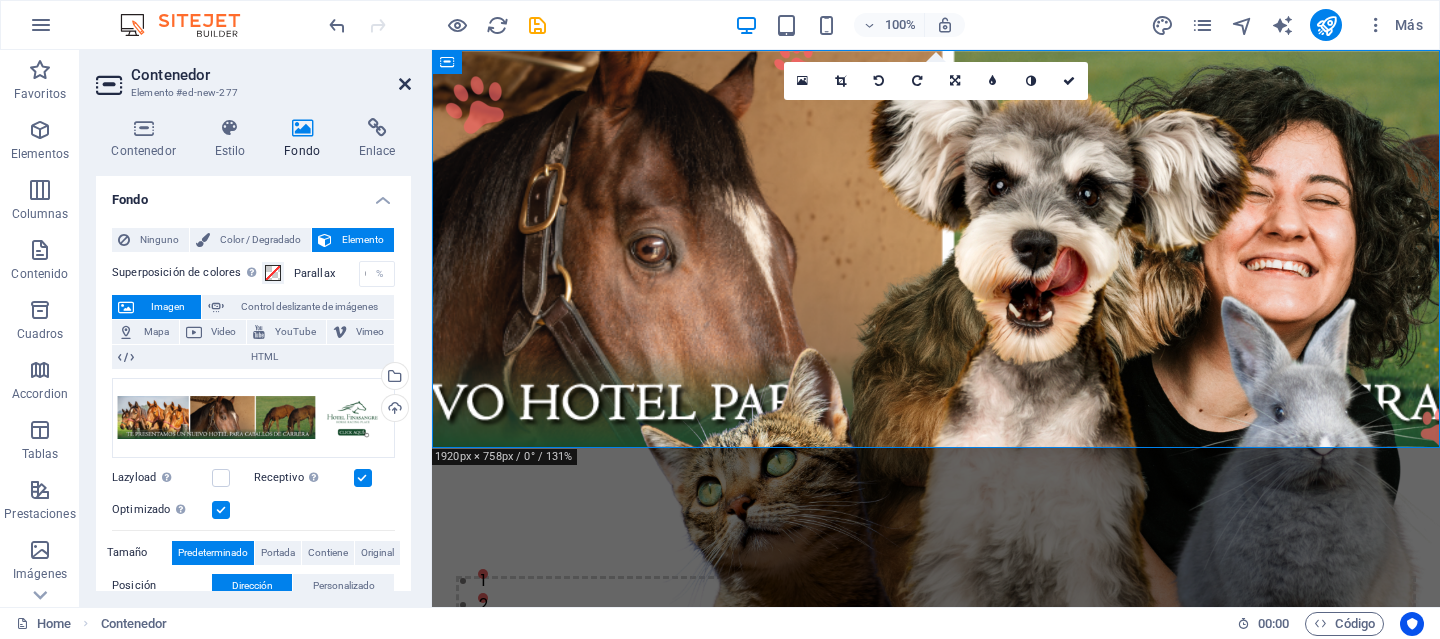 click at bounding box center (405, 84) 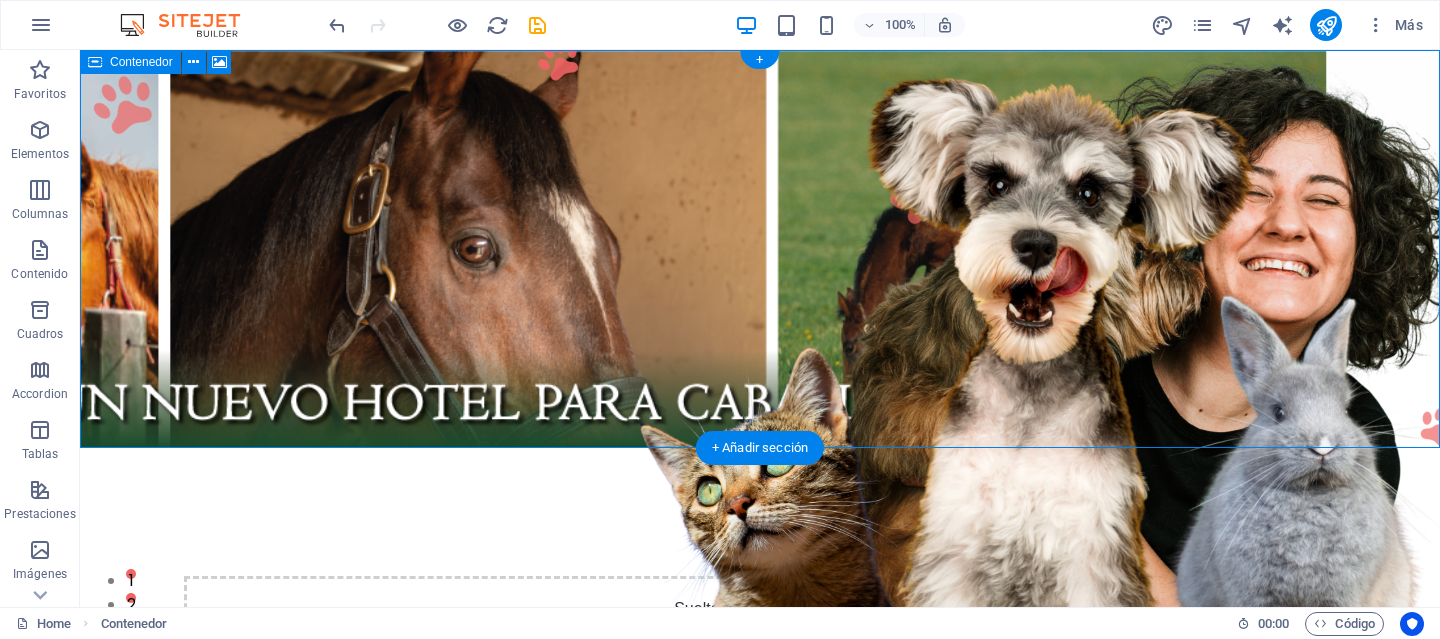 click on "Suelta el contenido aquí o  Añadir elementos  Pegar portapapeles" at bounding box center (760, 647) 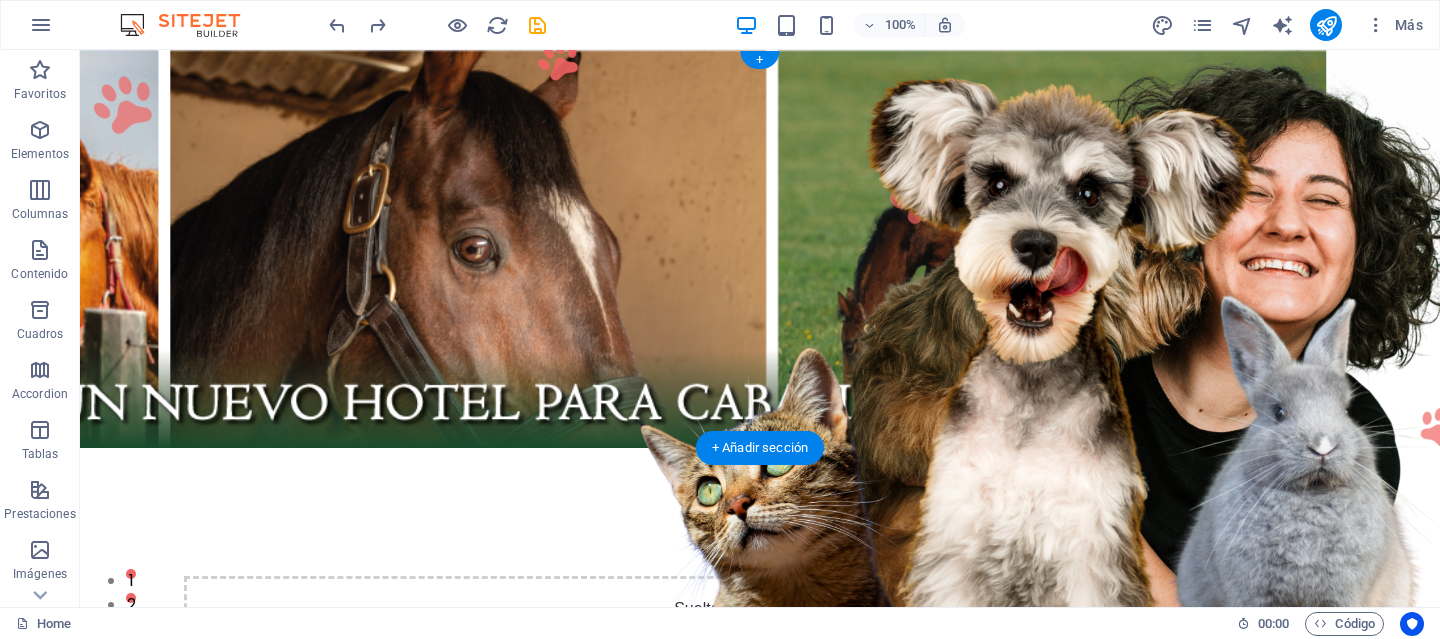 click at bounding box center [760, 249] 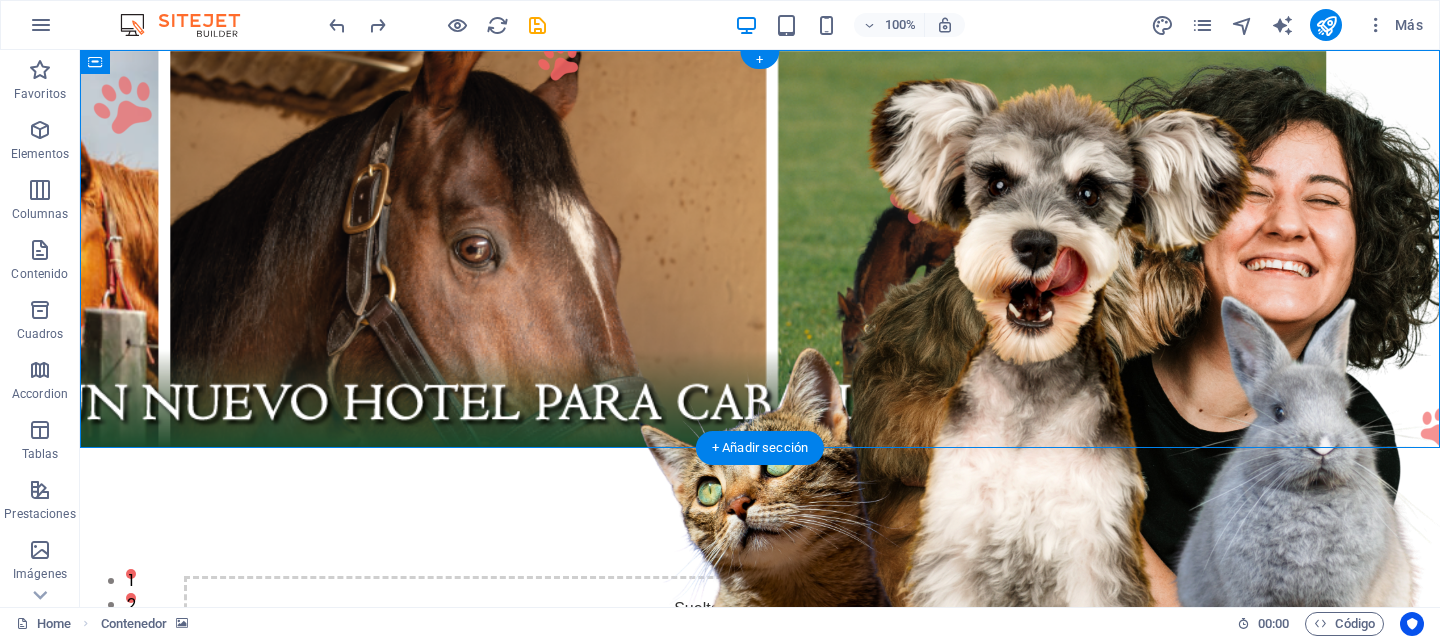 click at bounding box center (760, 249) 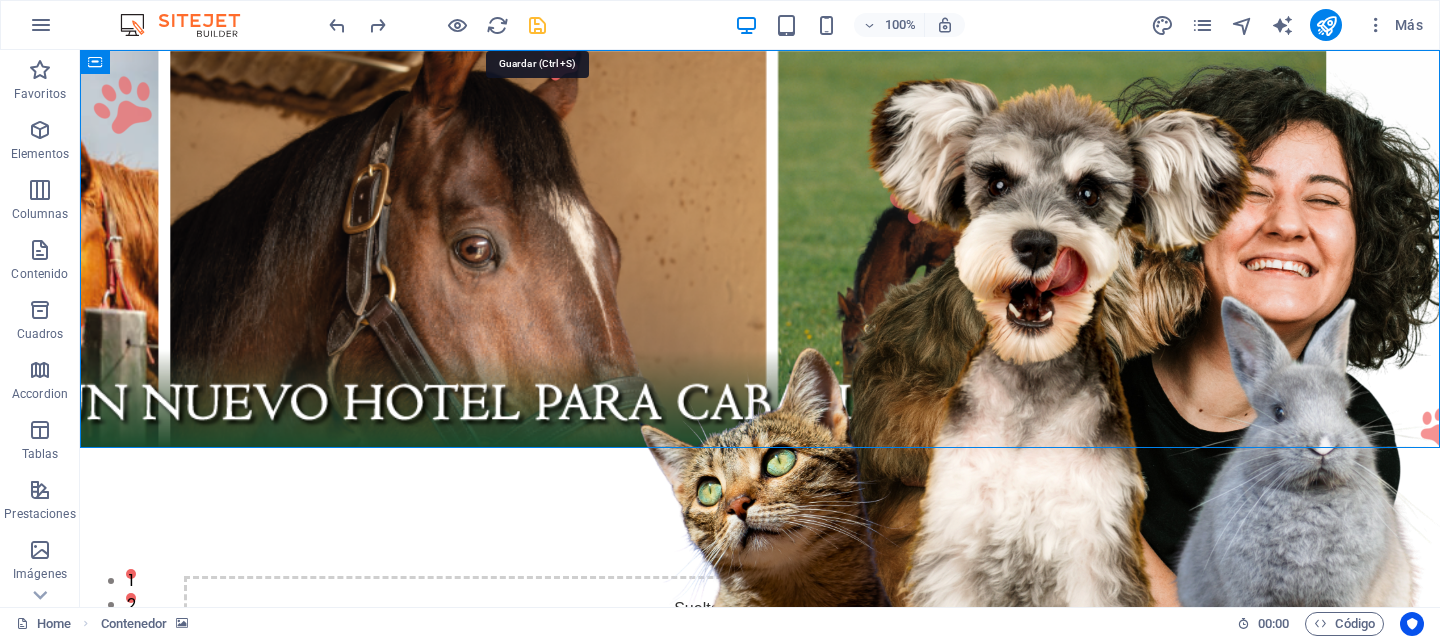 click at bounding box center (537, 25) 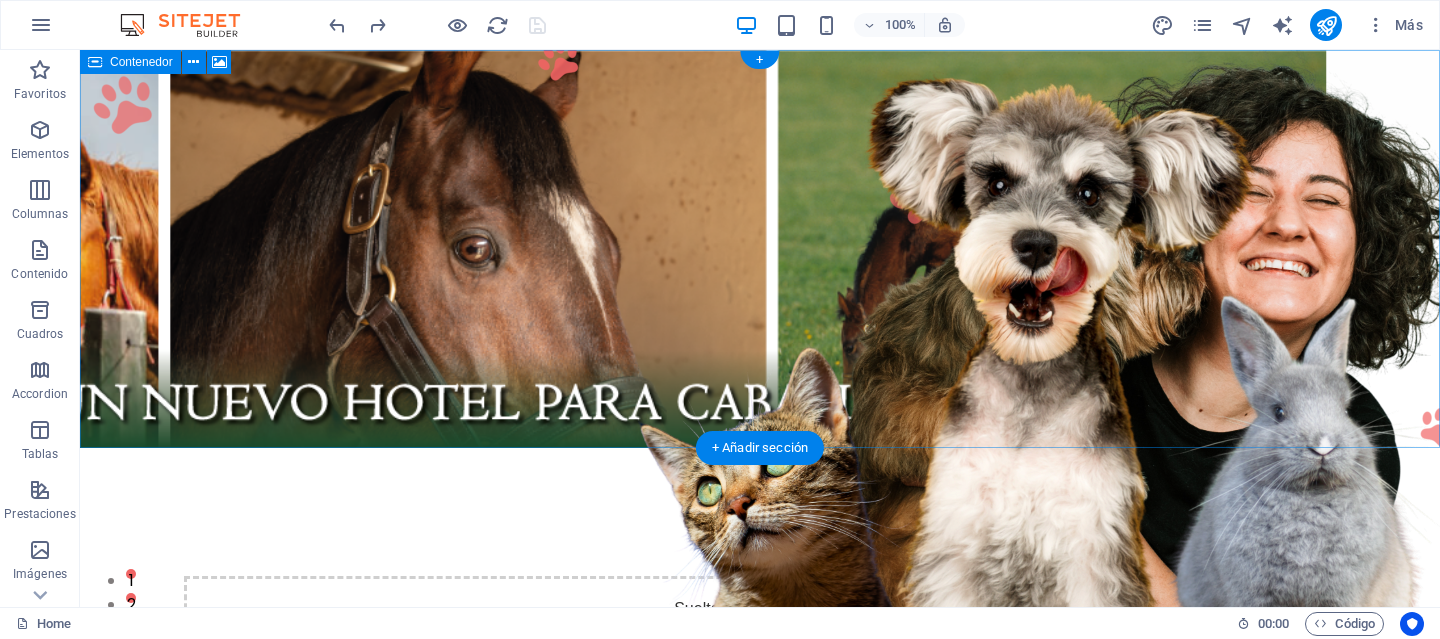click on "Suelta el contenido aquí o  Añadir elementos  Pegar portapapeles" at bounding box center (760, 647) 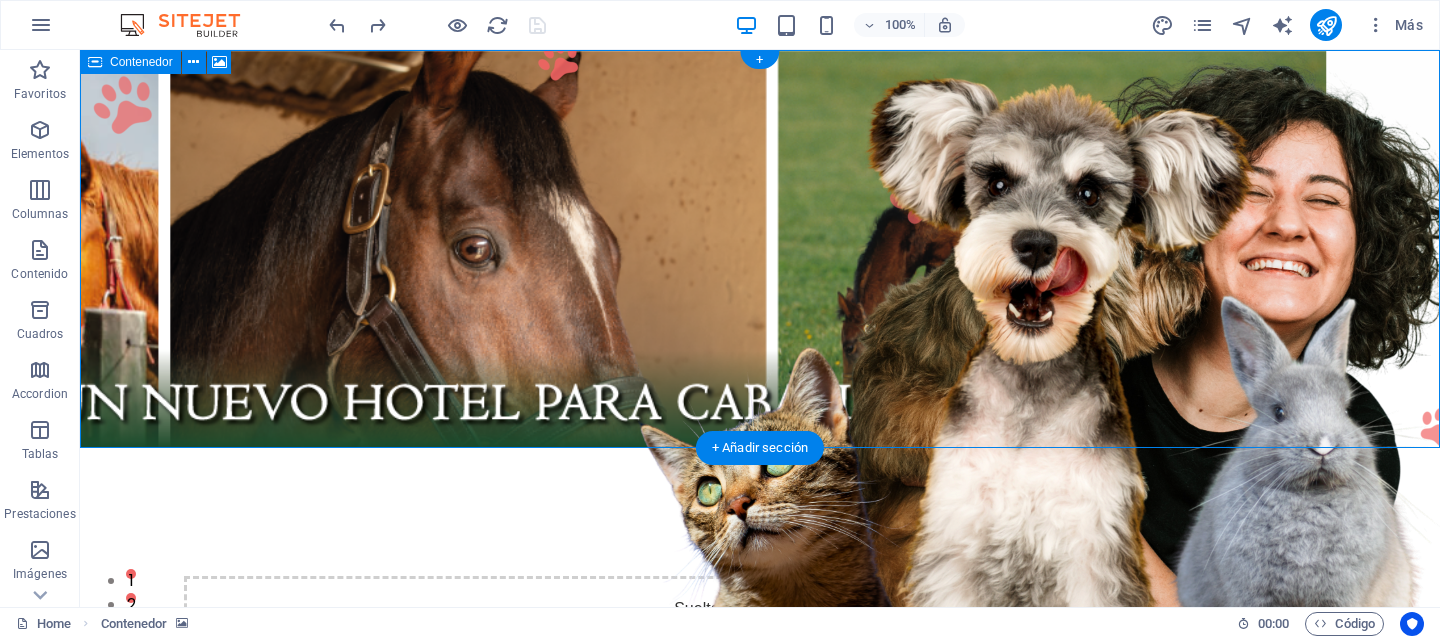 click on "Suelta el contenido aquí o  Añadir elementos  Pegar portapapeles" at bounding box center [760, 647] 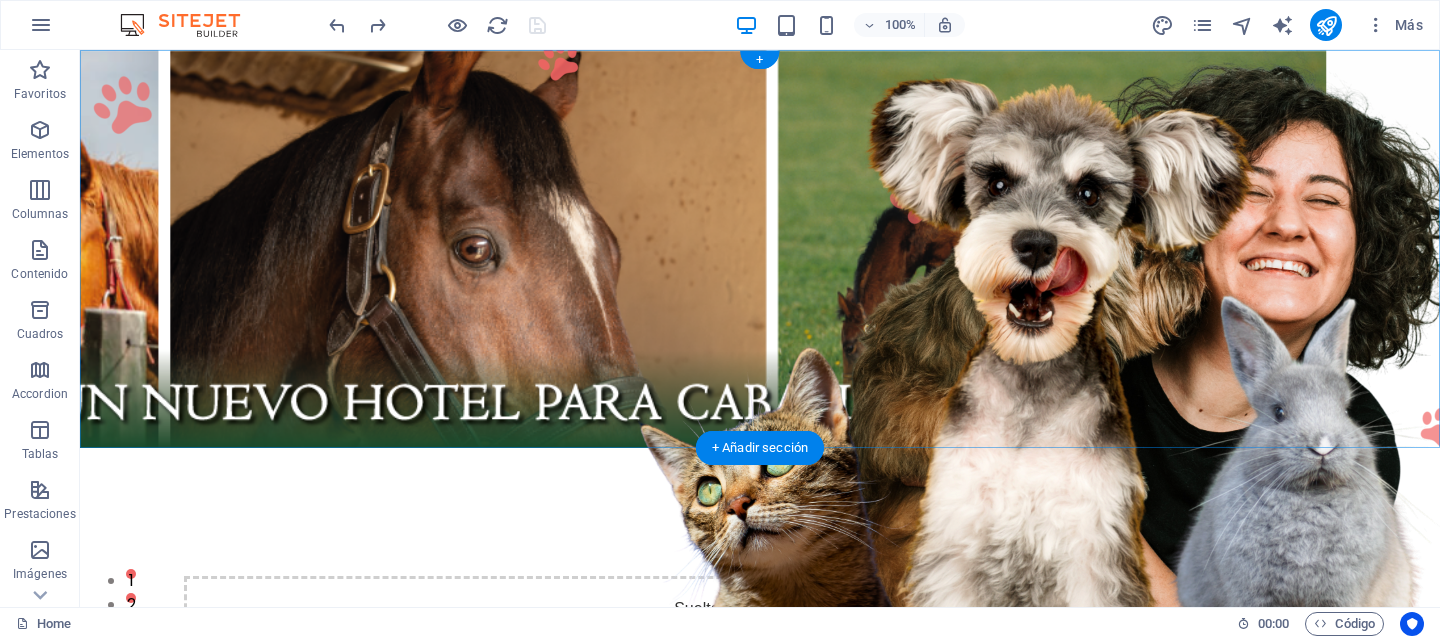 click at bounding box center (760, 249) 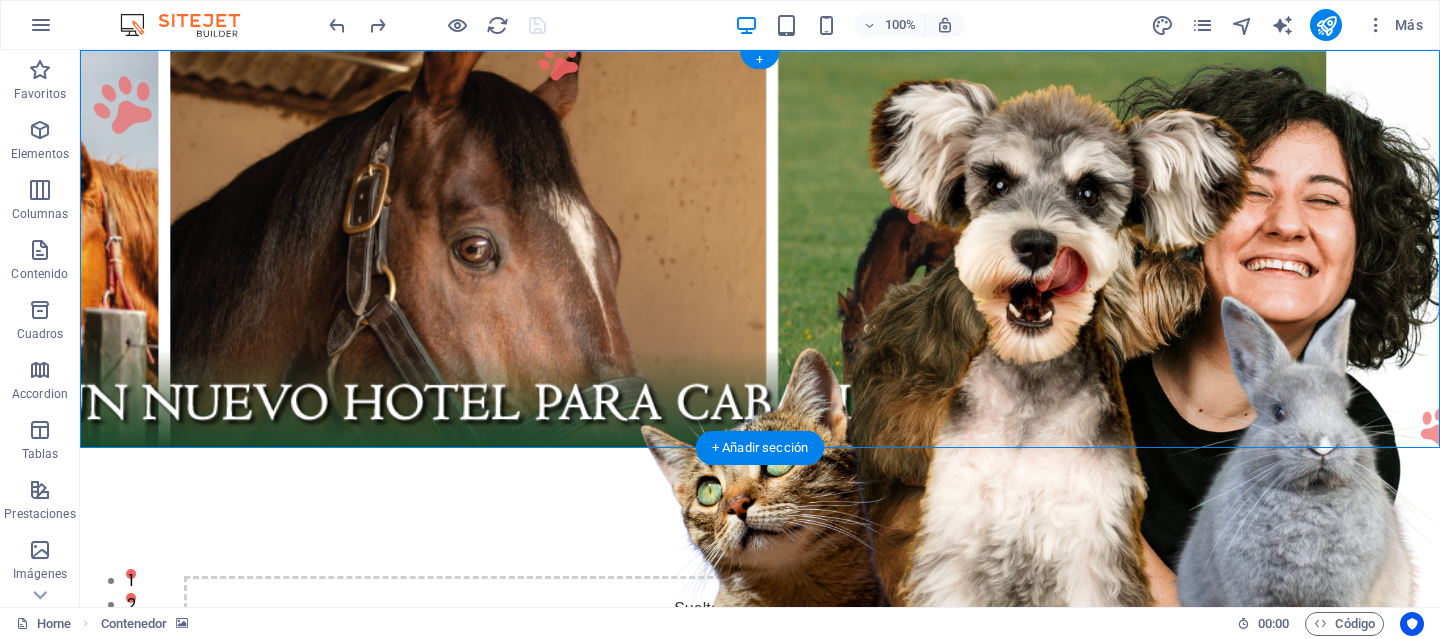 drag, startPoint x: 199, startPoint y: 126, endPoint x: 283, endPoint y: 126, distance: 84 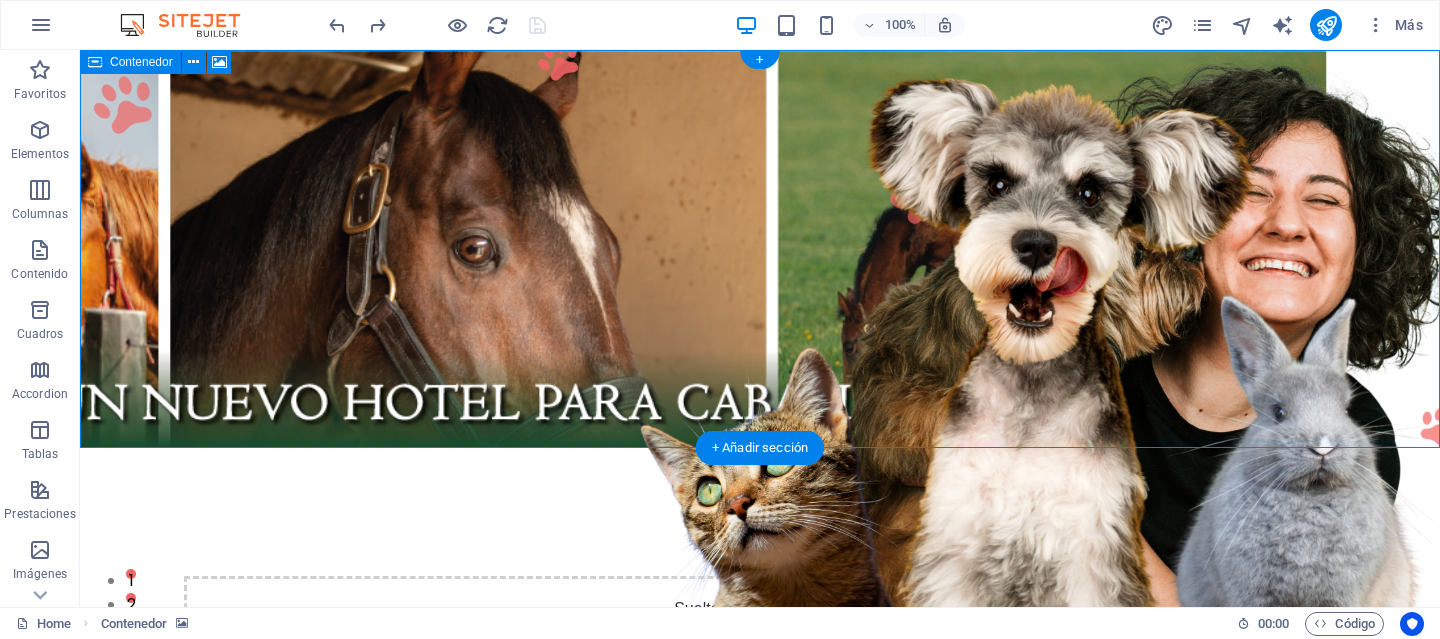 drag, startPoint x: 283, startPoint y: 125, endPoint x: 279, endPoint y: 219, distance: 94.08507 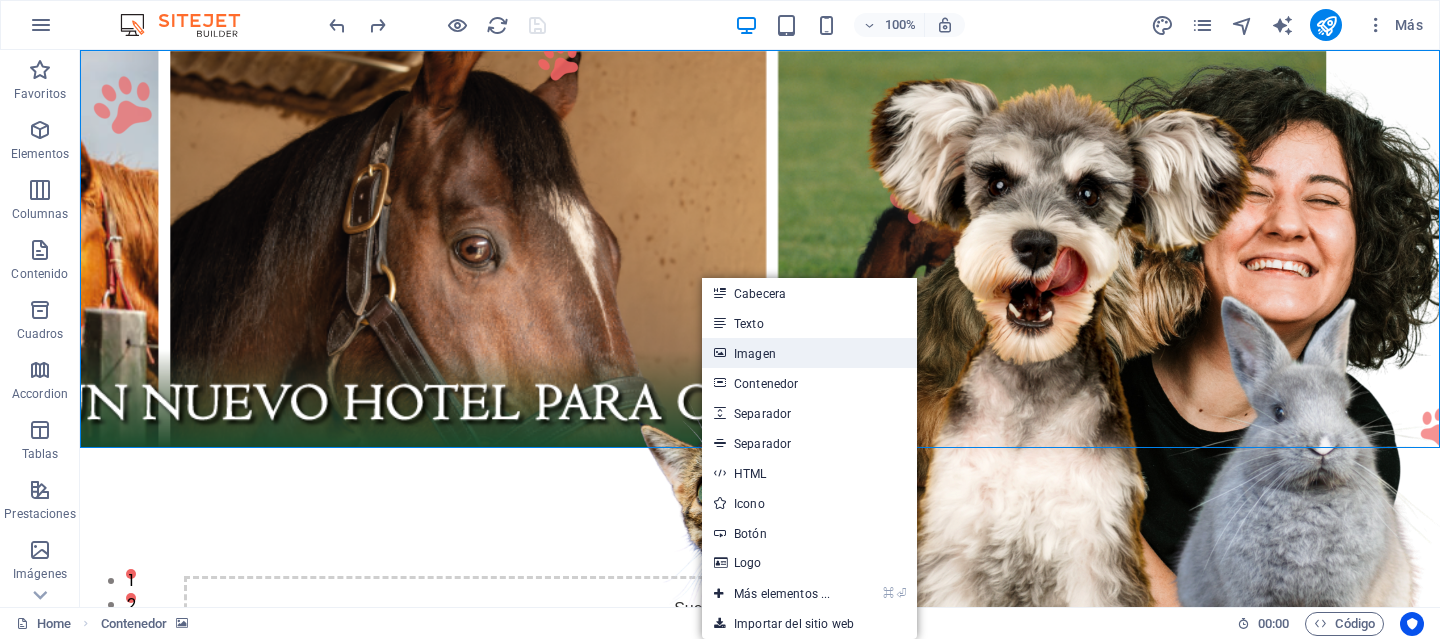 click on "Imagen" at bounding box center (809, 353) 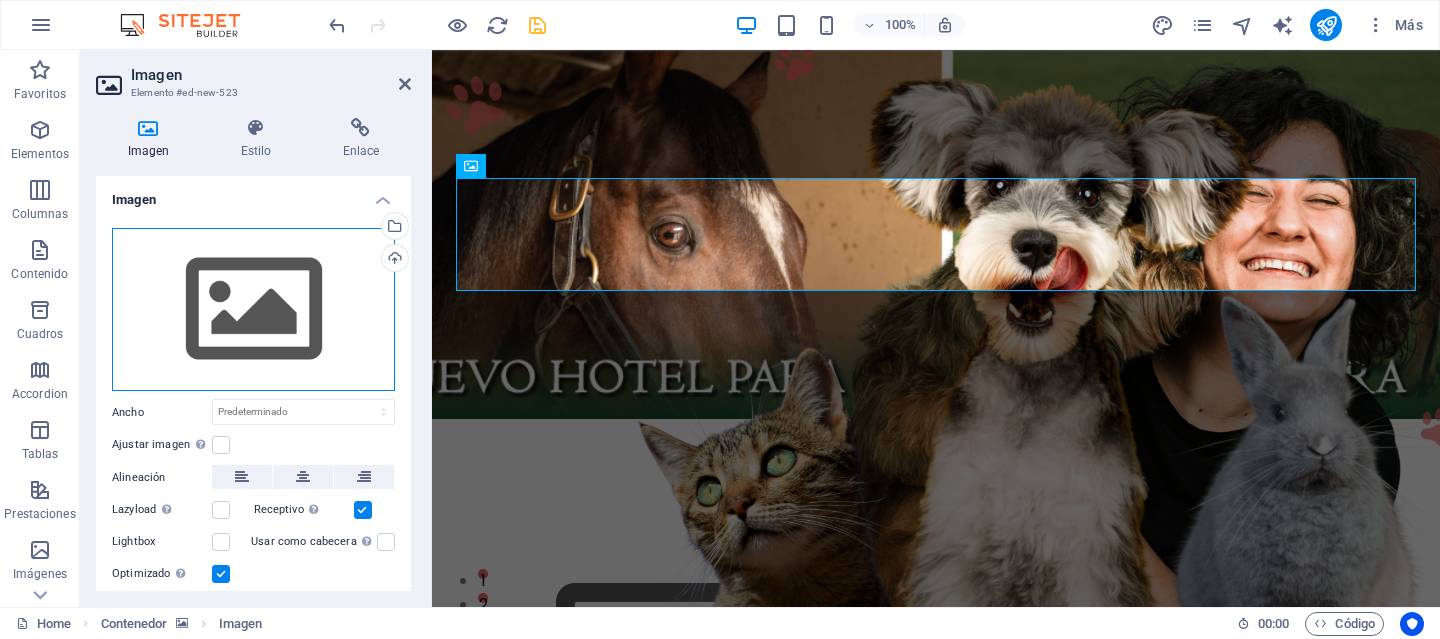 click on "Arrastra archivos aquí, haz clic para escoger archivos o  selecciona archivos de Archivos o de nuestra galería gratuita de fotos y vídeos" at bounding box center [253, 310] 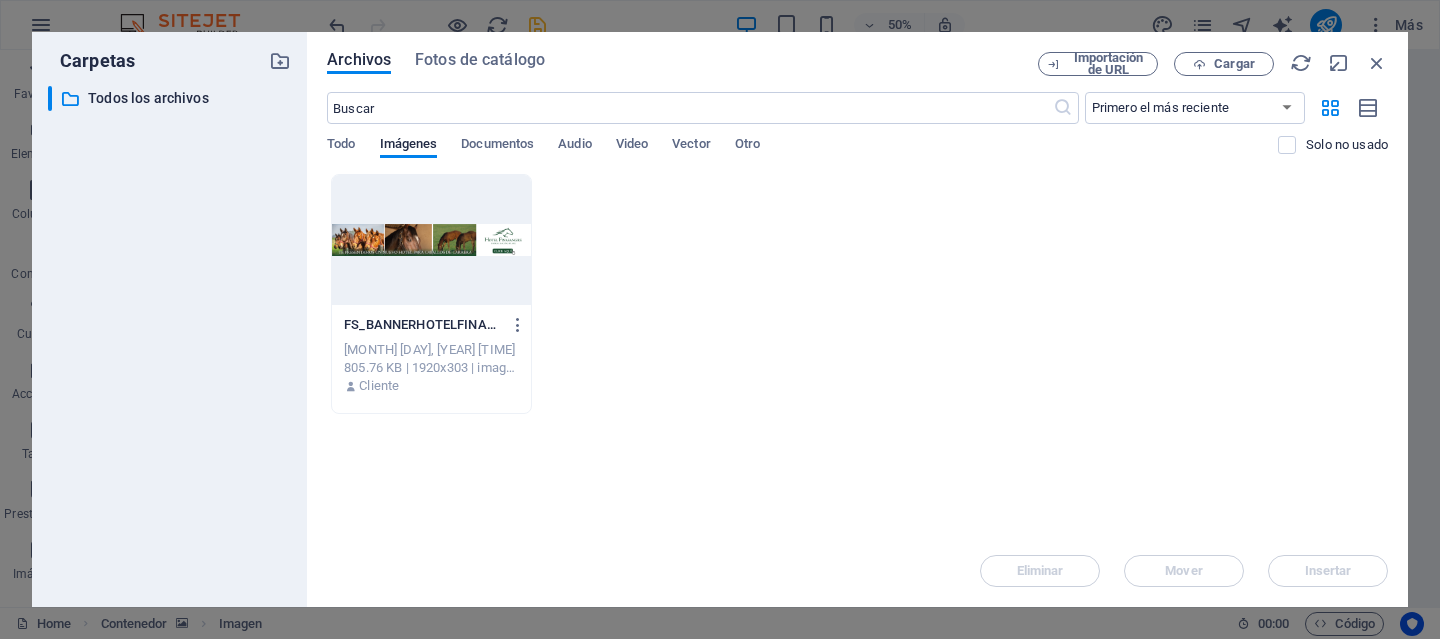 click at bounding box center [431, 240] 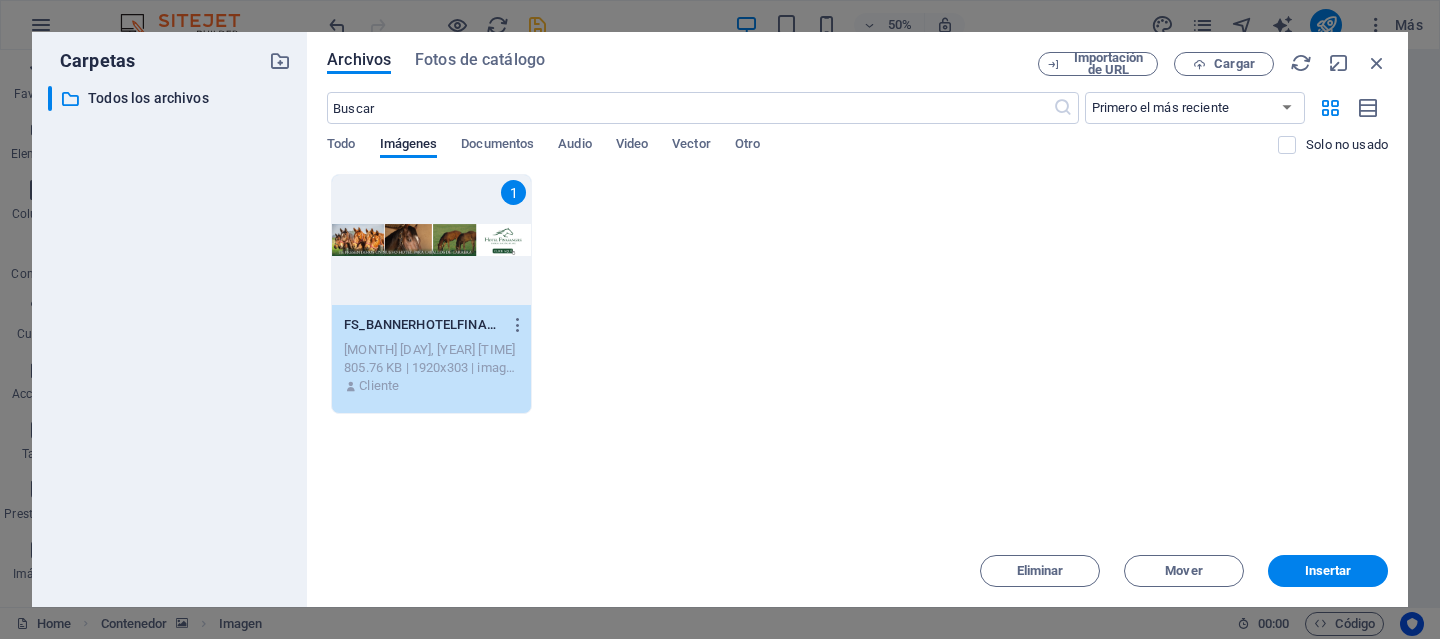 click on "1" at bounding box center [431, 240] 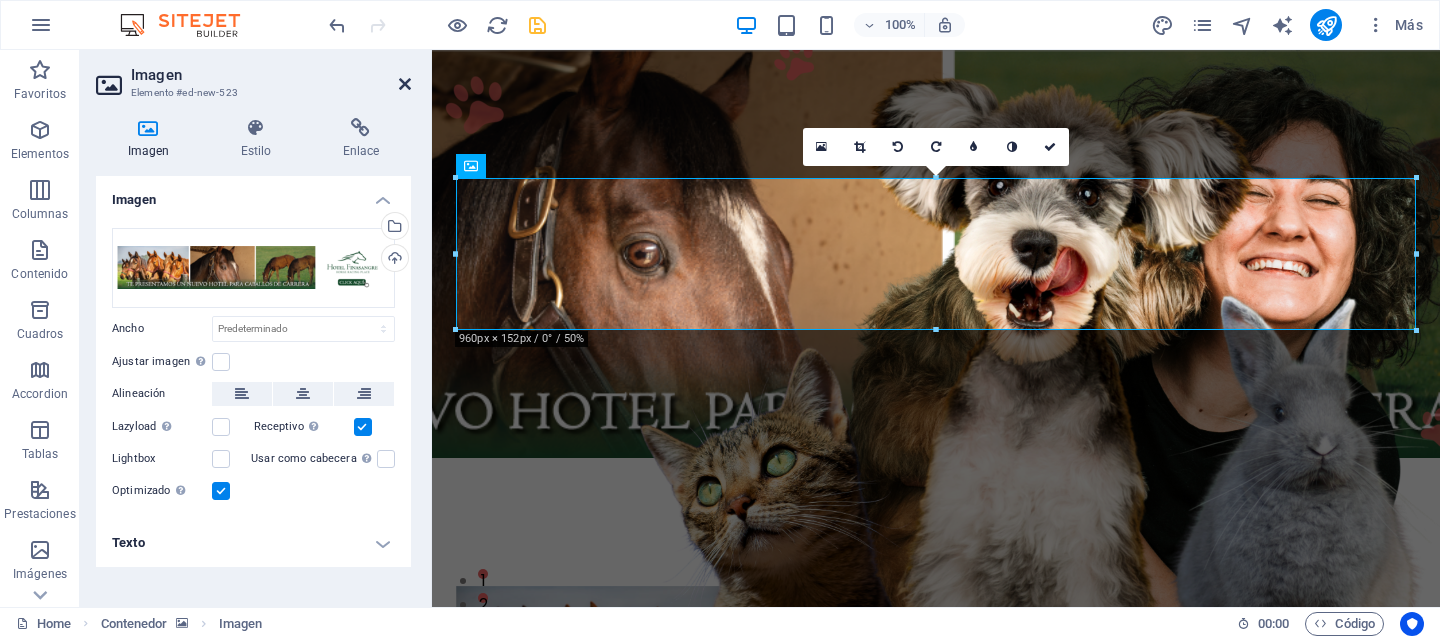 click at bounding box center (405, 84) 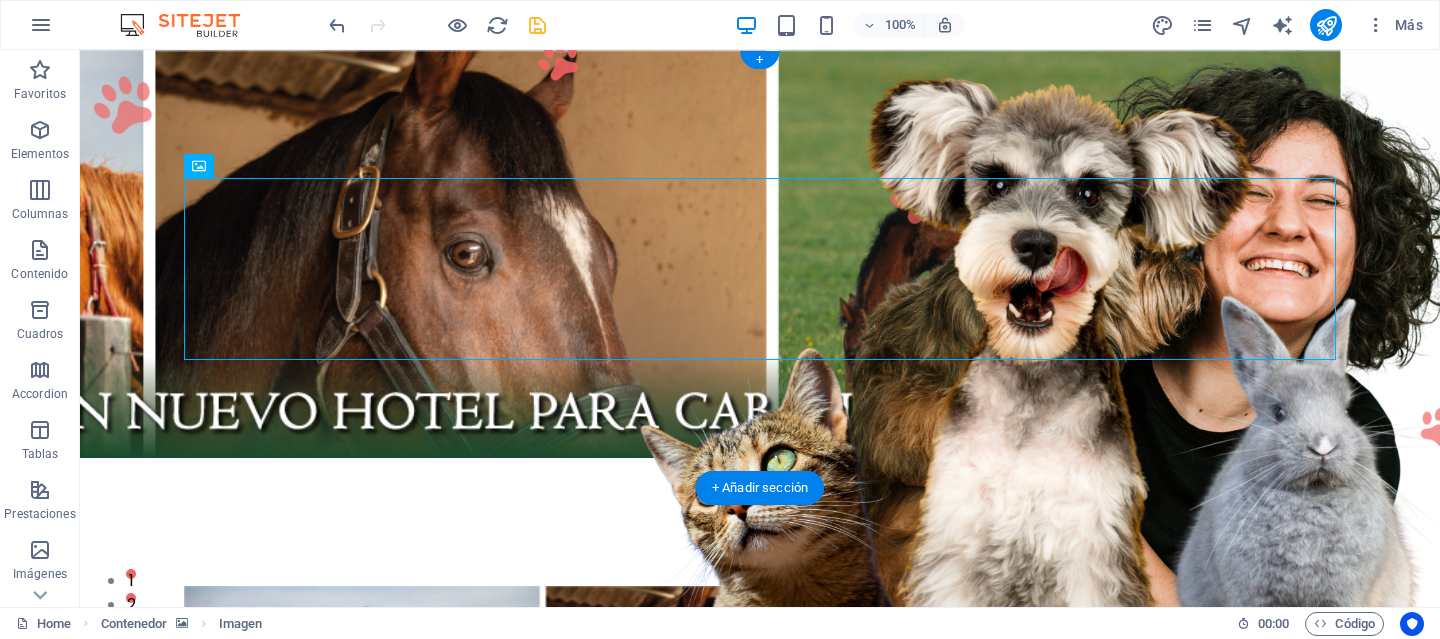 click at bounding box center [760, 254] 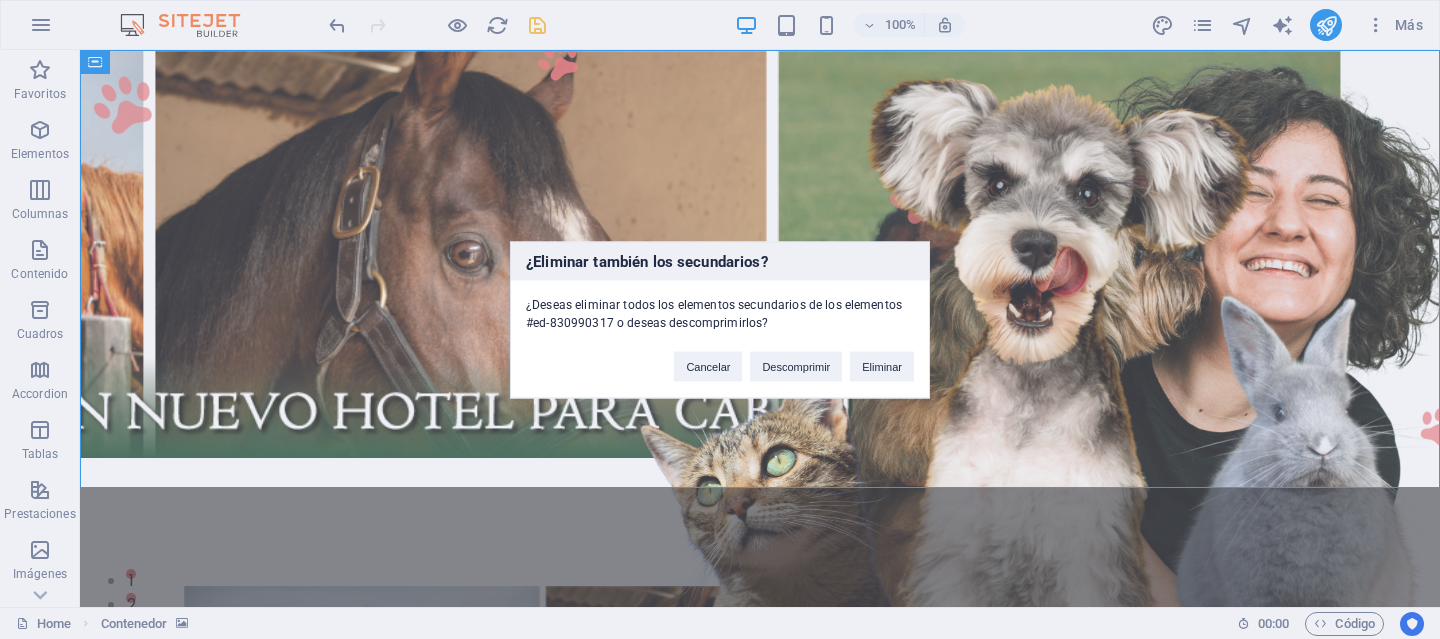 type 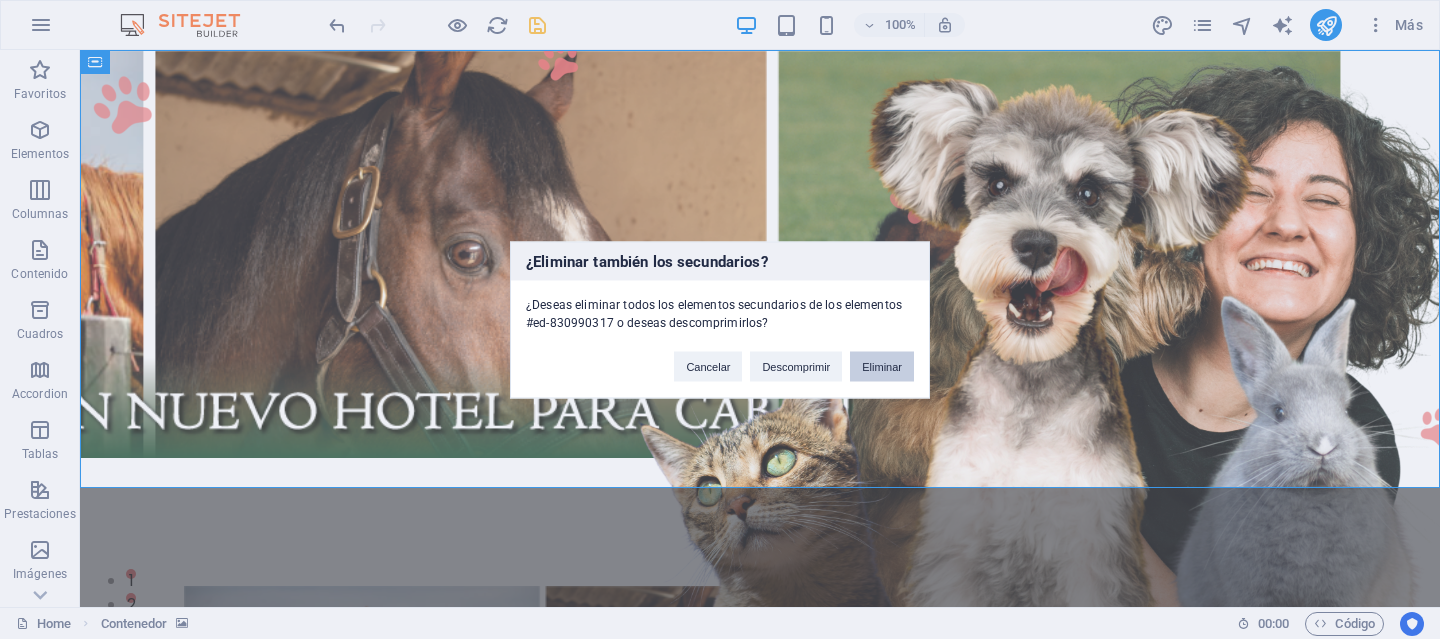 click on "Eliminar" at bounding box center (882, 366) 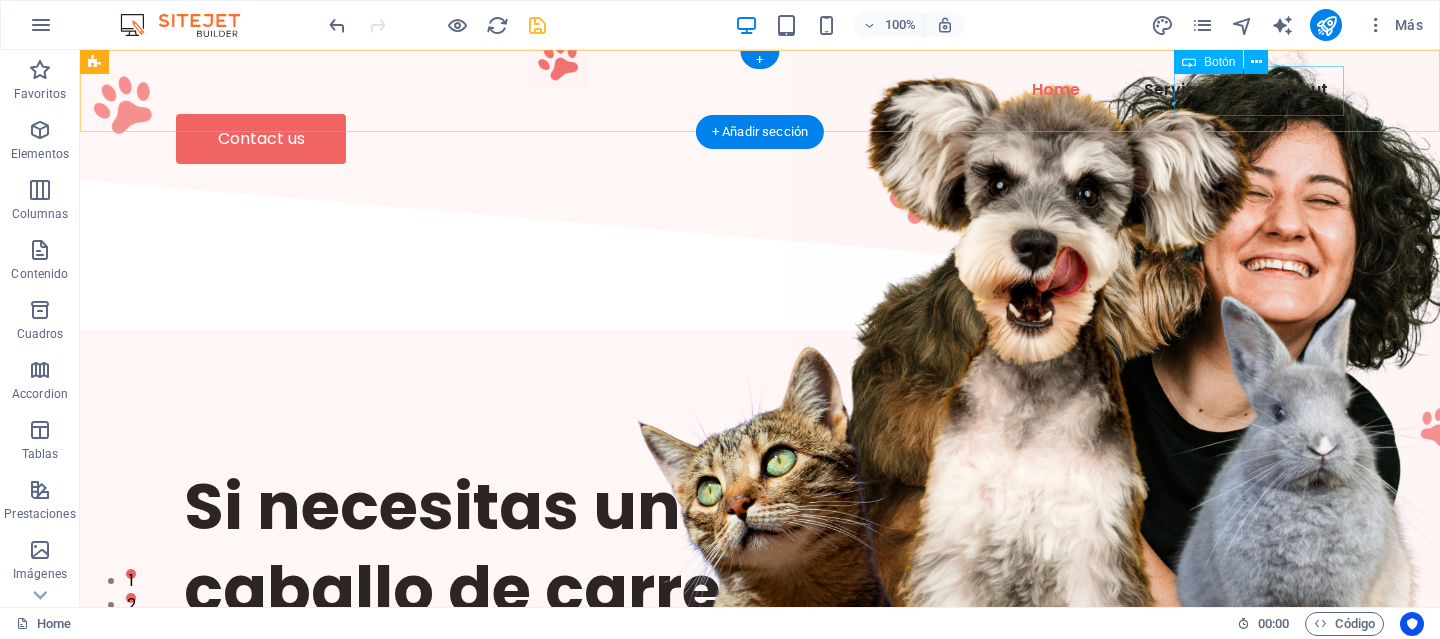 click on "Contact us" at bounding box center [760, 139] 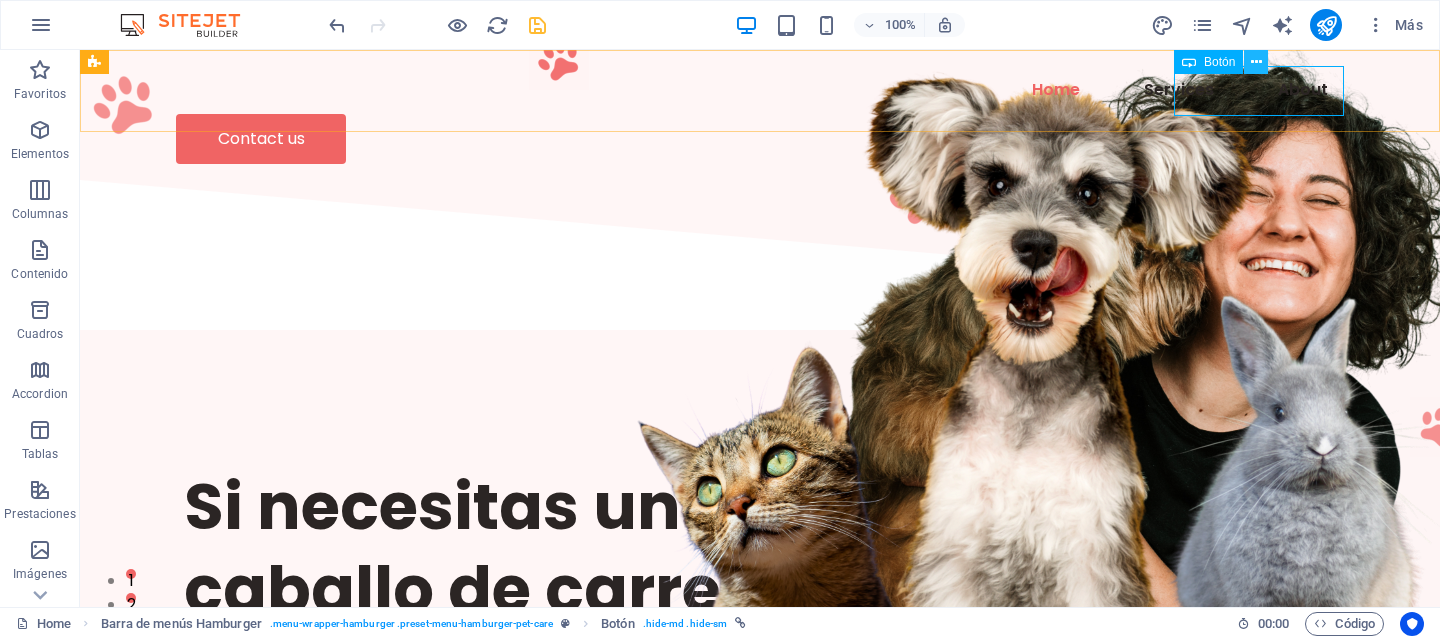 click at bounding box center [1256, 62] 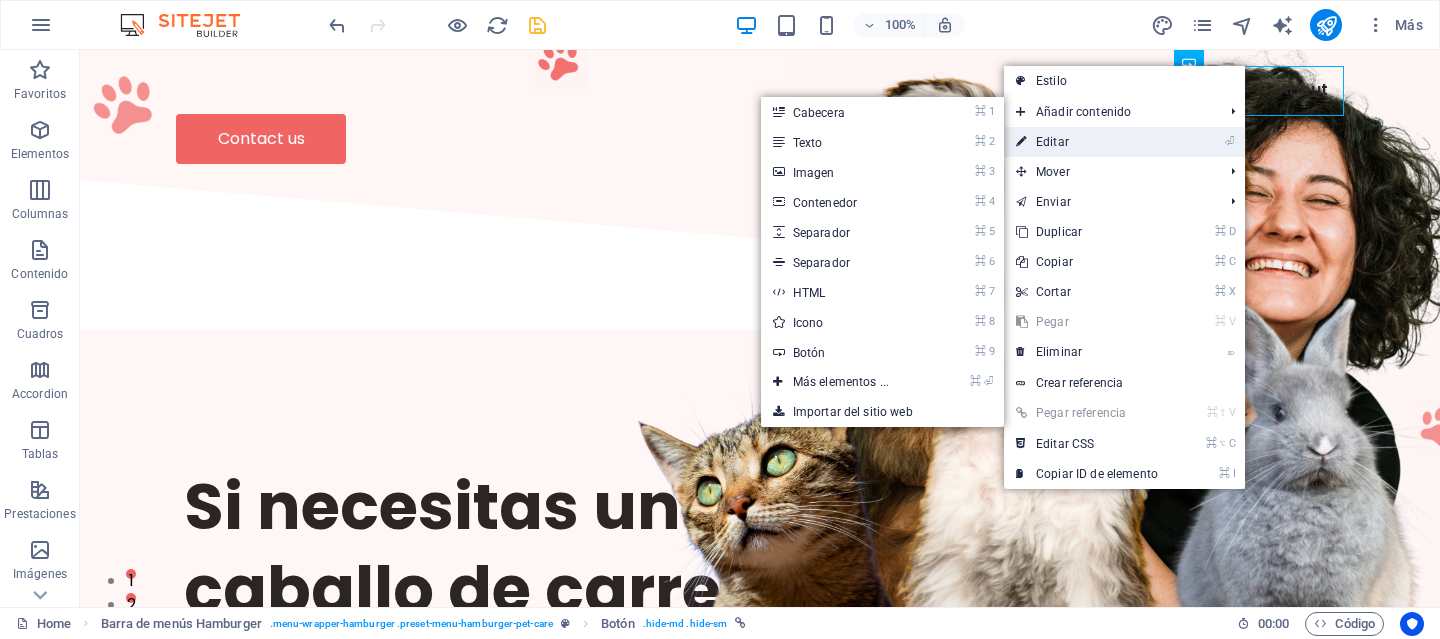 click on "⏎  Editar" at bounding box center (1087, 142) 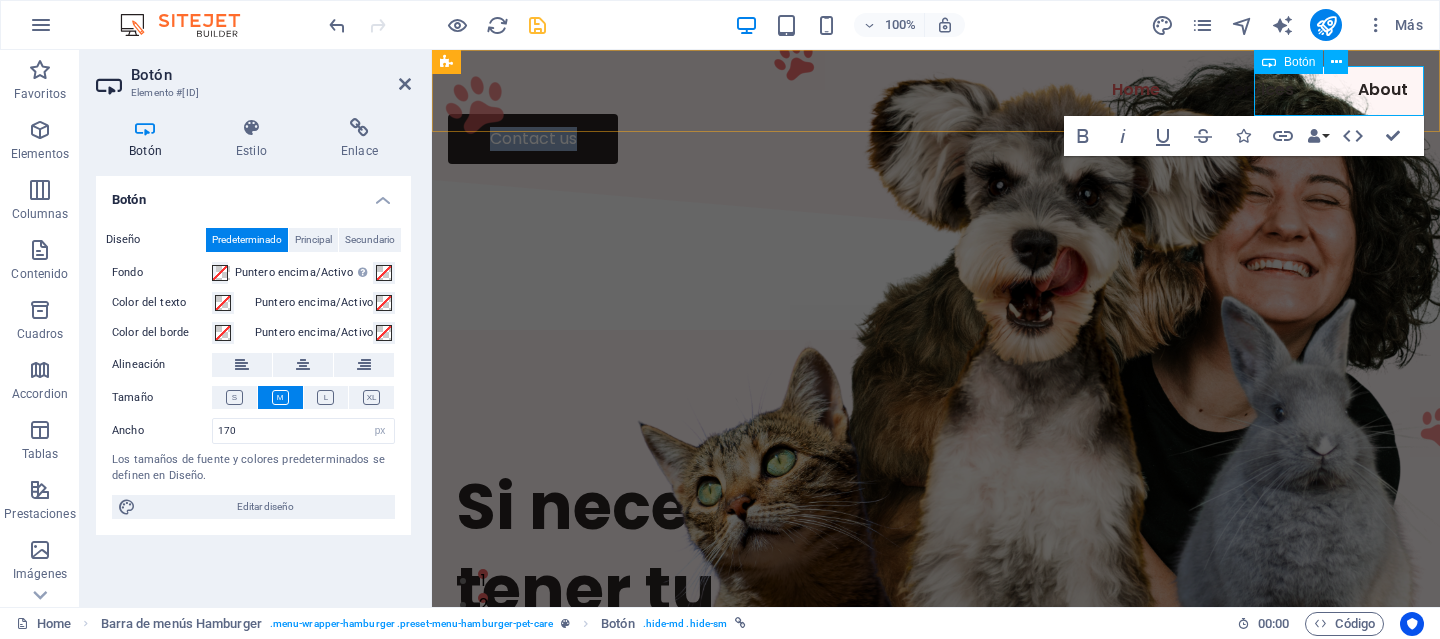 type 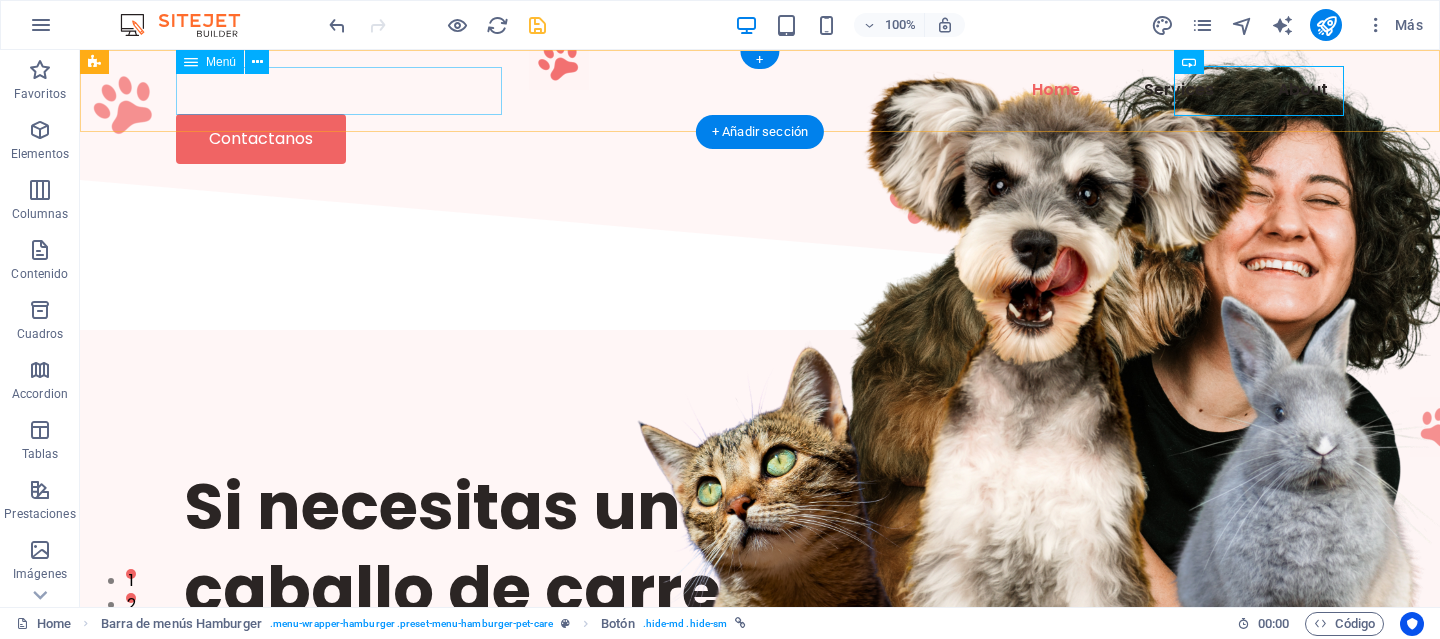 click on "Home Services About" at bounding box center [760, 90] 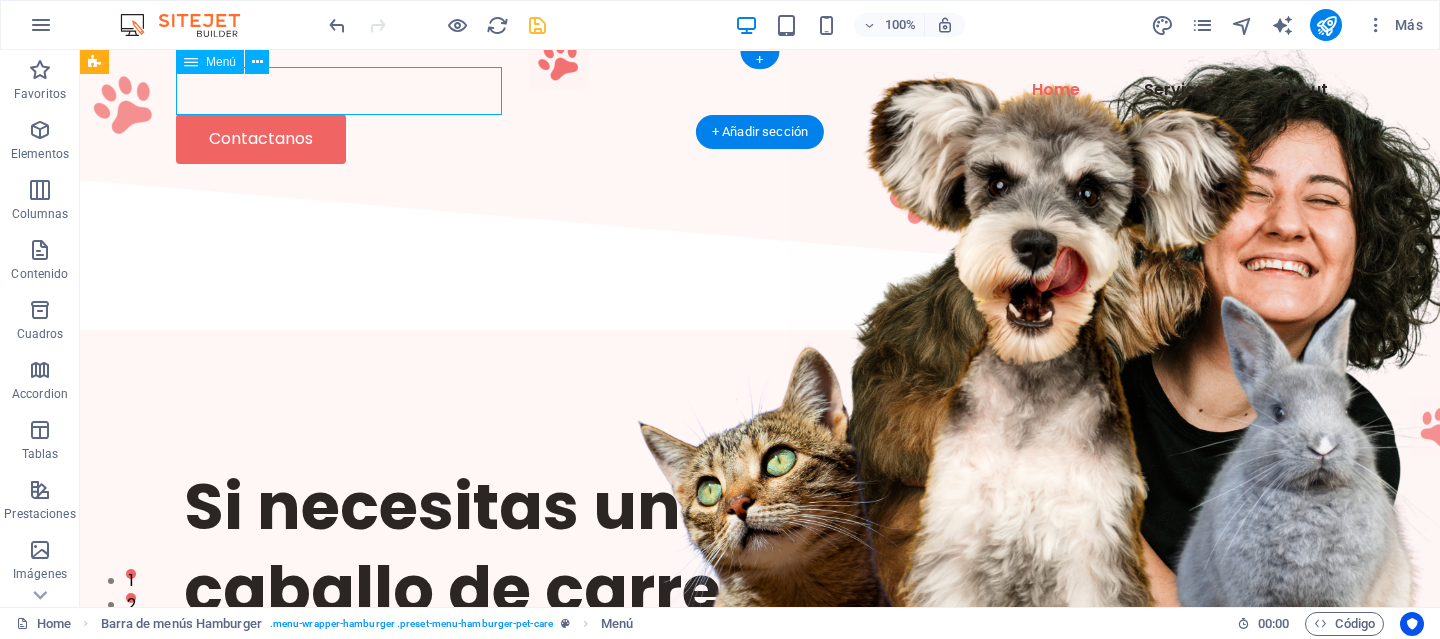 click on "Home Services About" at bounding box center [760, 90] 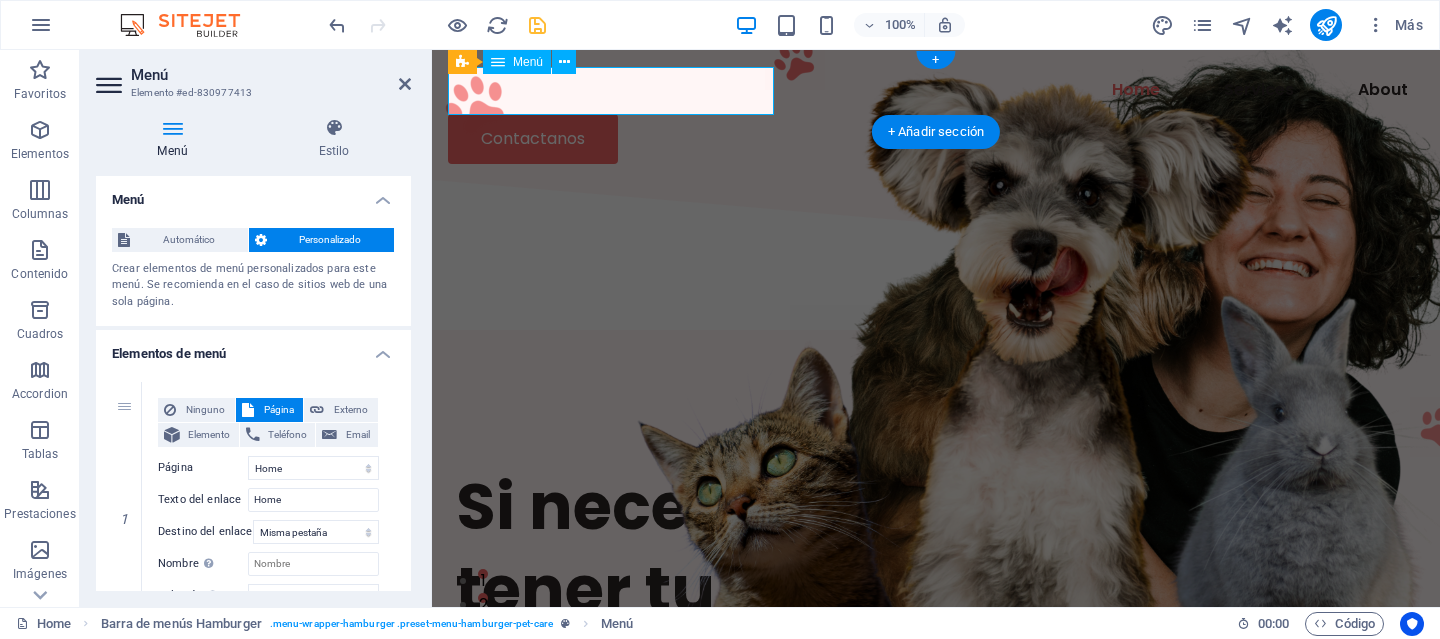 click on "Home Services About" at bounding box center (936, 90) 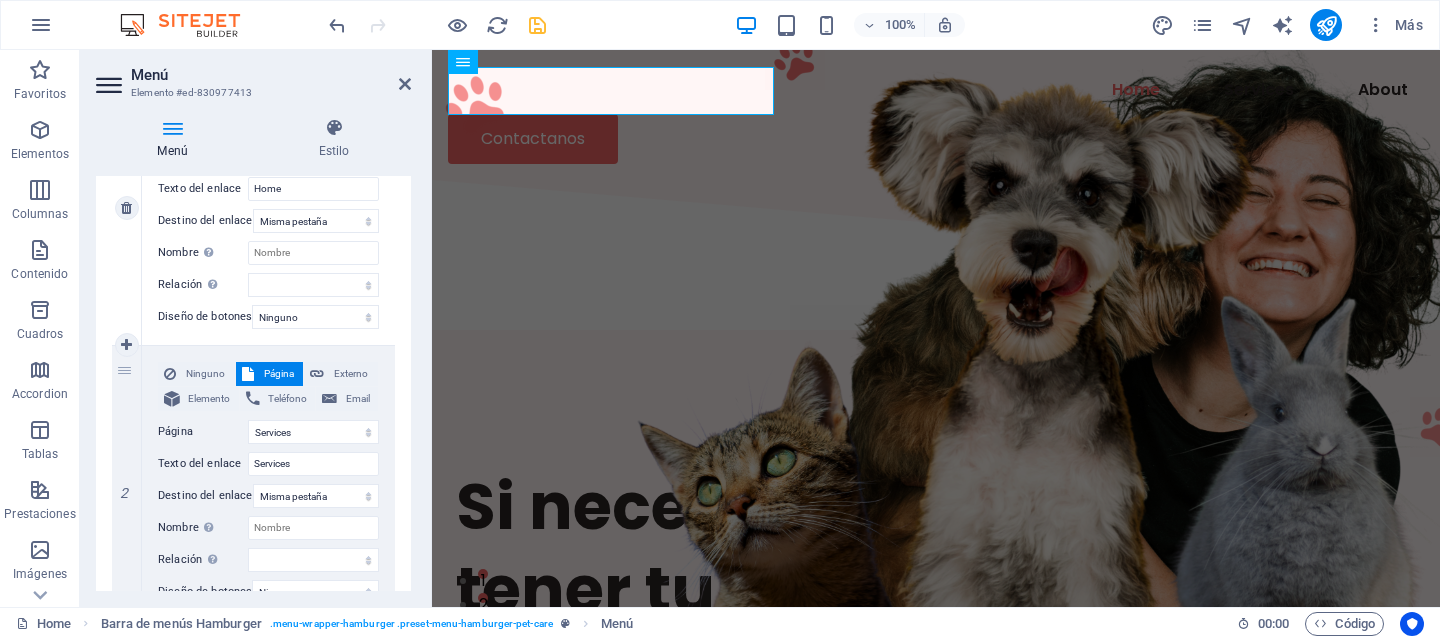 scroll, scrollTop: 313, scrollLeft: 0, axis: vertical 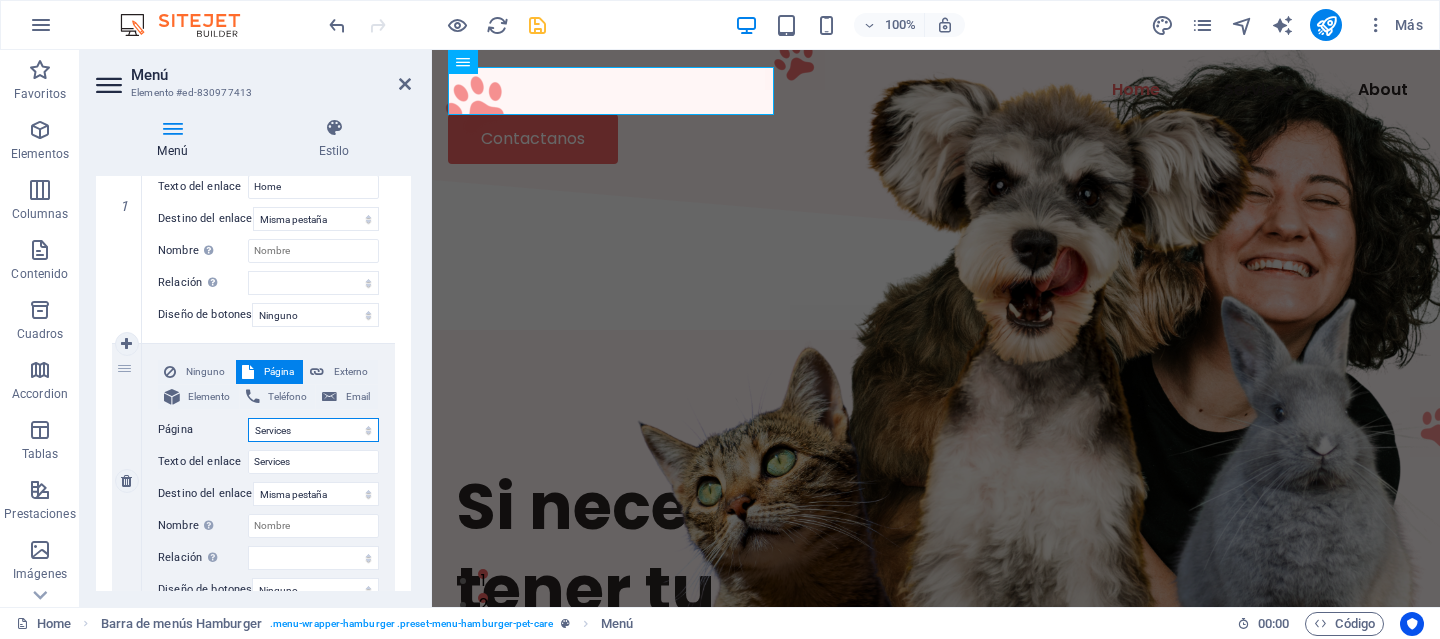 click on "Home About Services Contact Legal Notice Privacy" at bounding box center (313, 430) 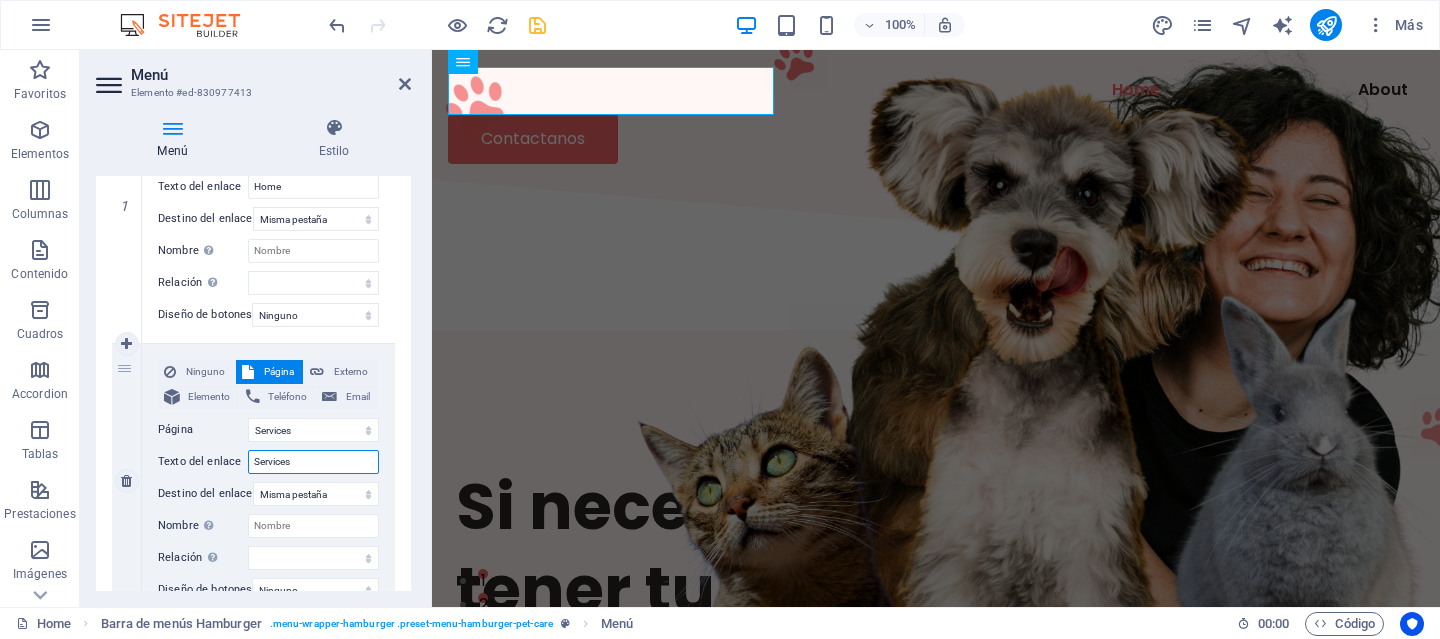 click on "Services" at bounding box center (313, 462) 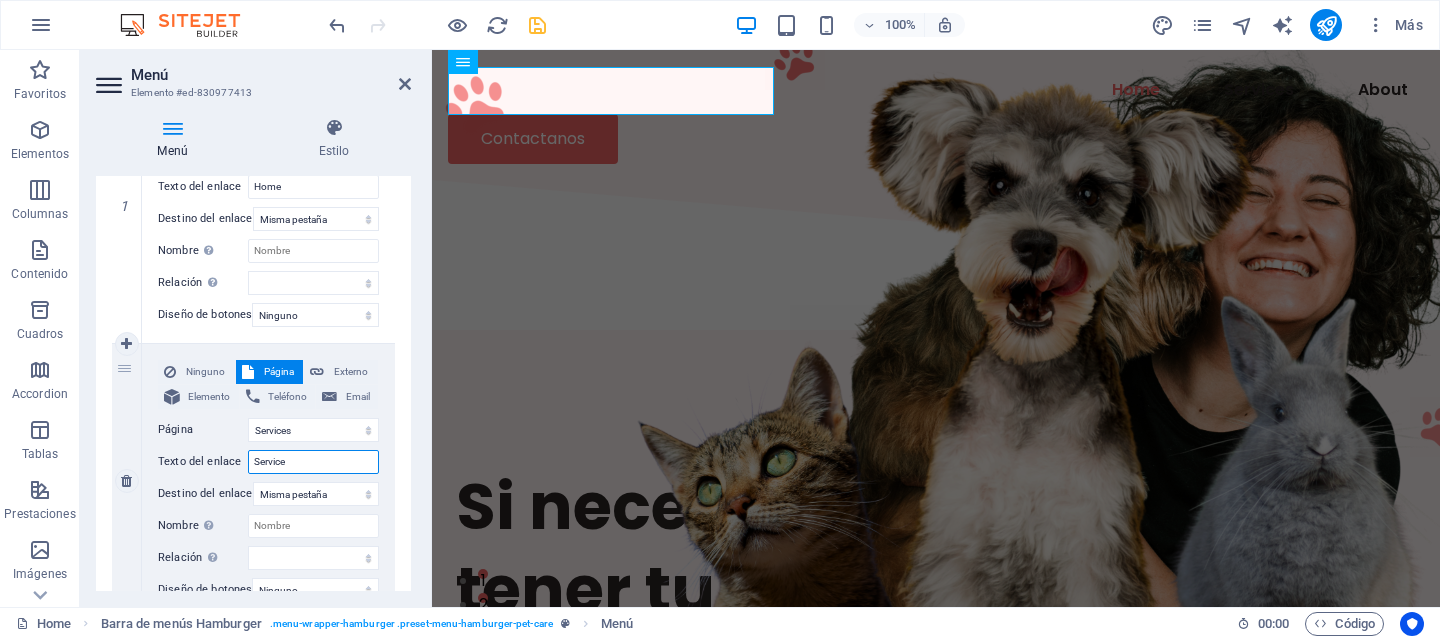 type on "Servic" 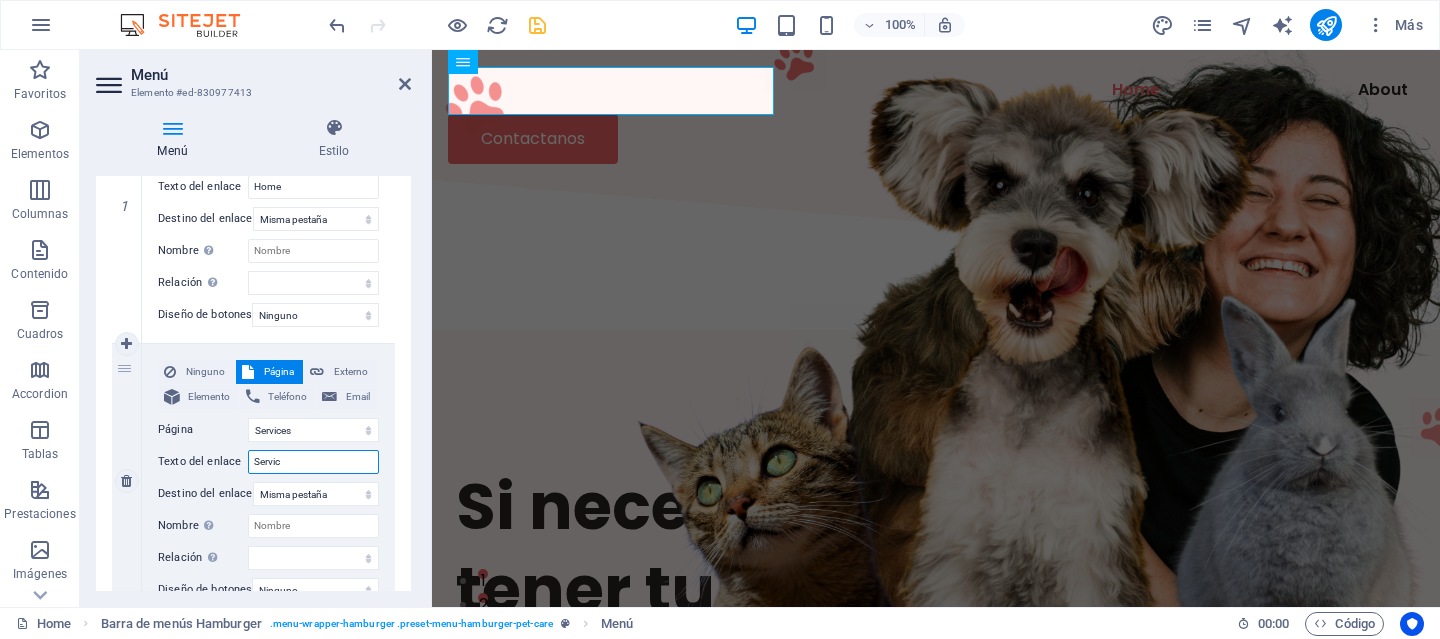 select 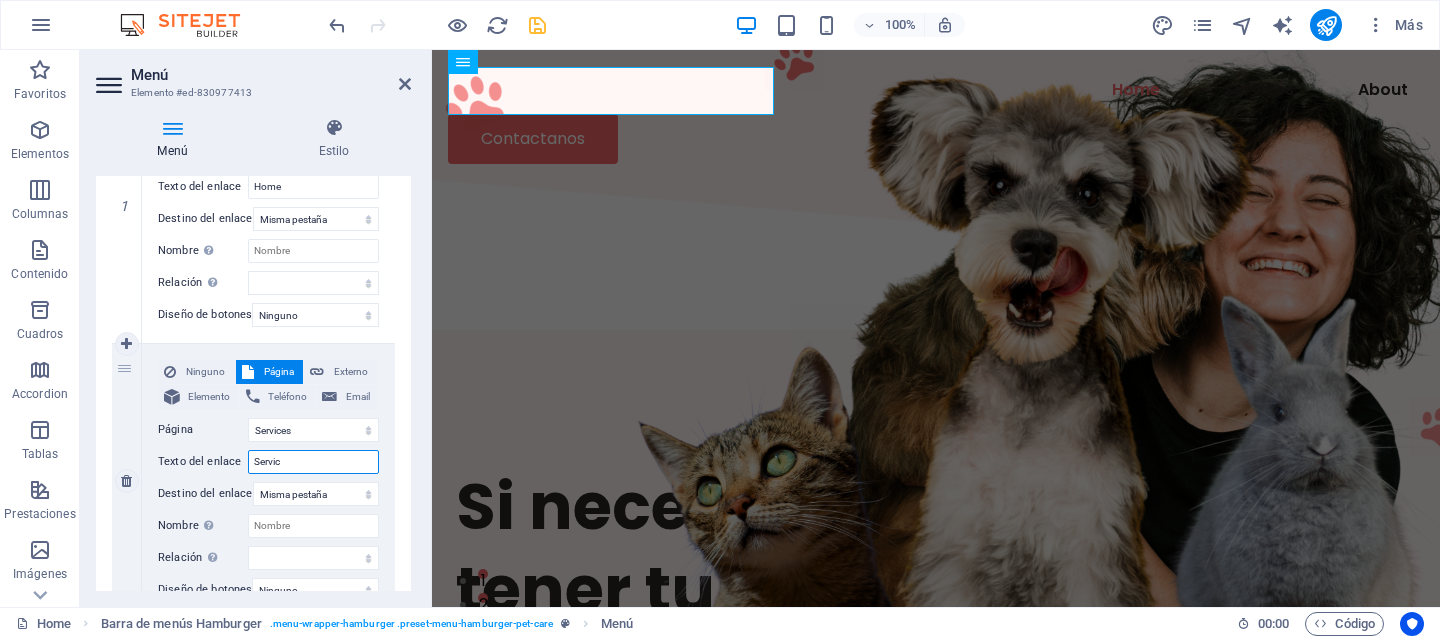 select 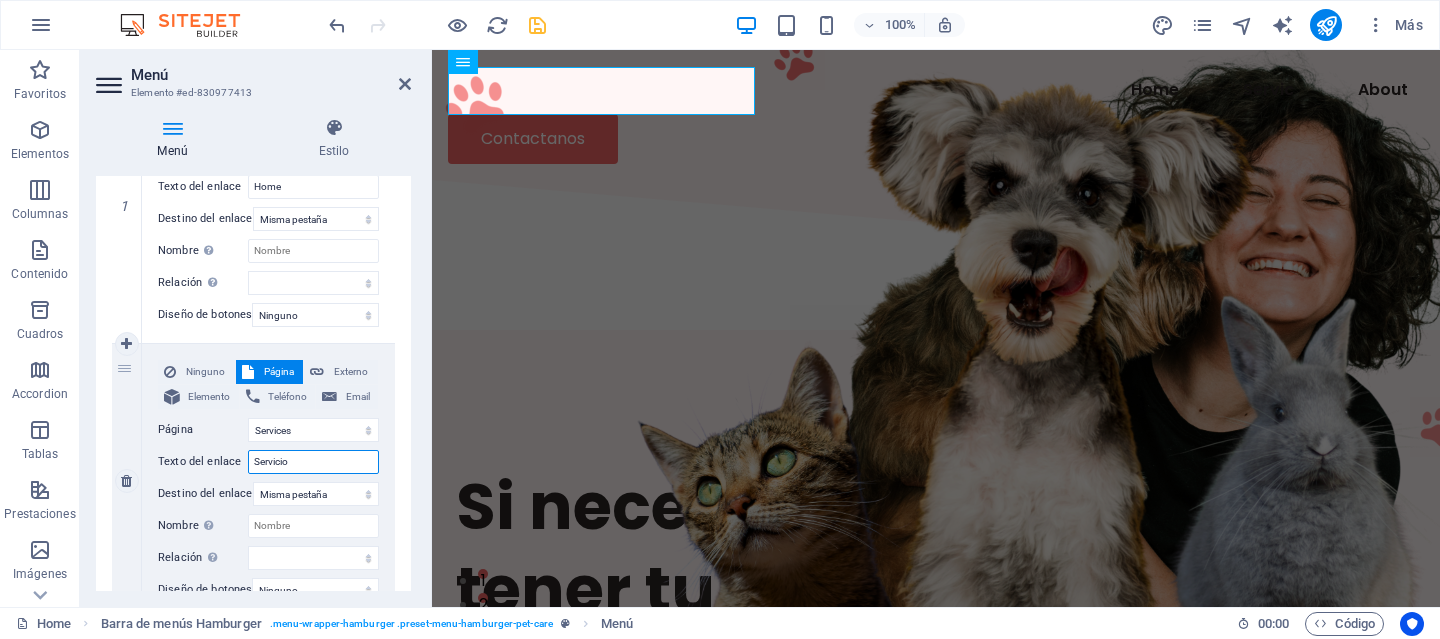type on "Servicios" 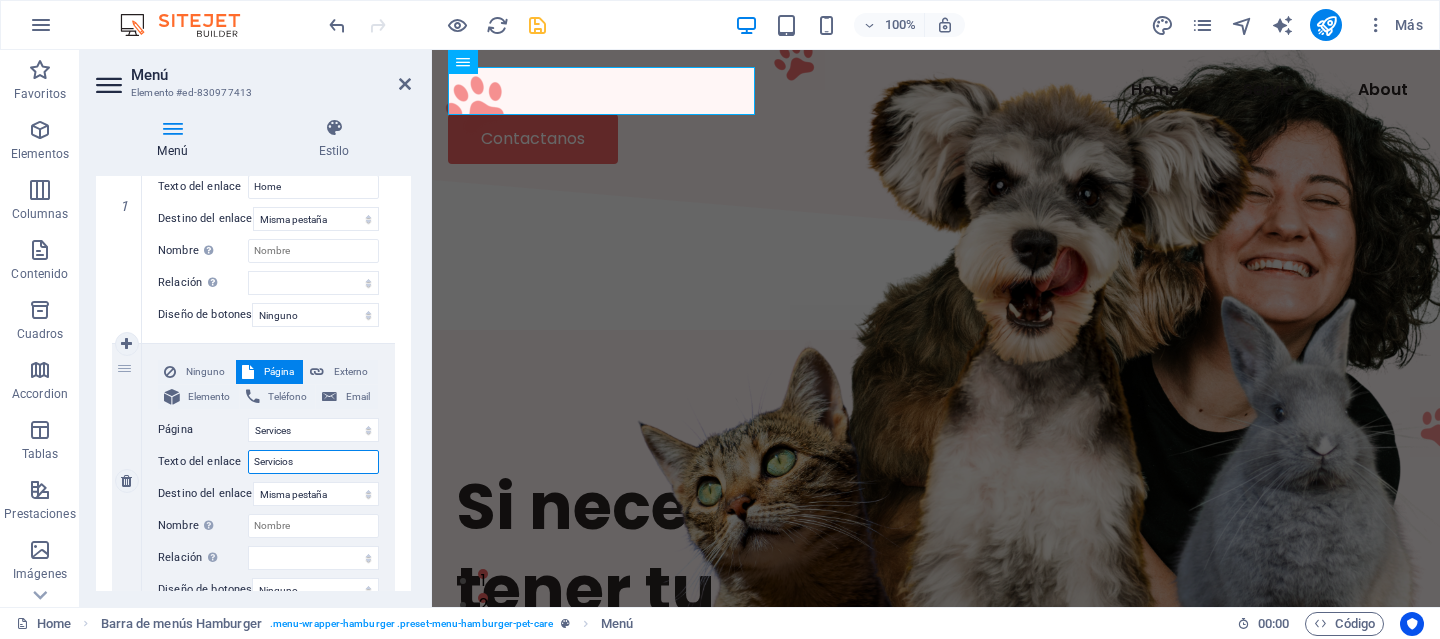 select 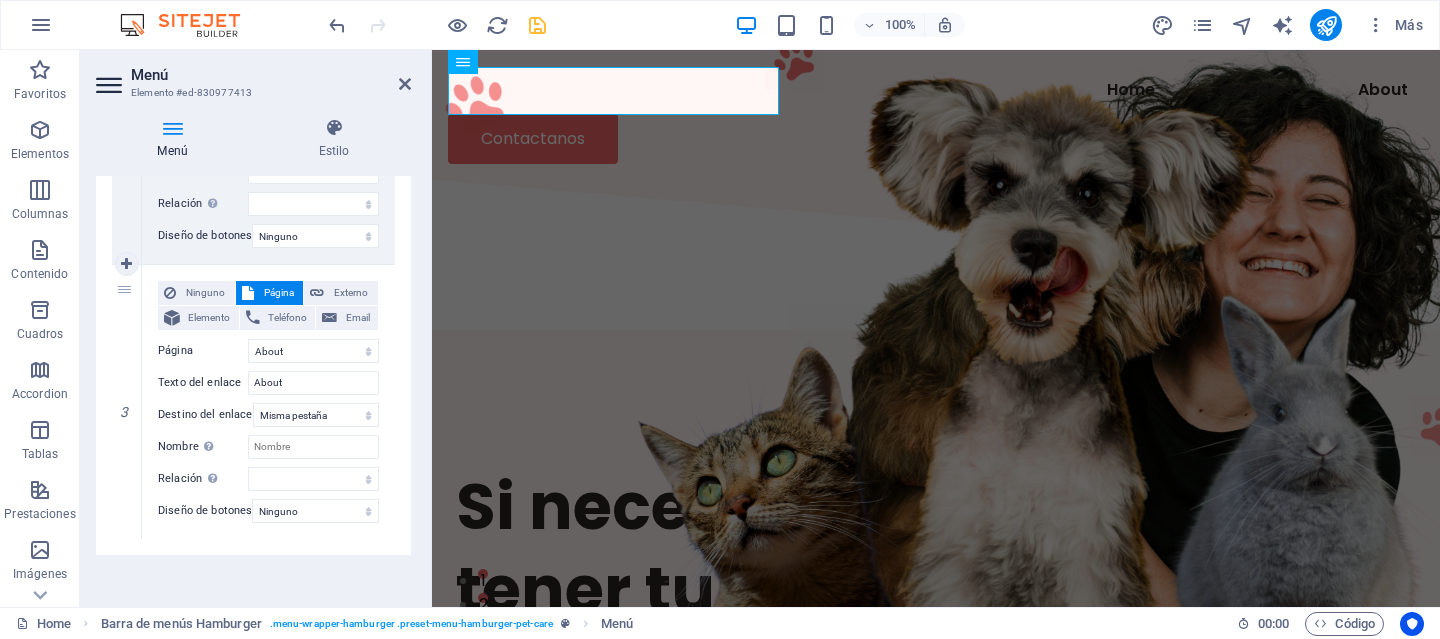 scroll, scrollTop: 684, scrollLeft: 0, axis: vertical 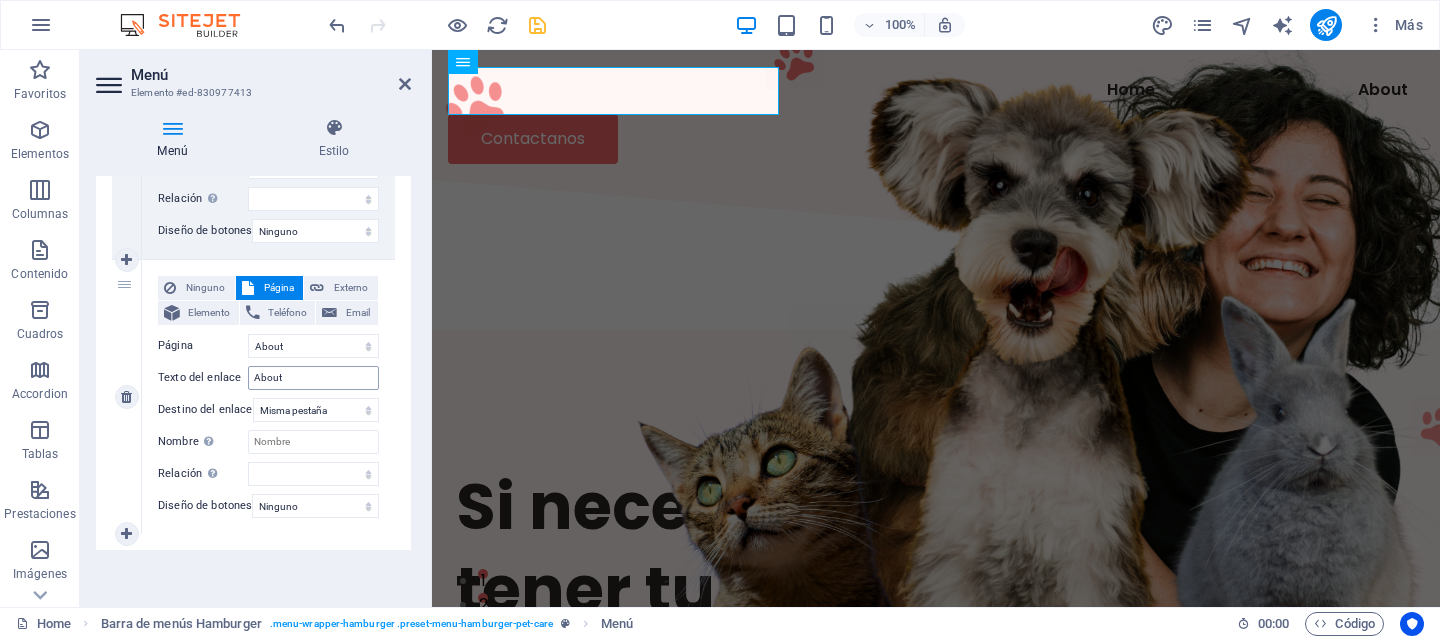 type on "Servicios" 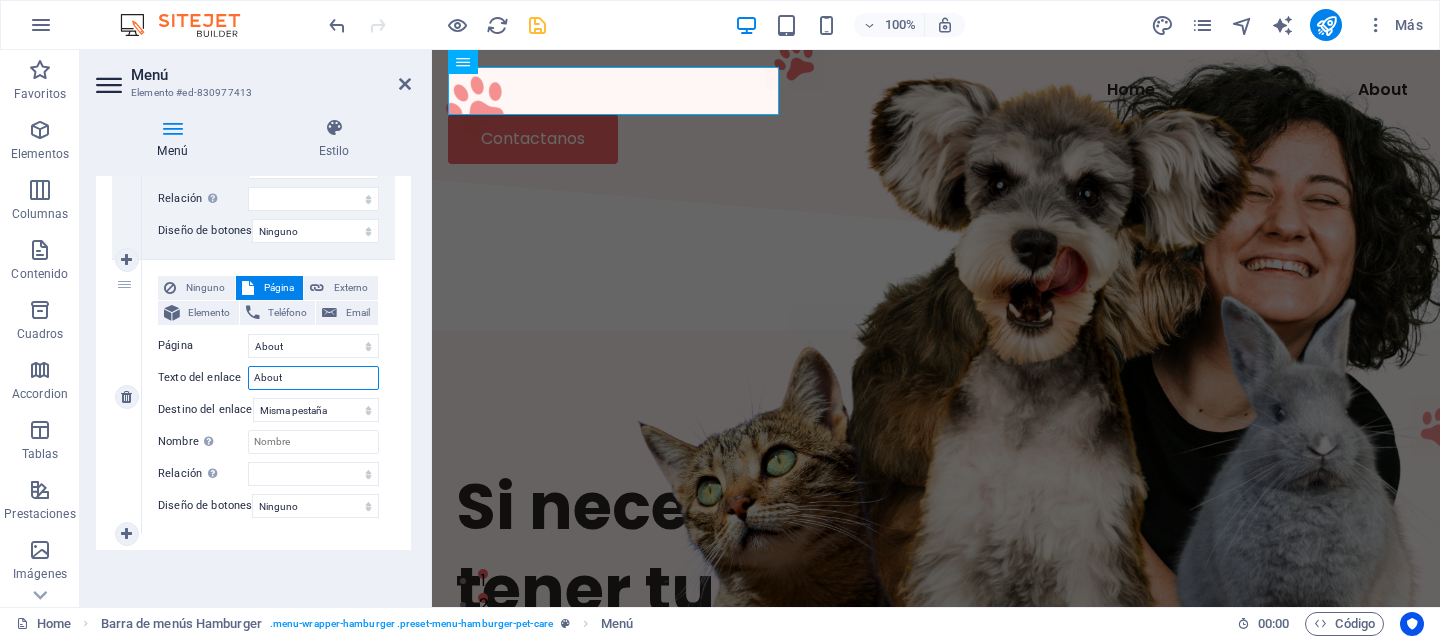 click on "About" at bounding box center [313, 378] 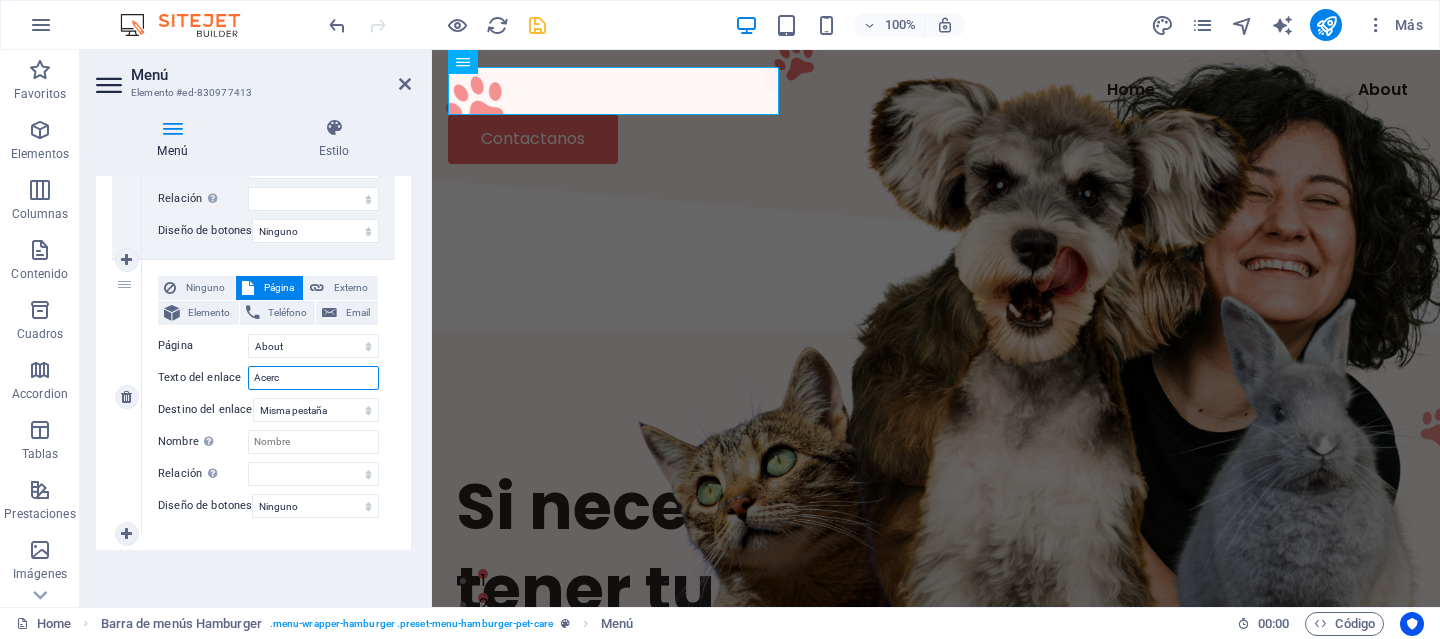 type on "Acerca" 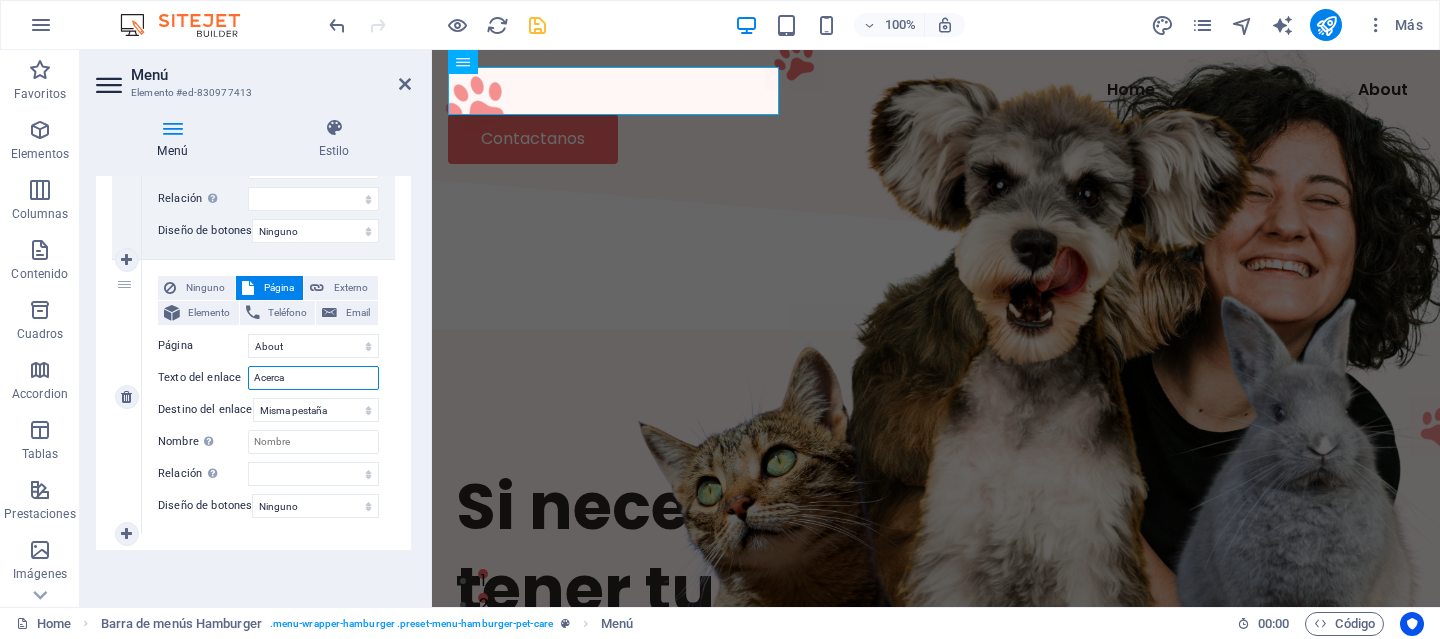 select 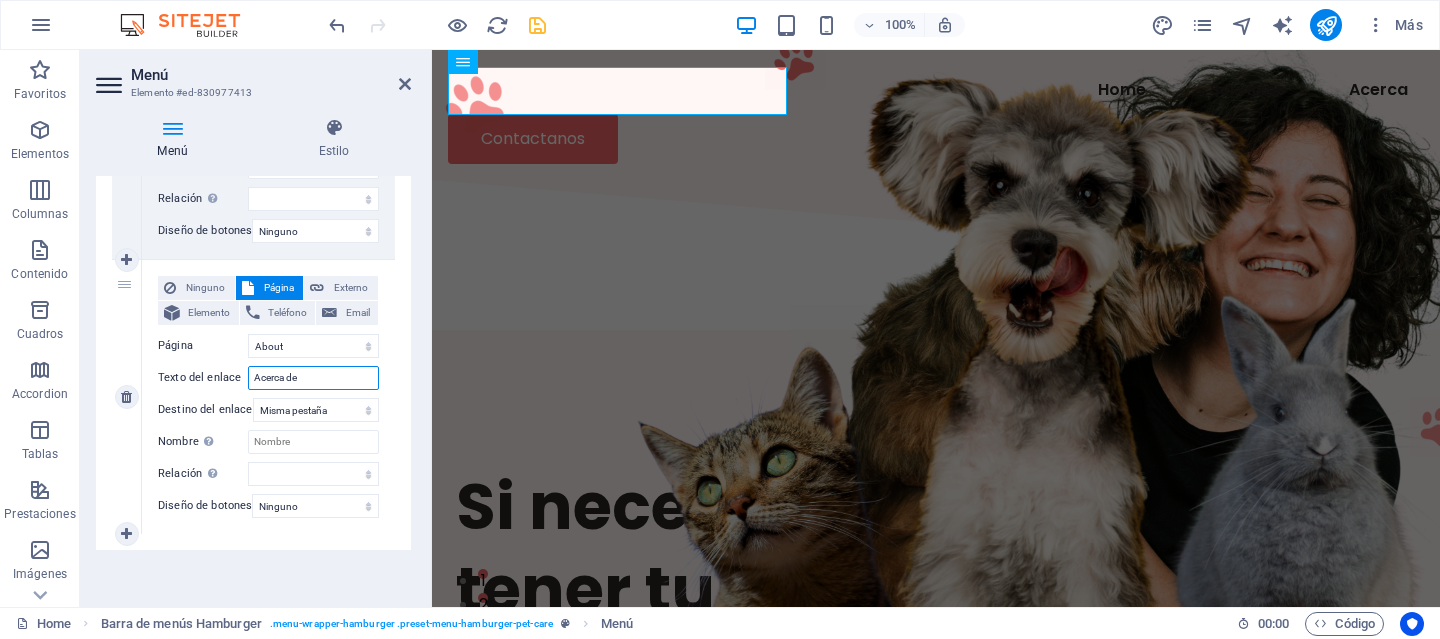 type on "Acerca de" 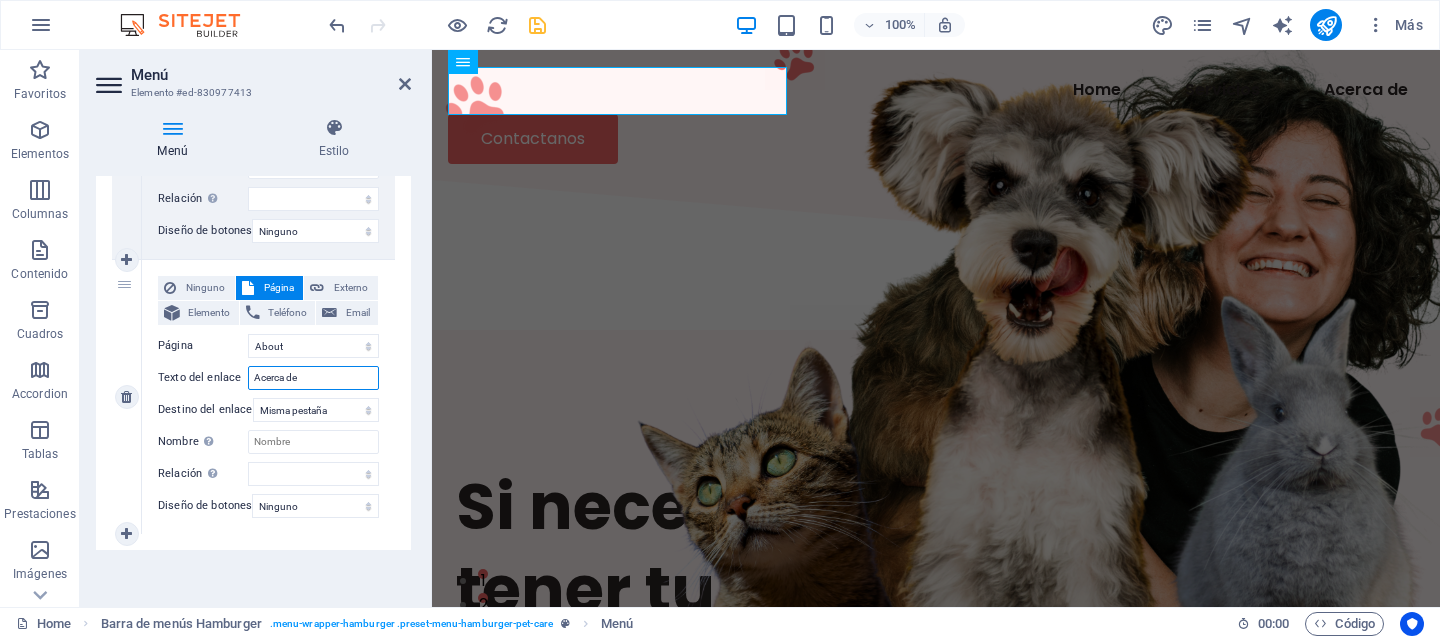 type on "Acerca de N" 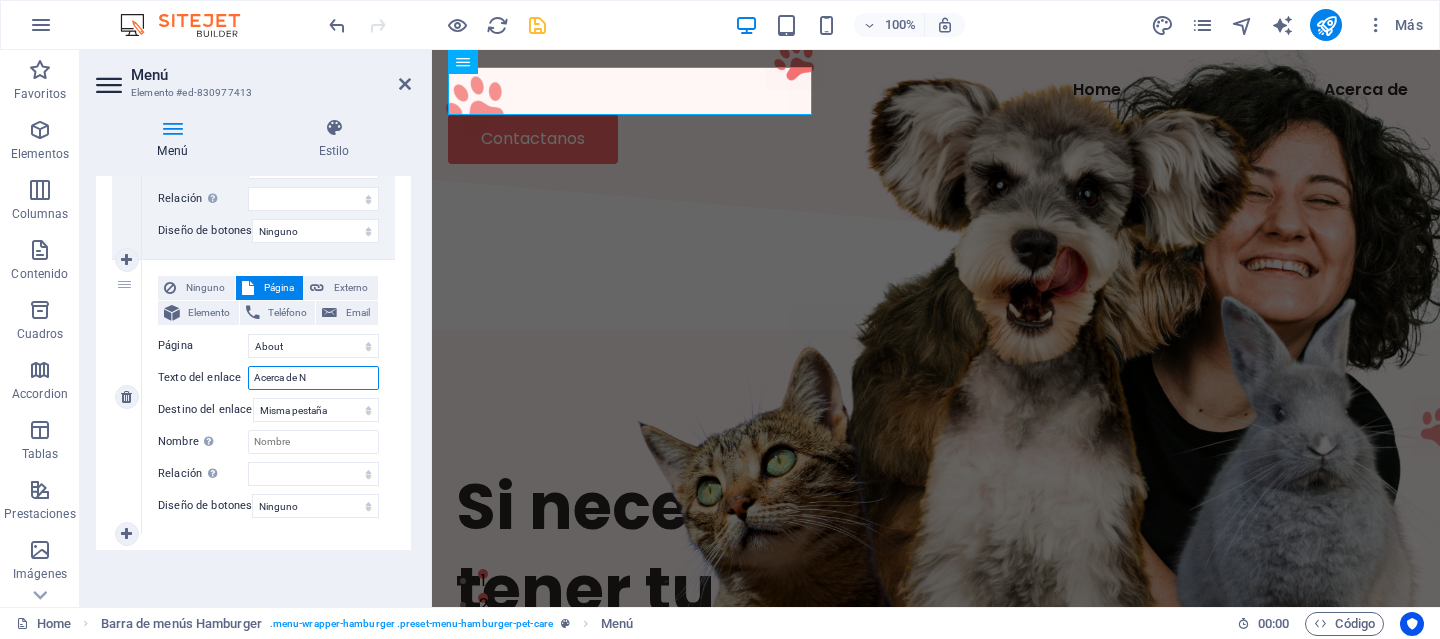 select 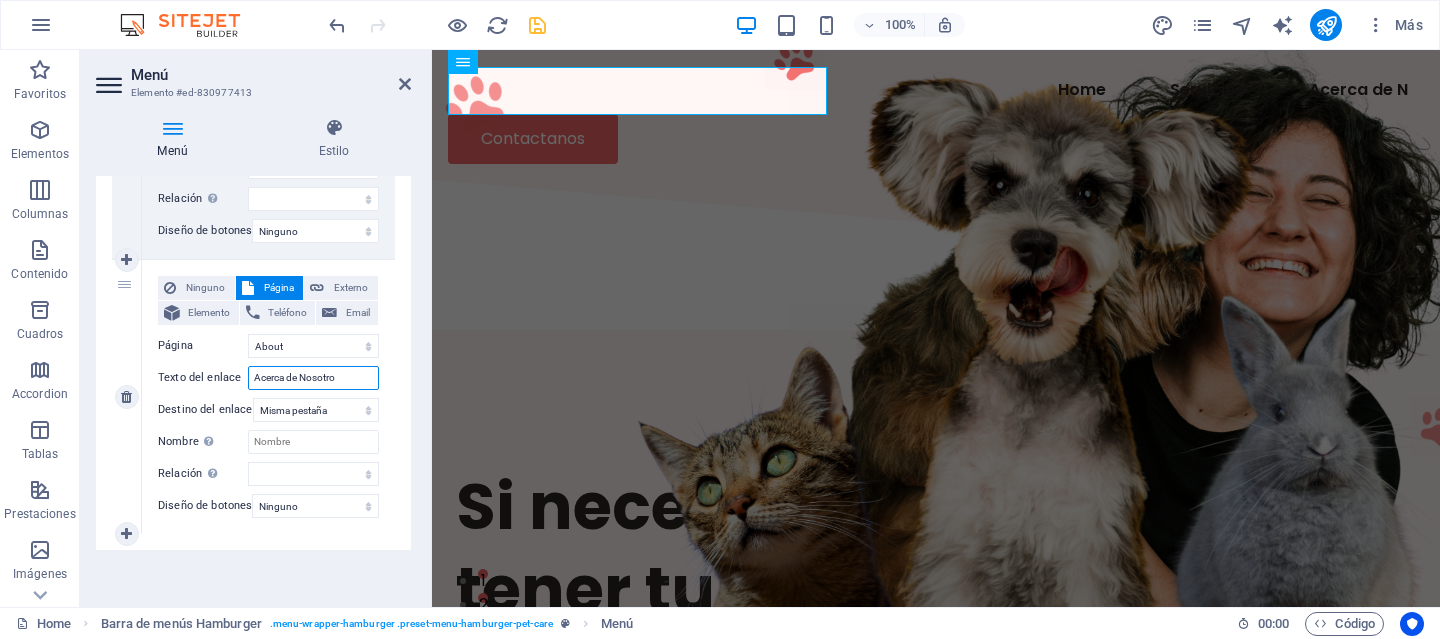 type on "Acerca de Nosotros" 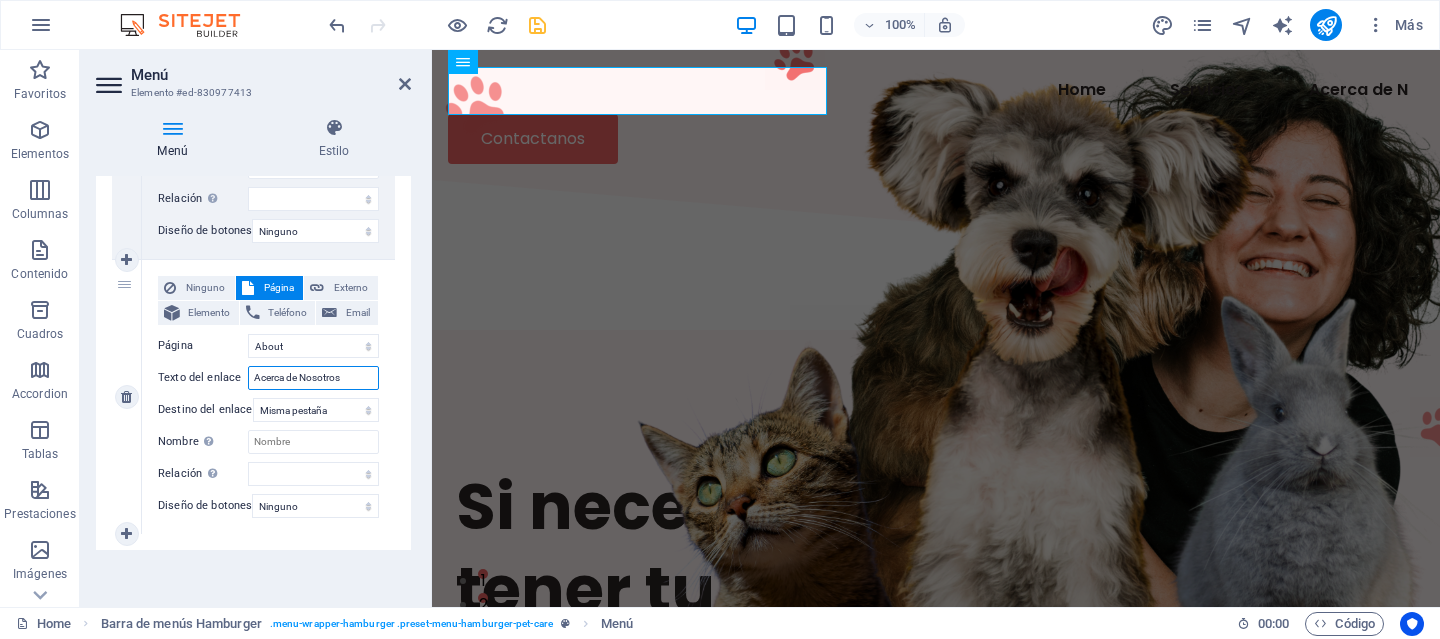 select 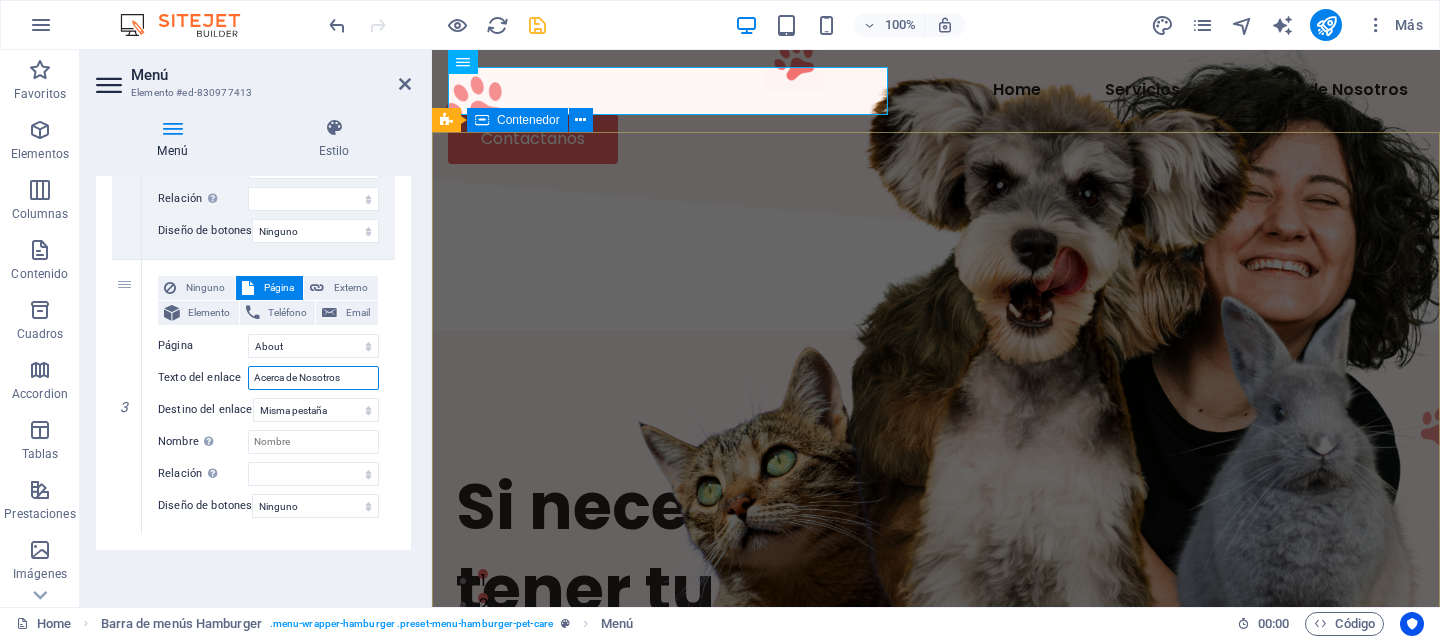 type on "Acerca de Nosotros" 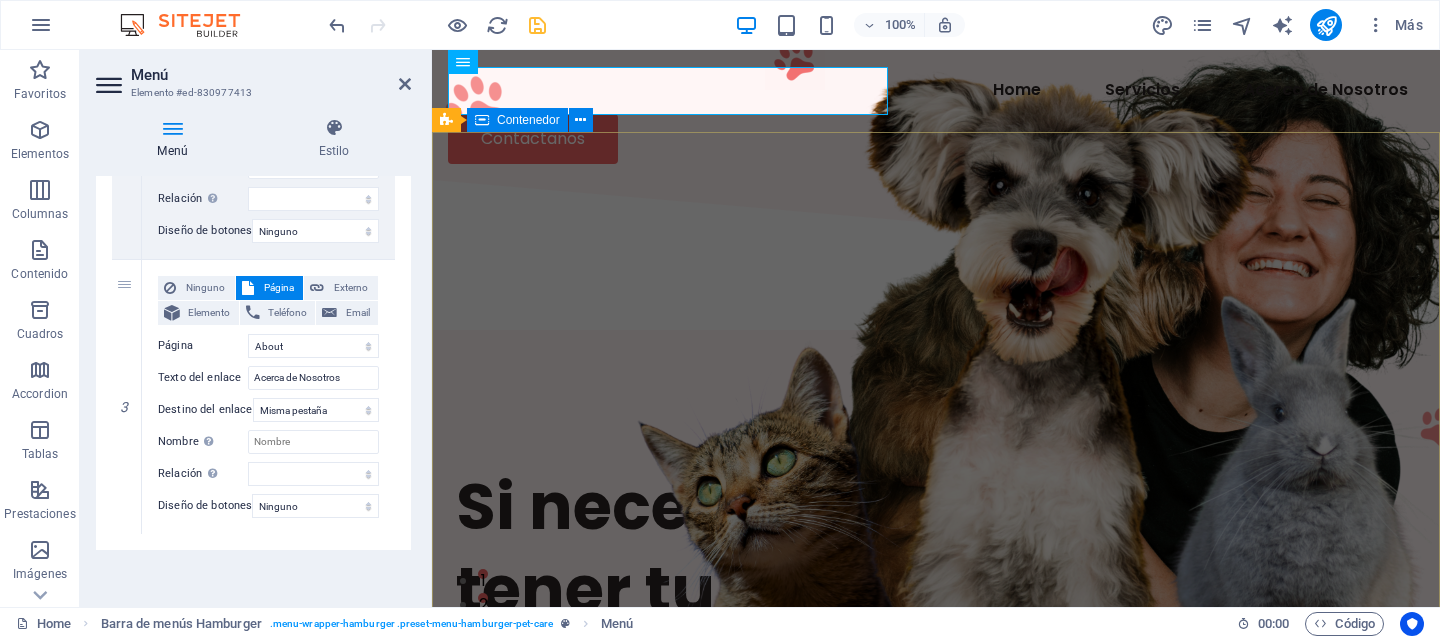 click on "Si necesitas un lugar para tener tu caballo de carrera. We know you love your pets. We love them too —and we're here to help you take care of them. Contact us" at bounding box center (936, 623) 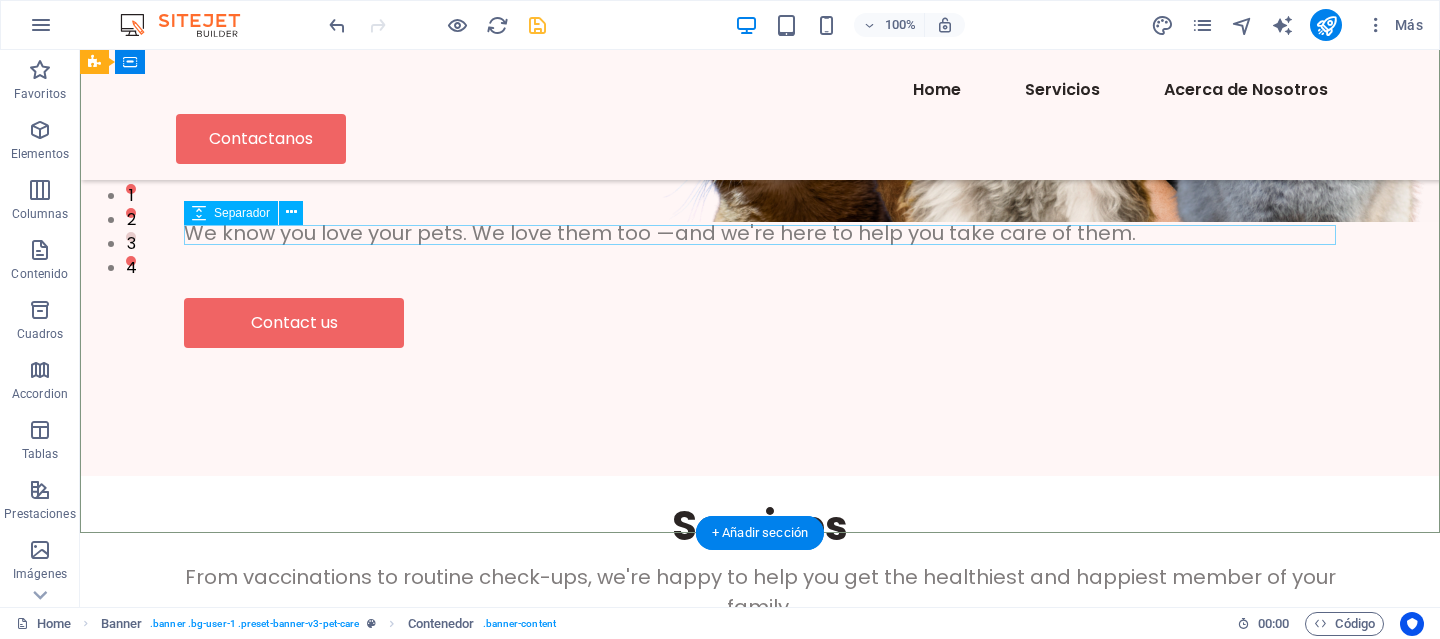 scroll, scrollTop: 434, scrollLeft: 0, axis: vertical 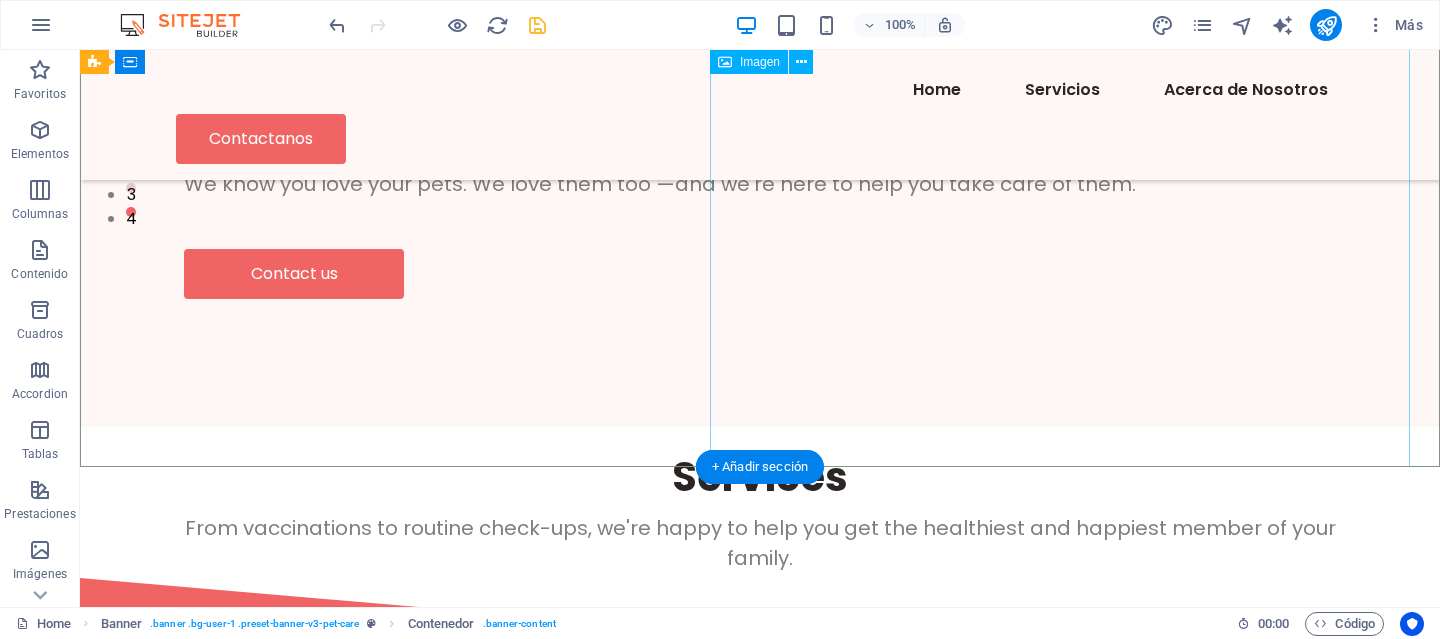 click at bounding box center [1140, -115] 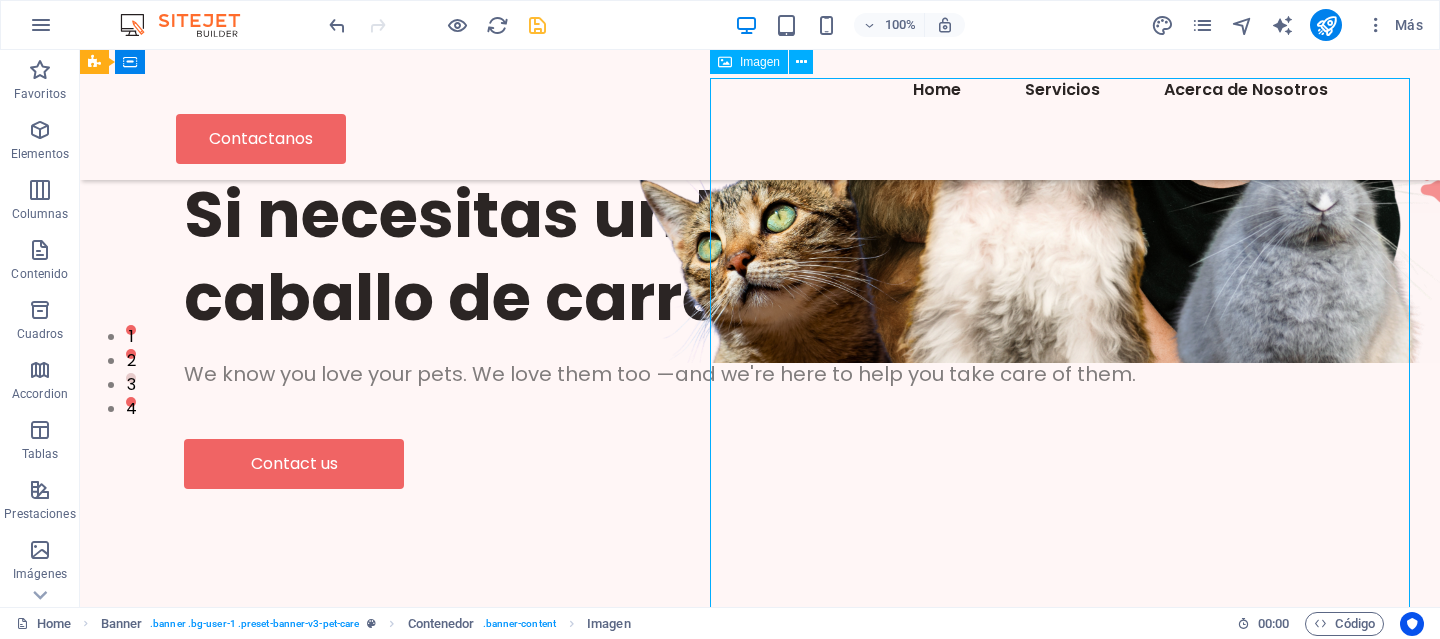 scroll, scrollTop: 241, scrollLeft: 0, axis: vertical 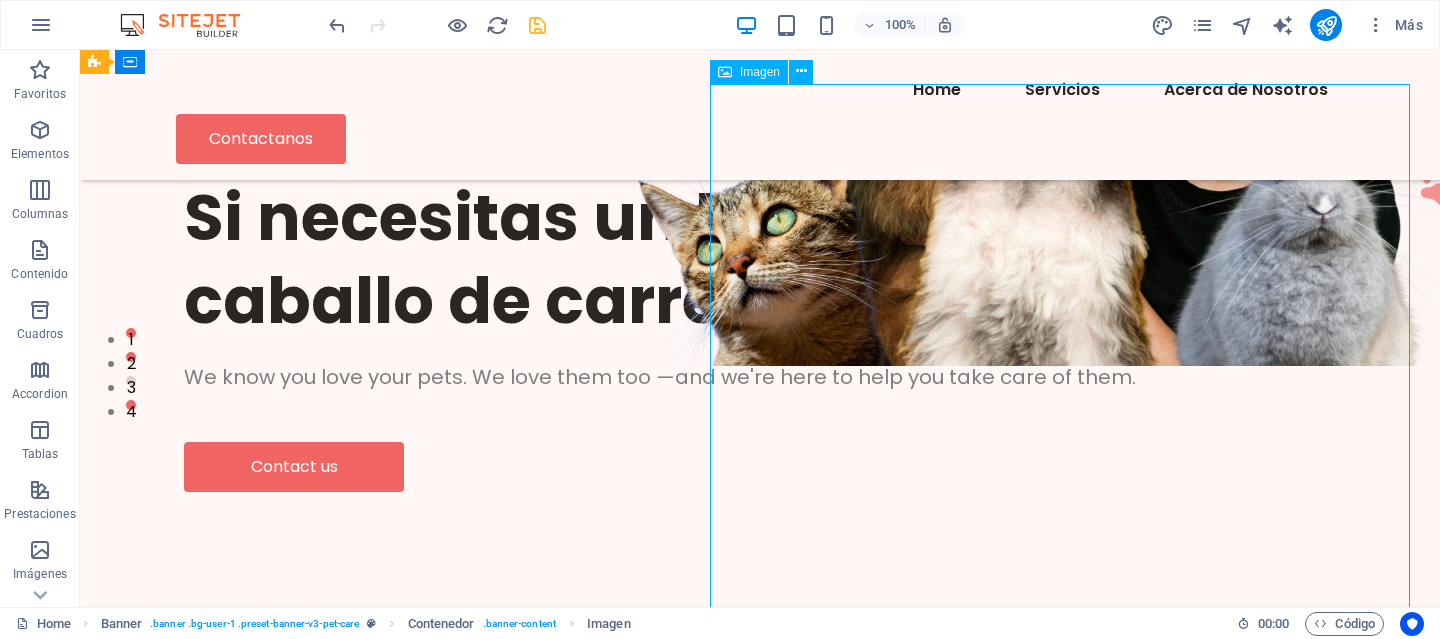 click at bounding box center [1140, 78] 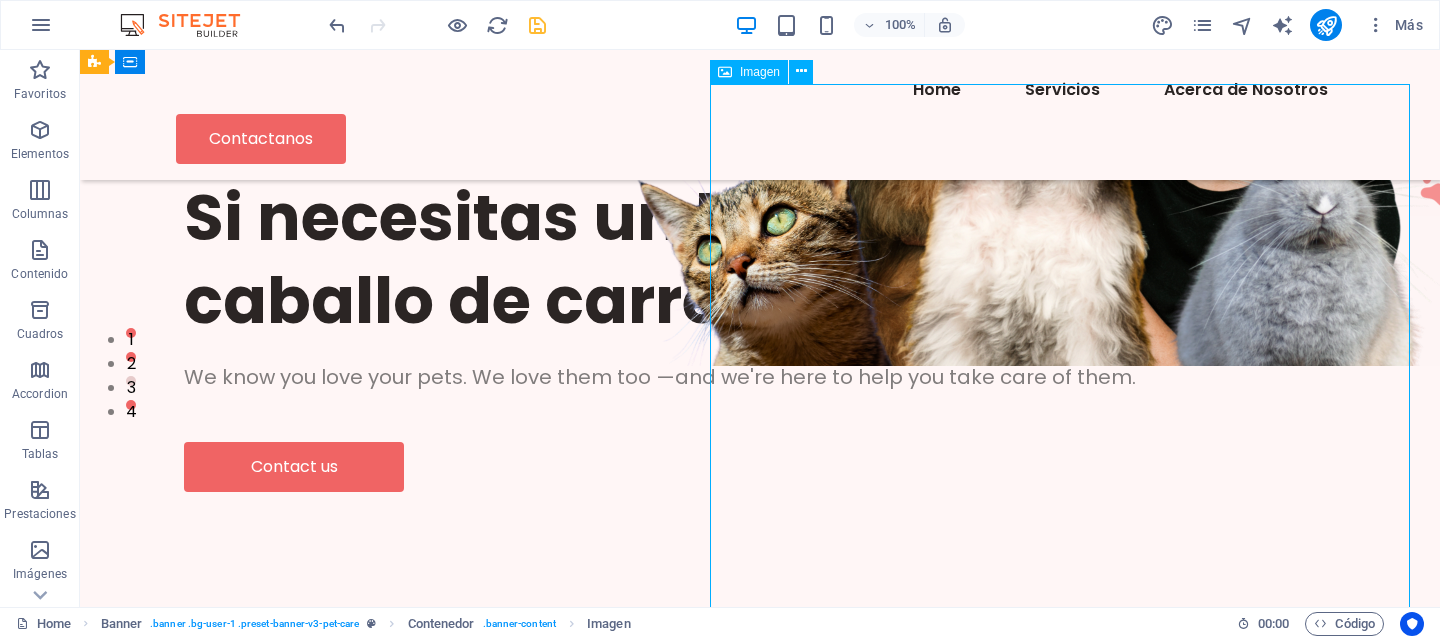 select on "px" 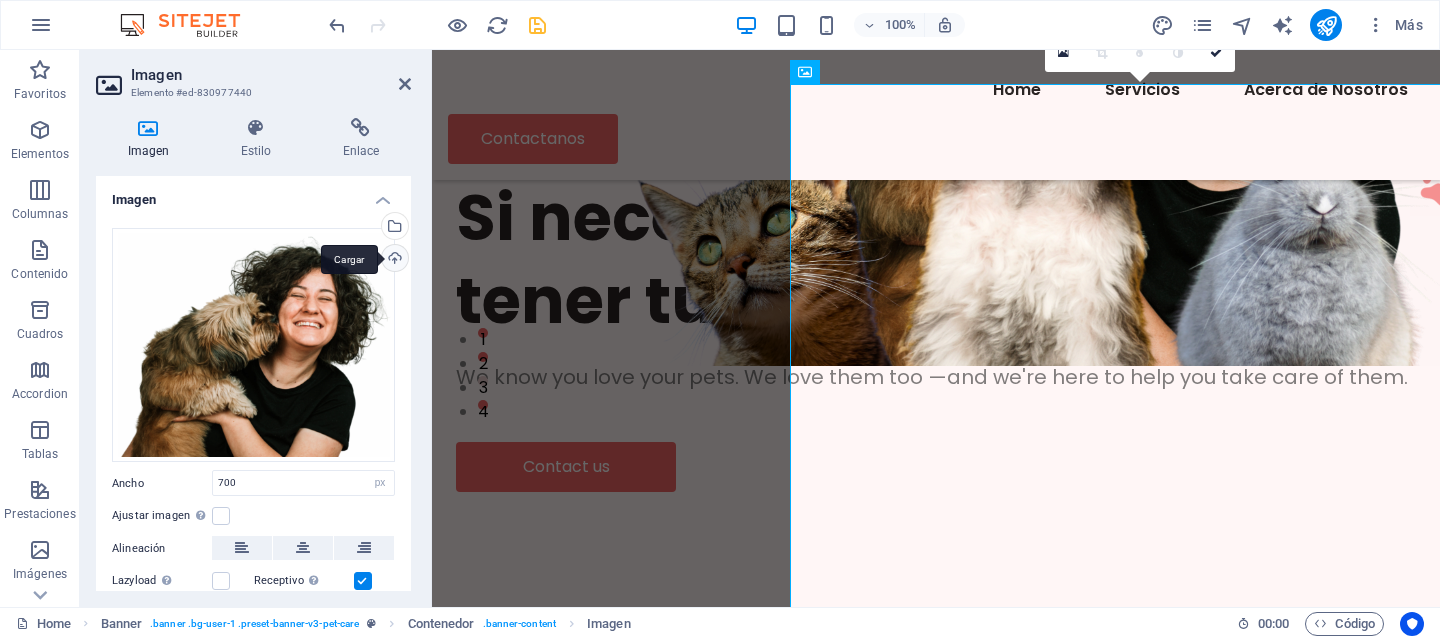 click on "Cargar" at bounding box center [393, 260] 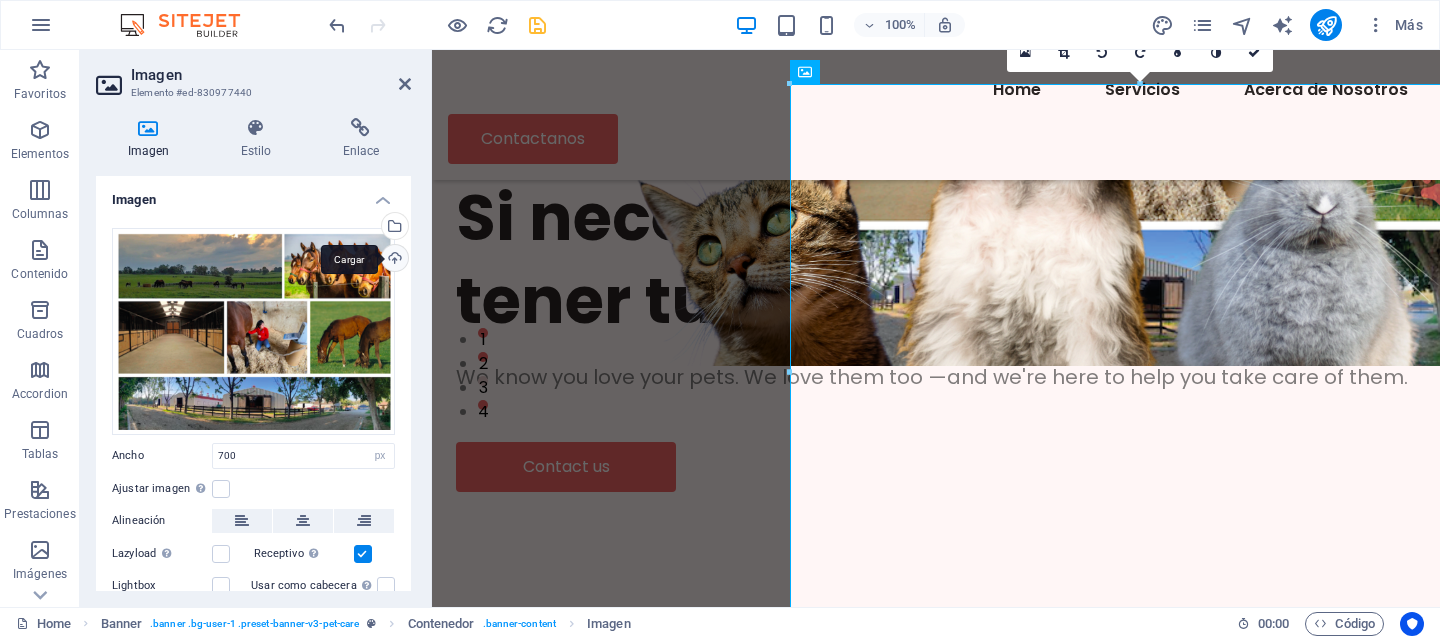 click on "Cargar" at bounding box center (393, 260) 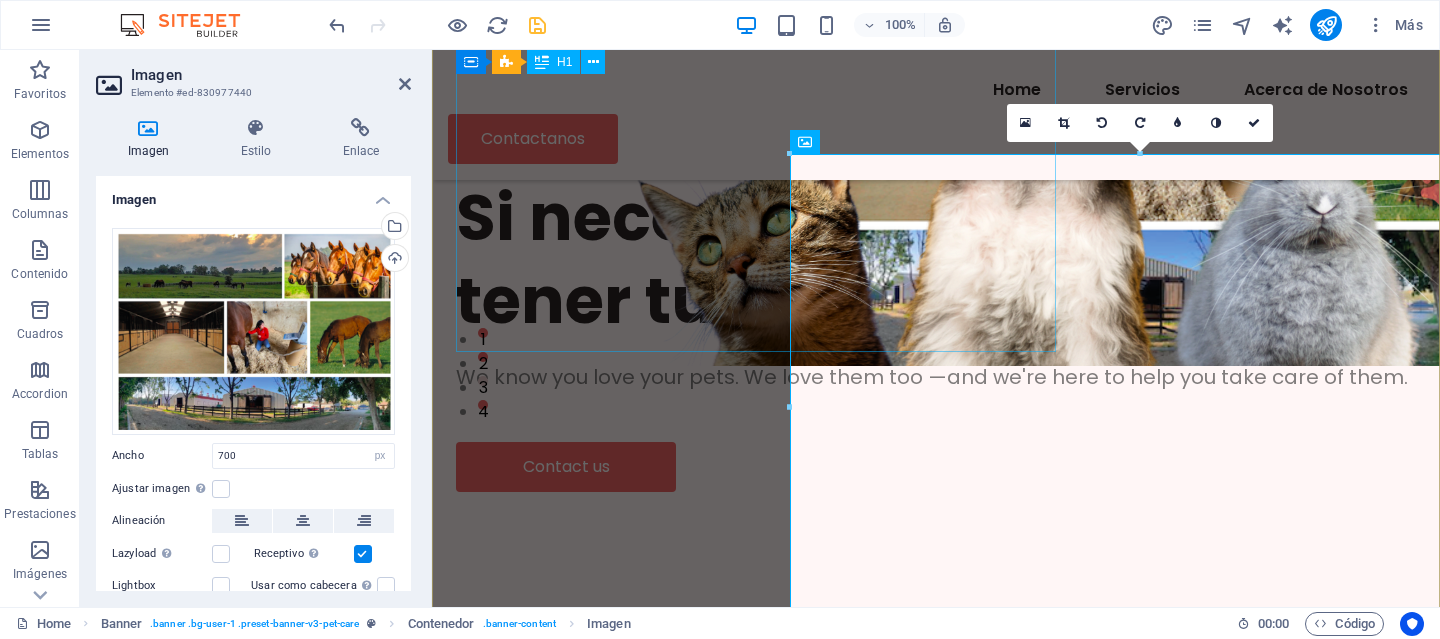 click on "Si necesitas un lugar para tener tu caballo de carrera." at bounding box center (936, 259) 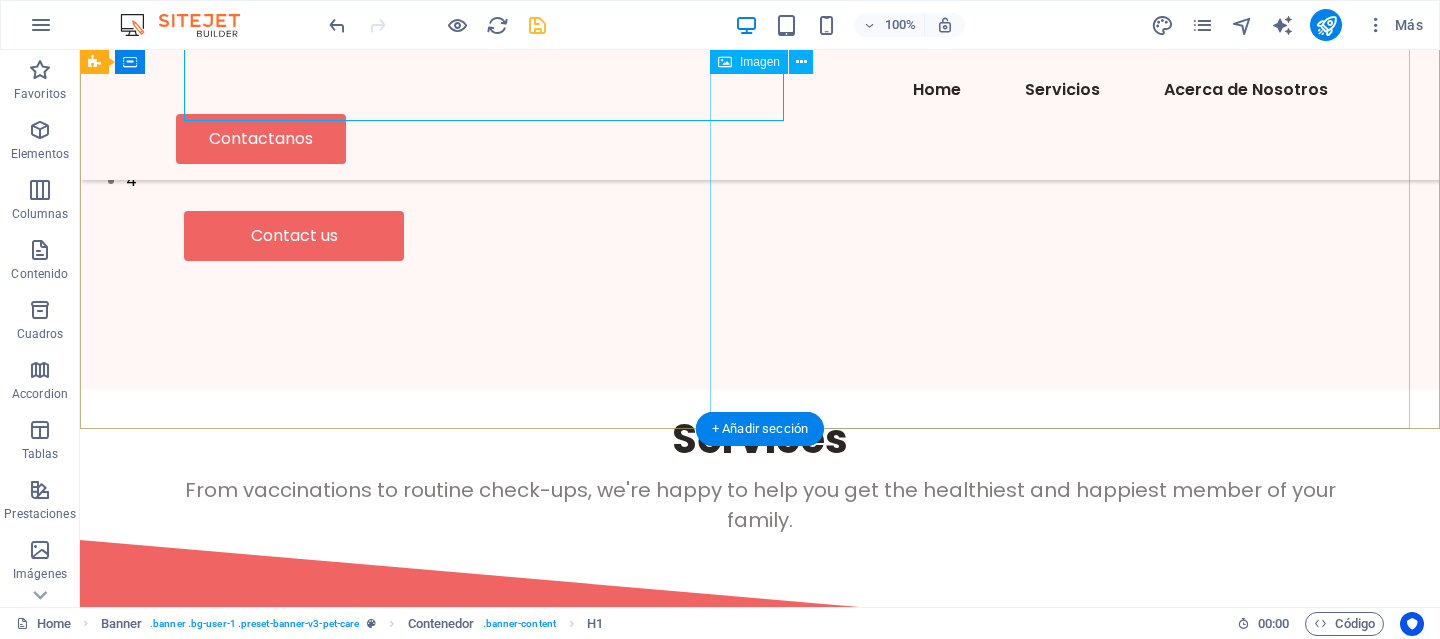 scroll, scrollTop: 516, scrollLeft: 0, axis: vertical 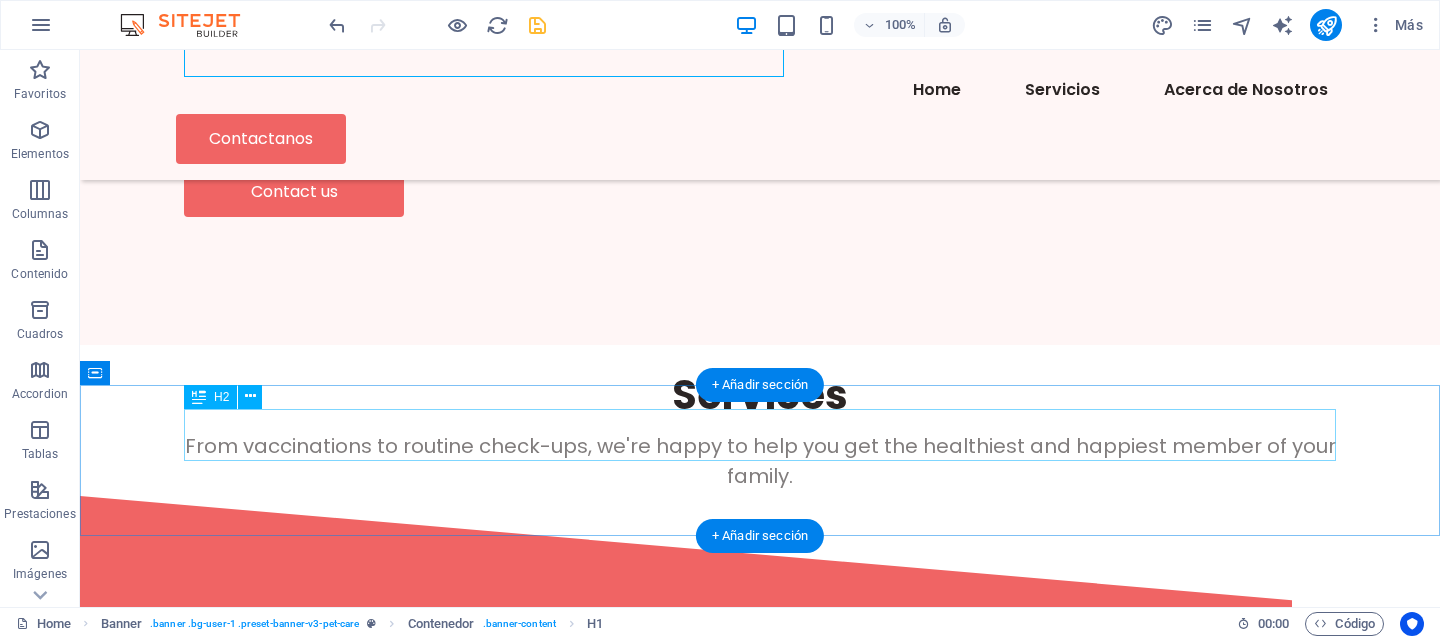 click on "Services" at bounding box center (760, 395) 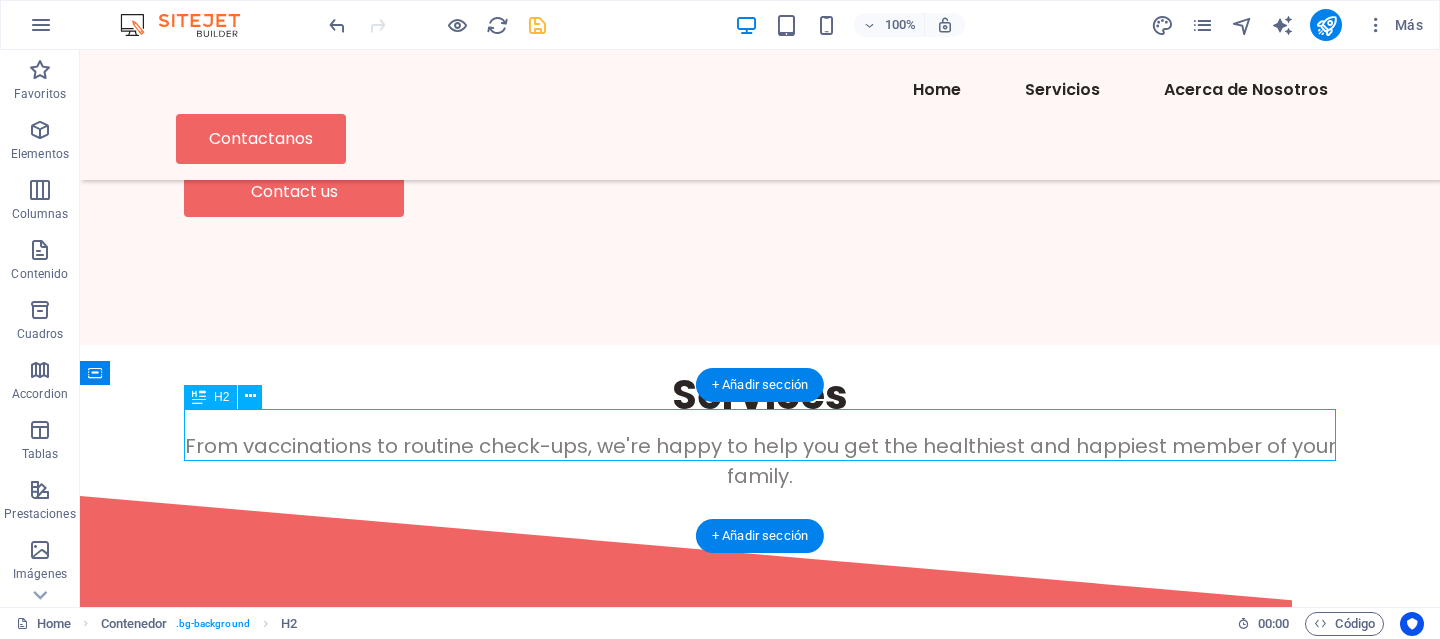 click on "Services" at bounding box center [760, 395] 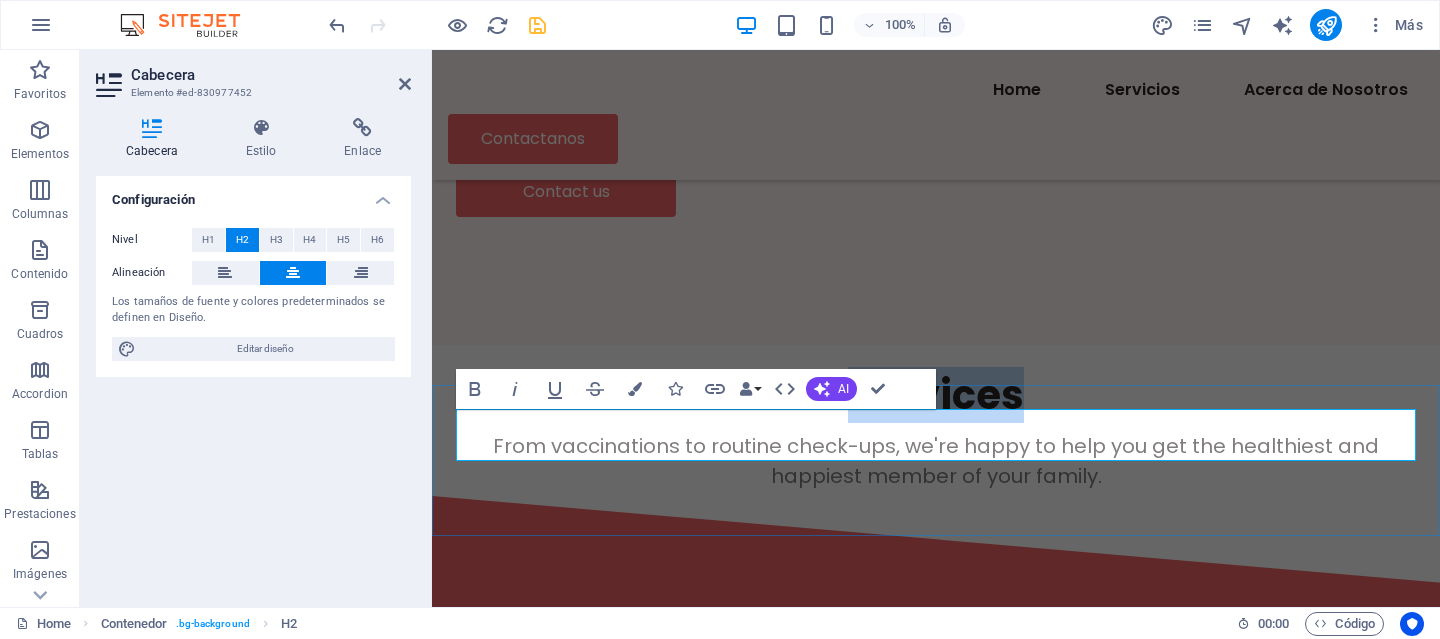 type 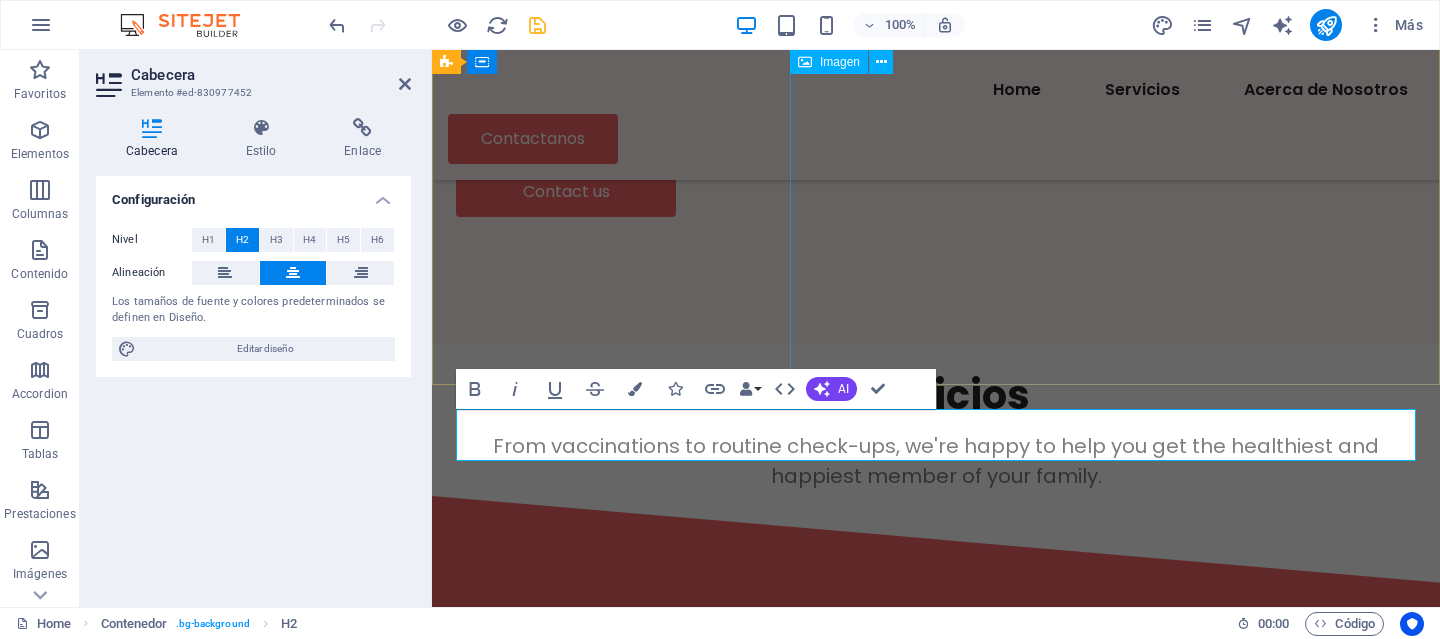 click at bounding box center (1140, -162) 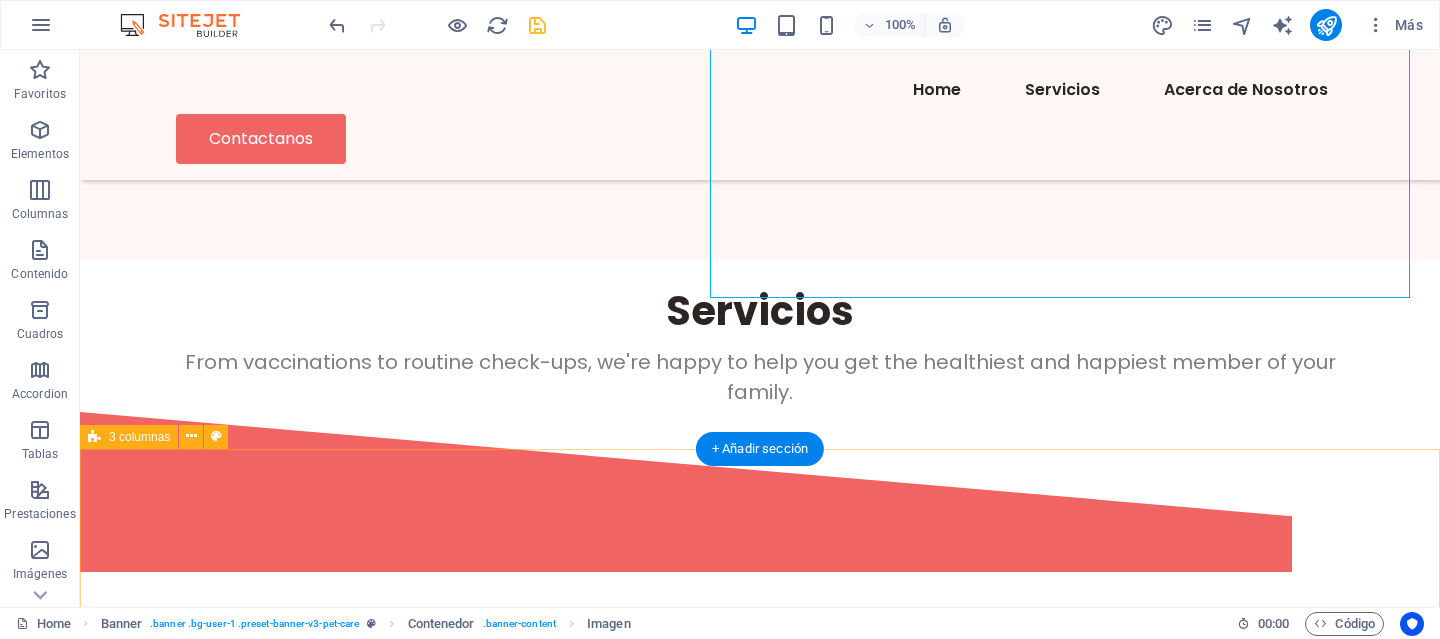 scroll, scrollTop: 603, scrollLeft: 0, axis: vertical 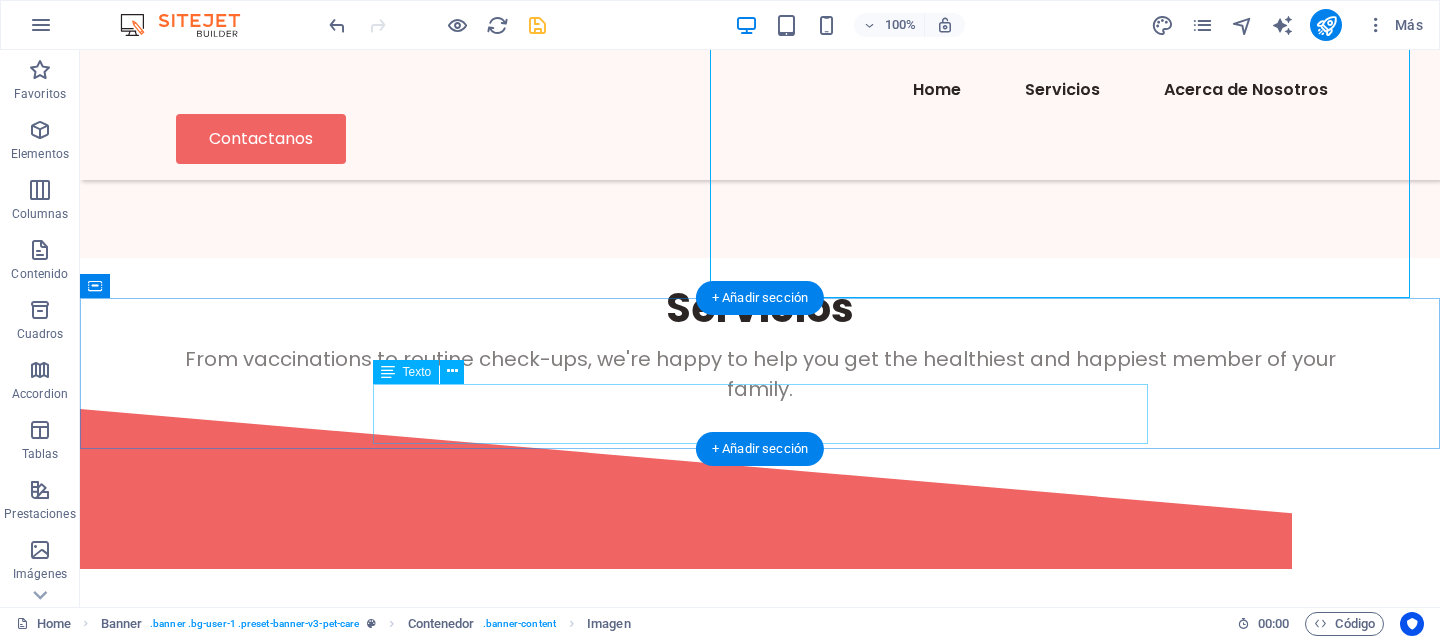 click on "From vaccinations to routine check-ups, we're happy to help you get the healthiest and happiest member of your family." at bounding box center (760, 374) 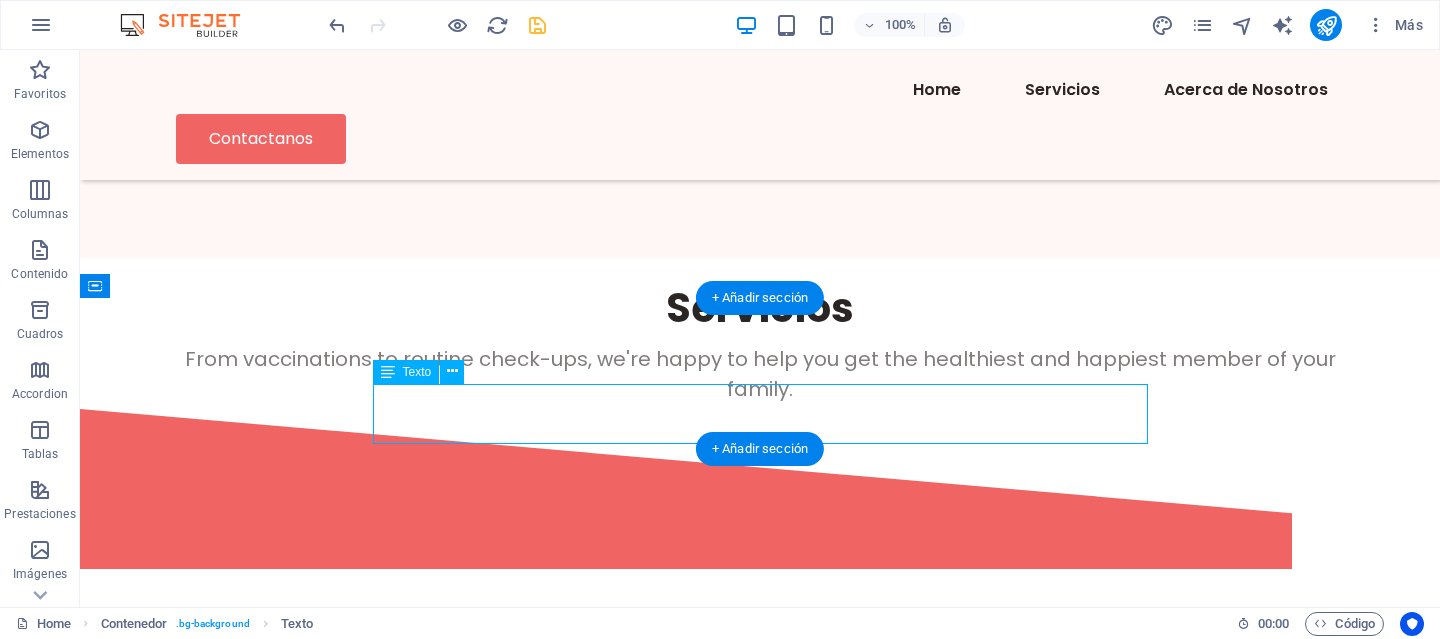 click on "From vaccinations to routine check-ups, we're happy to help you get the healthiest and happiest member of your family." at bounding box center [760, 374] 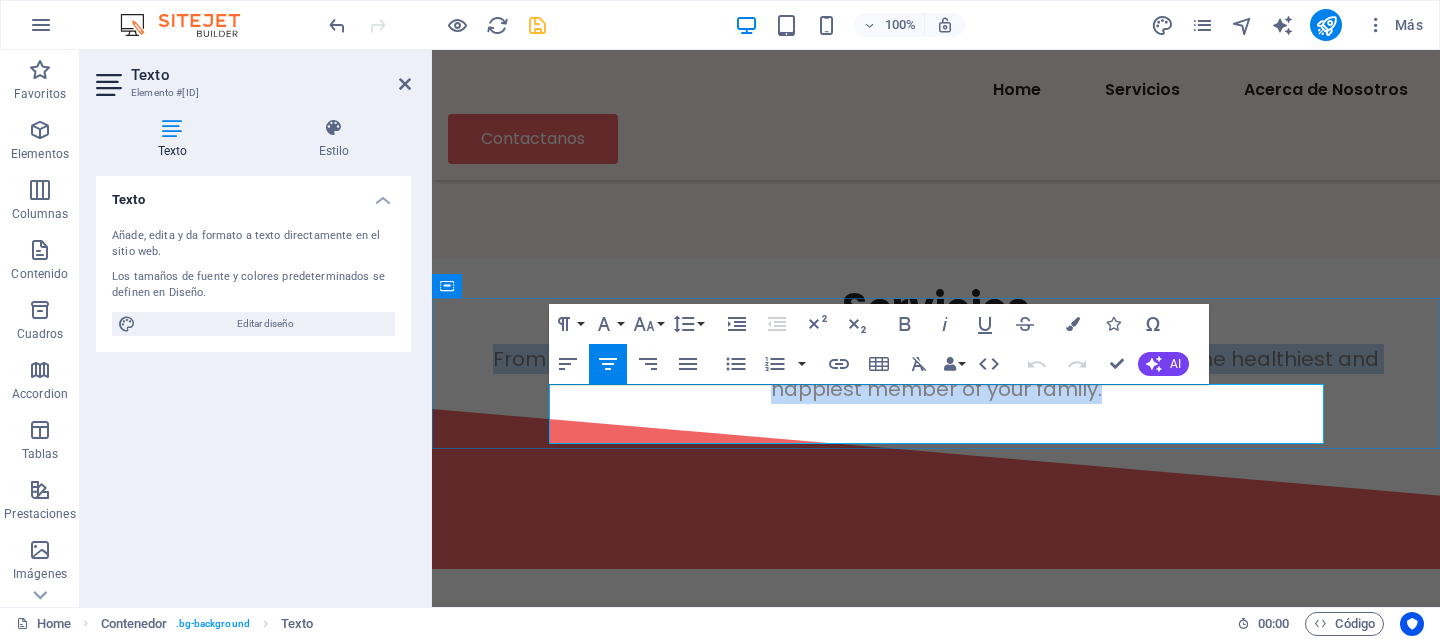 type 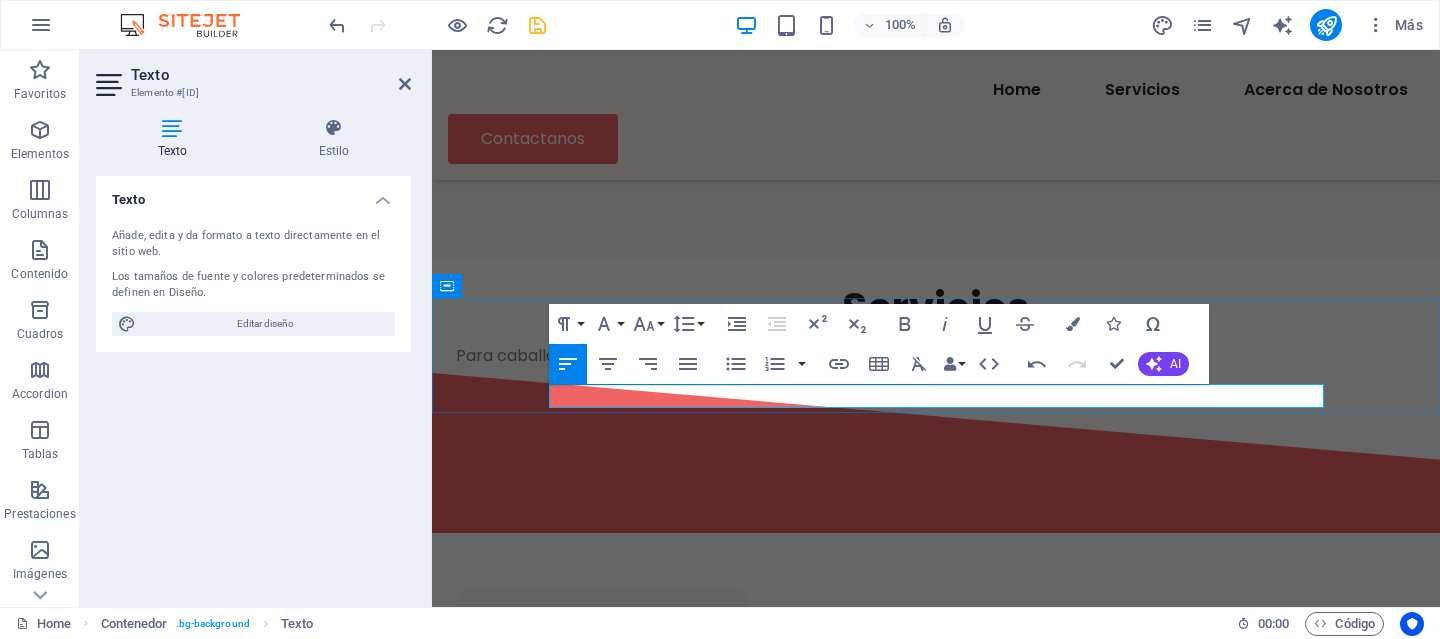 click on "Para caballos en Training / Yeguas, Pa" at bounding box center [936, 356] 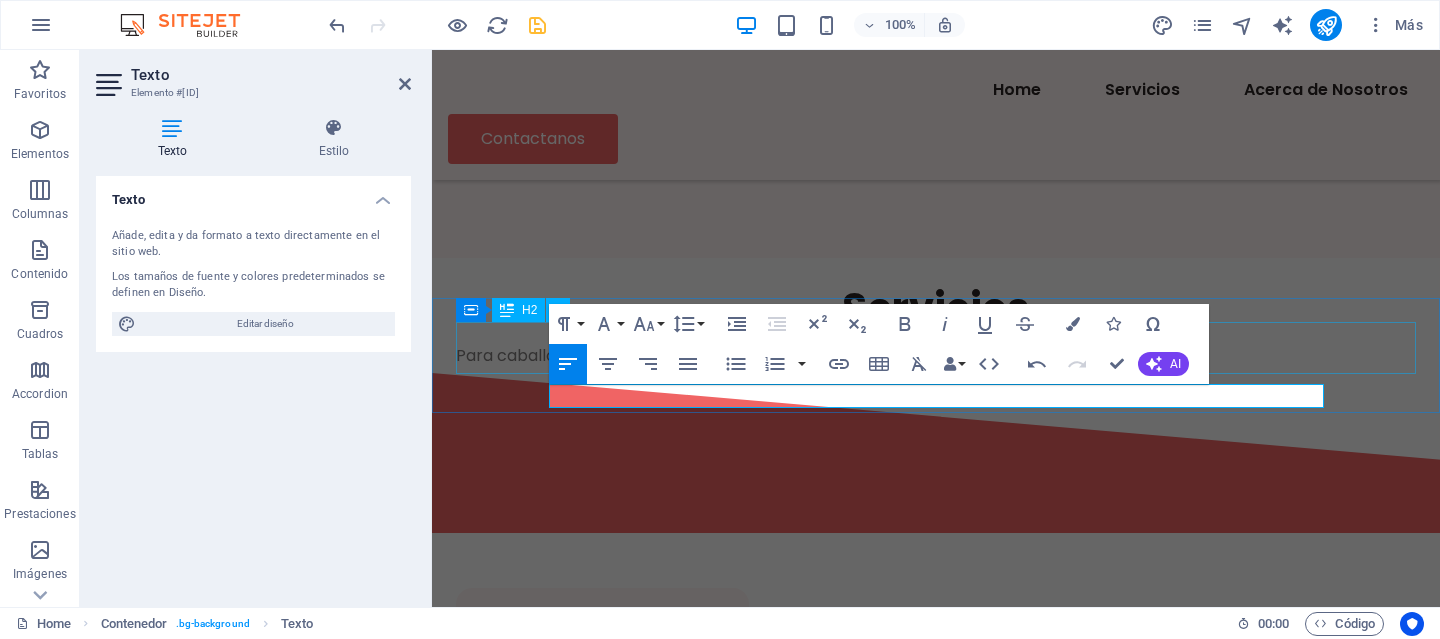 click on "Servicios" at bounding box center [936, 308] 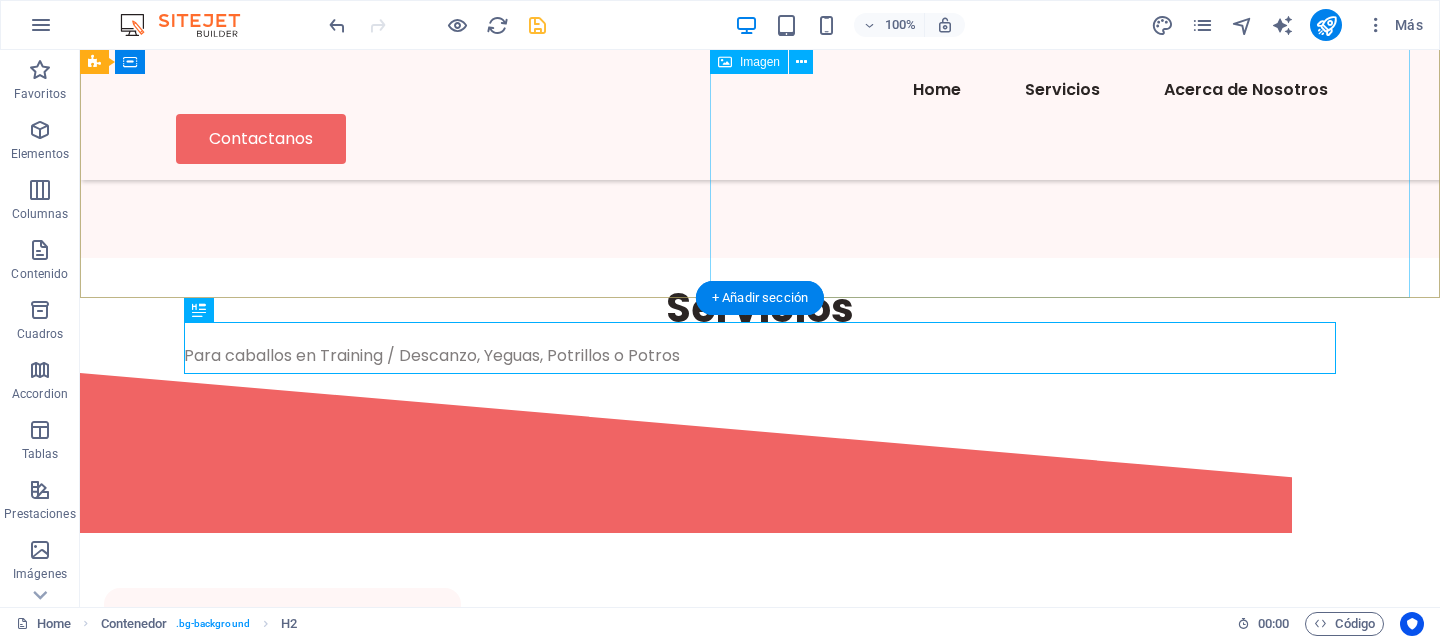 click at bounding box center [1140, -249] 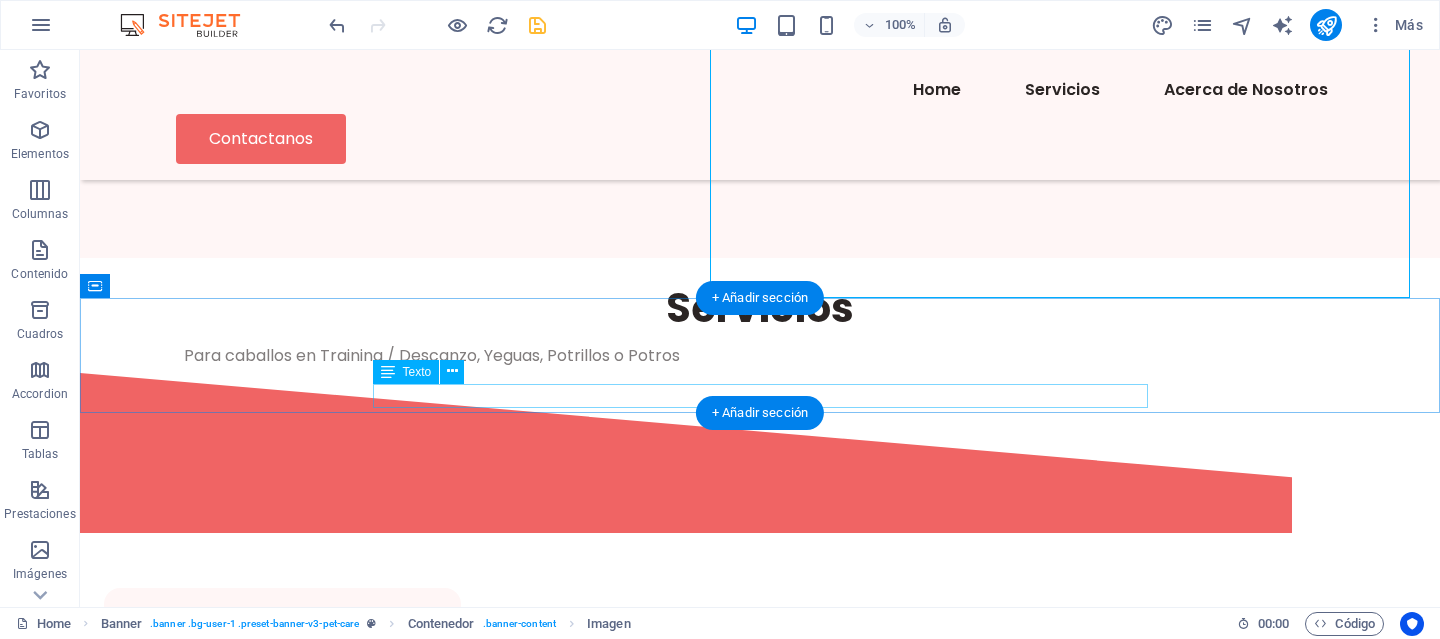 click on "Para caballos en Training / Descanzo, Yeguas, Potrillos o Potros" at bounding box center [760, 356] 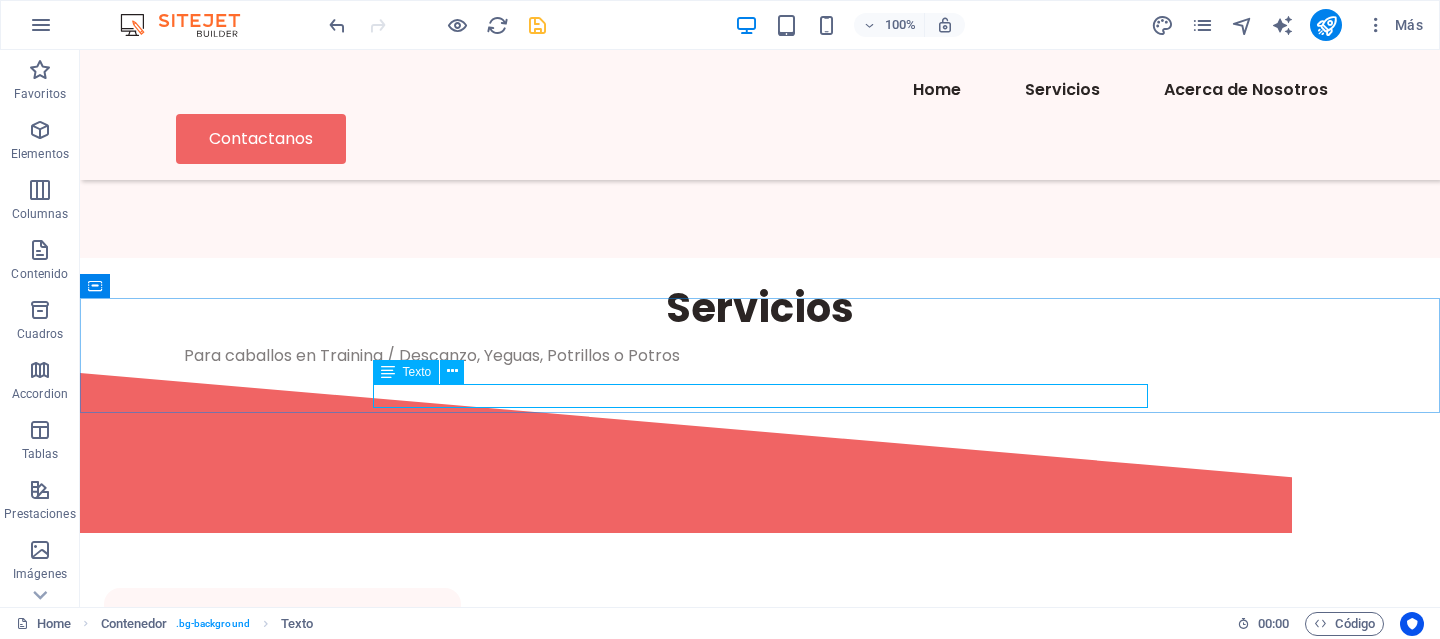 click on "Texto" at bounding box center (417, 372) 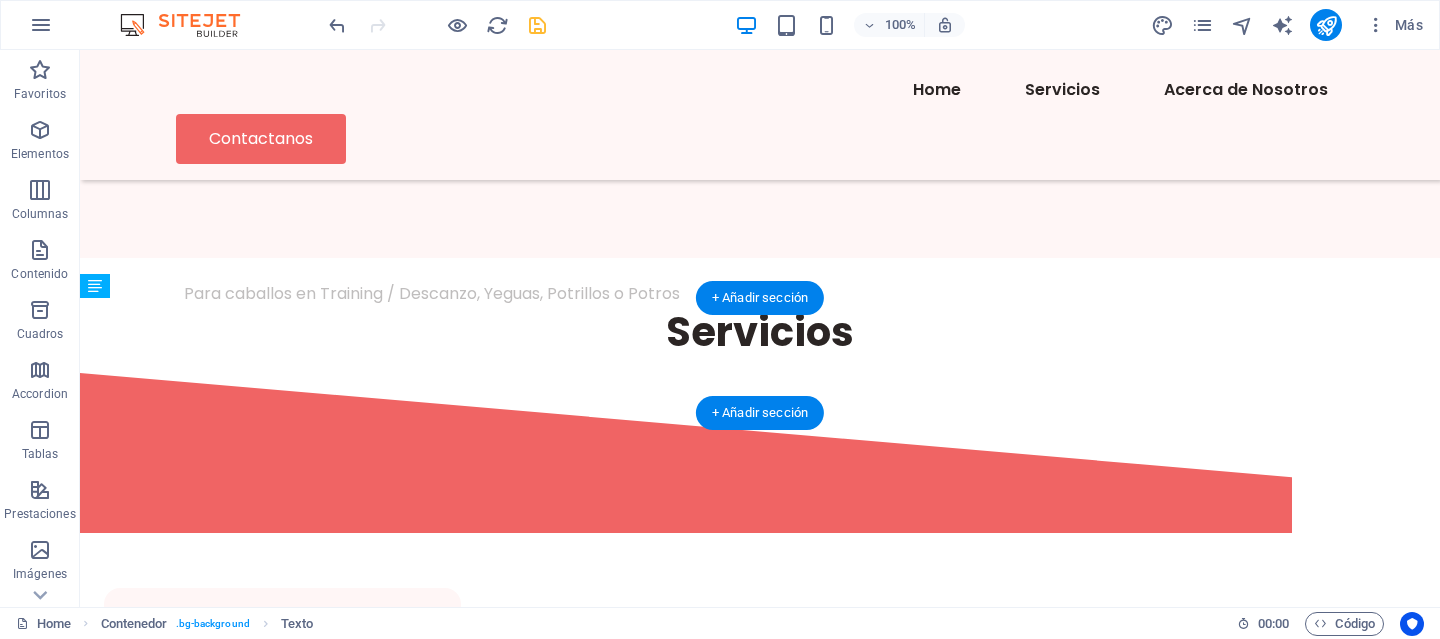 drag, startPoint x: 490, startPoint y: 421, endPoint x: 490, endPoint y: 372, distance: 49 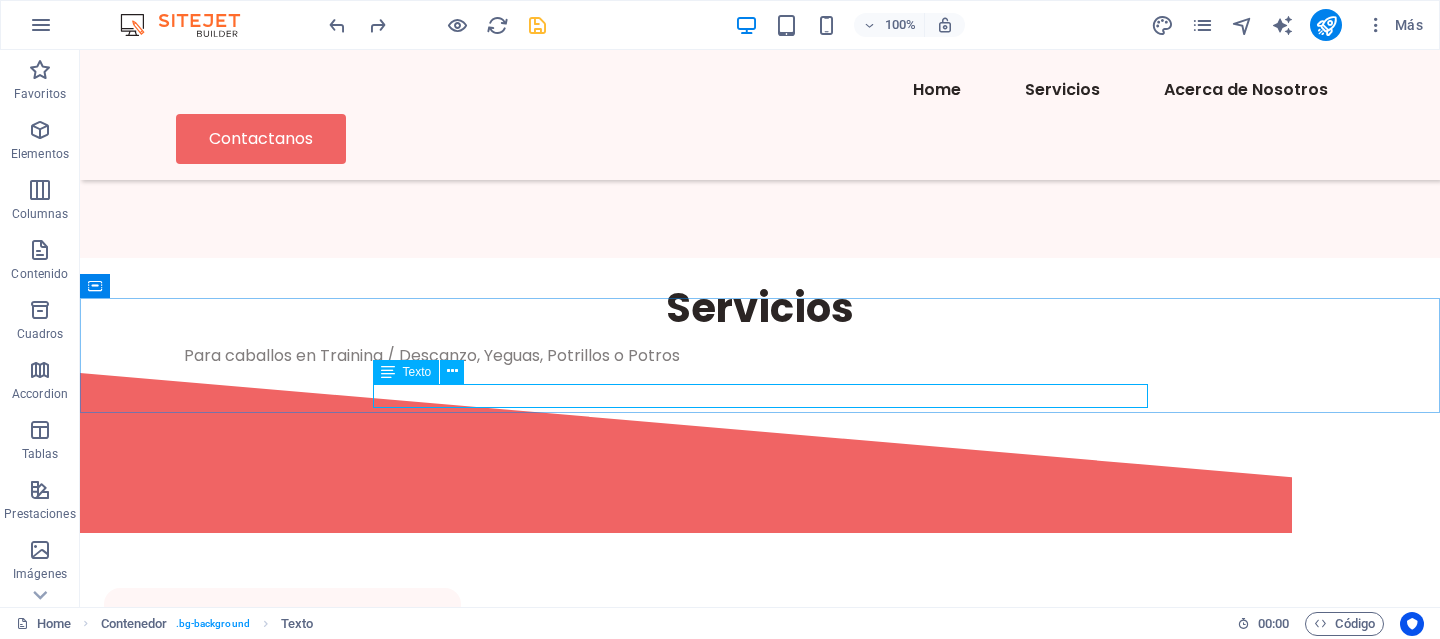 click at bounding box center [388, 372] 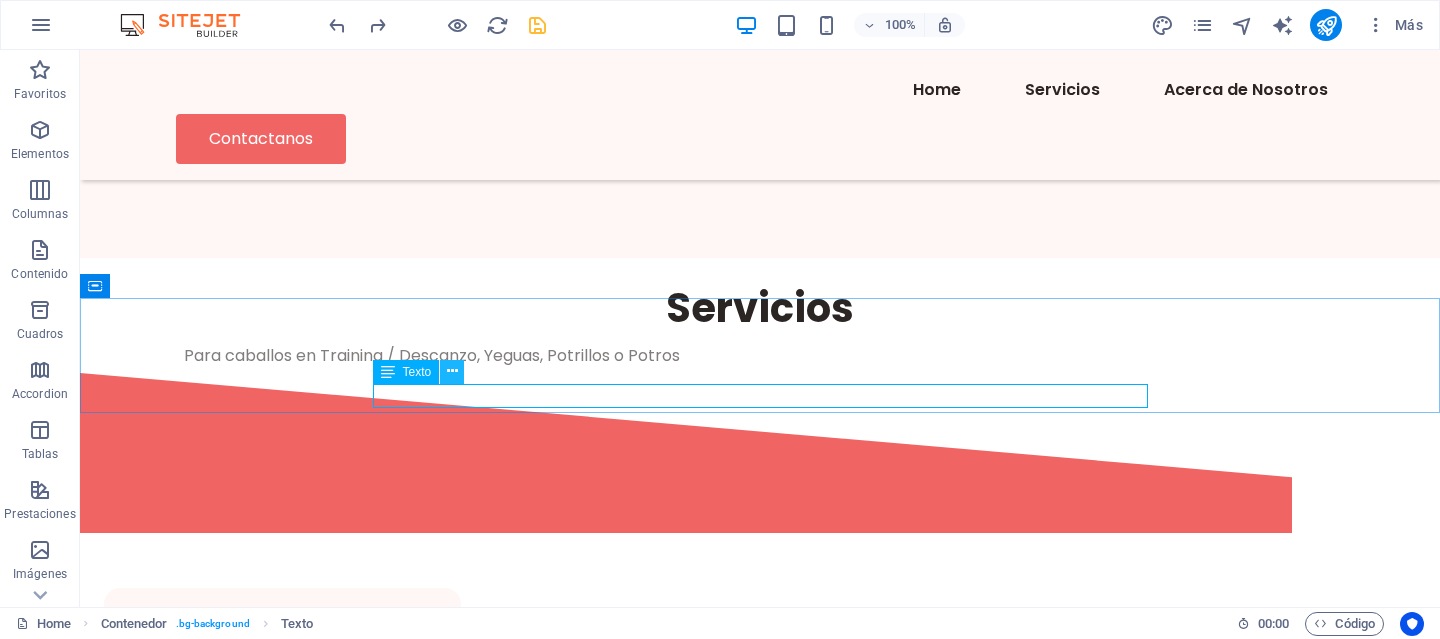 click at bounding box center [452, 372] 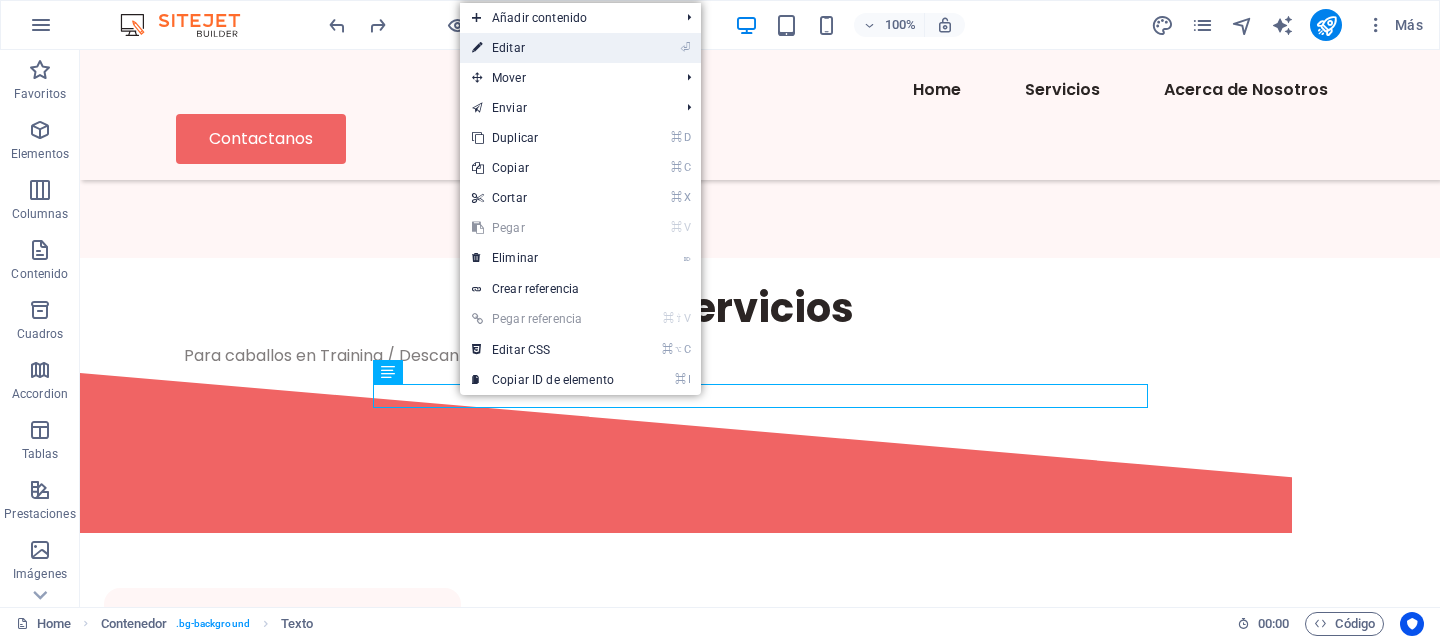 click on "⏎  Editar" at bounding box center (580, 48) 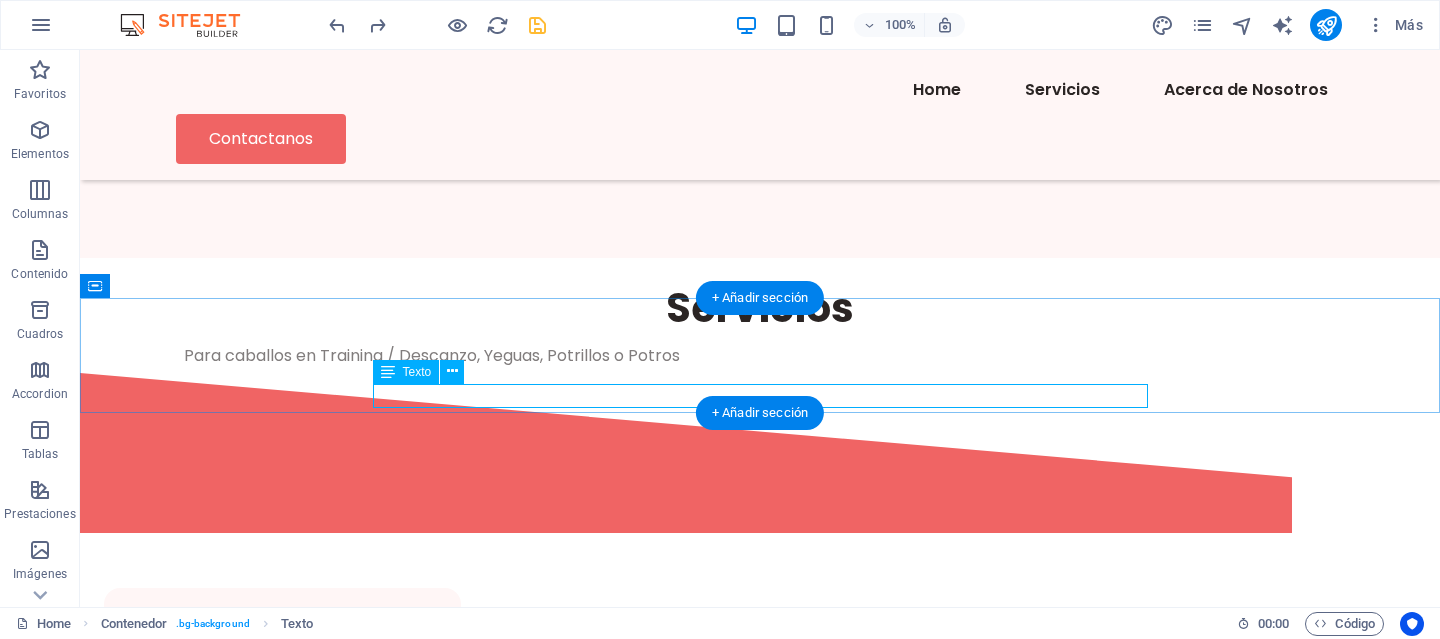 click on "Para caballos en Training / Descanzo, Yeguas, Potrillos o Potros" at bounding box center [760, 356] 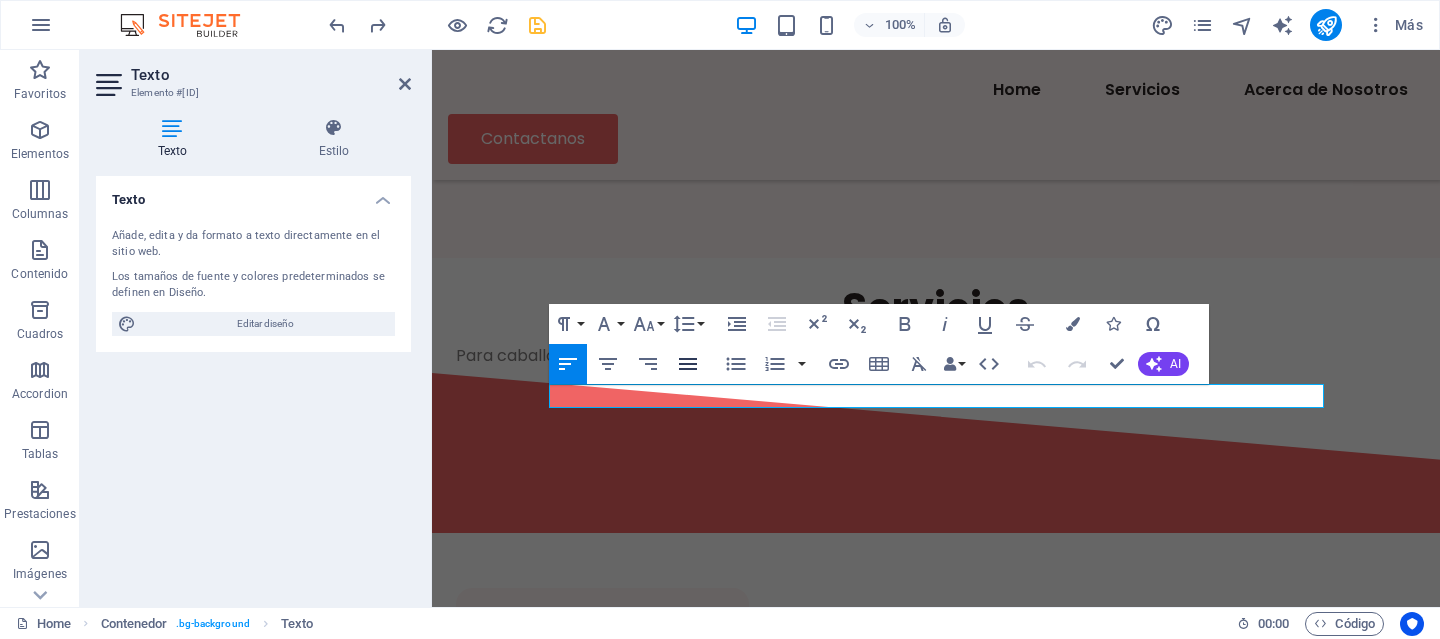 click 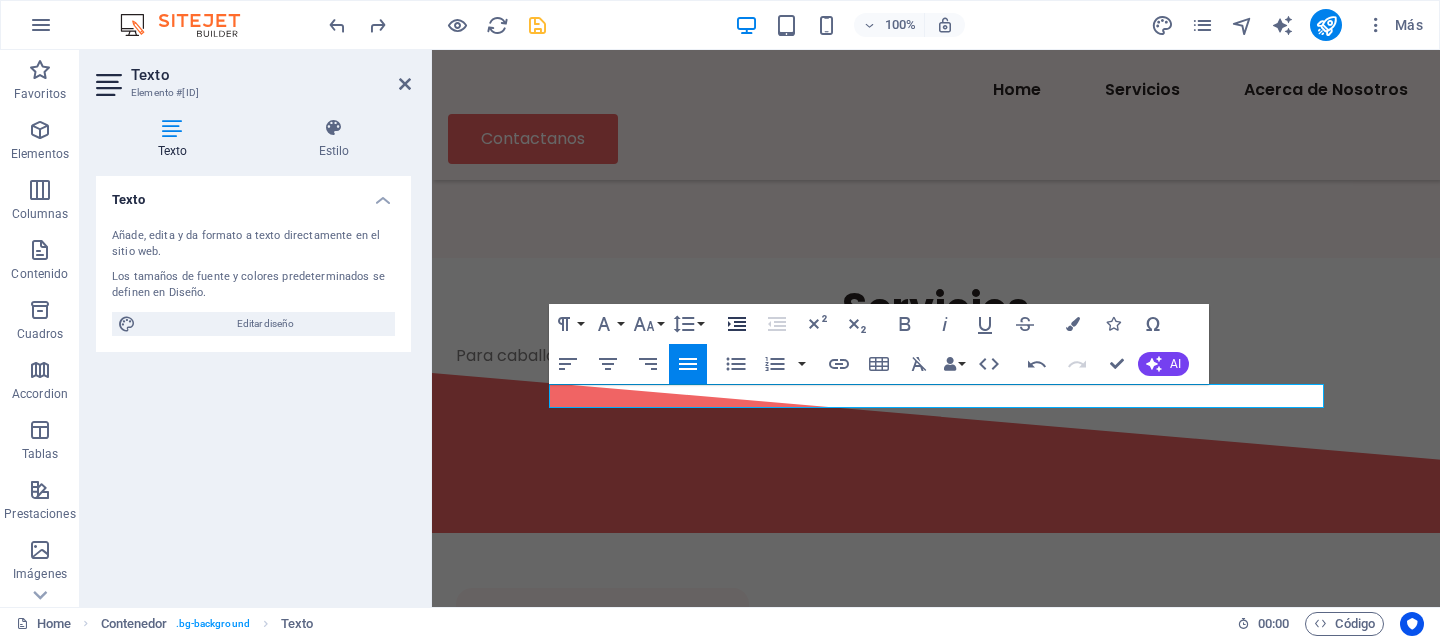 click 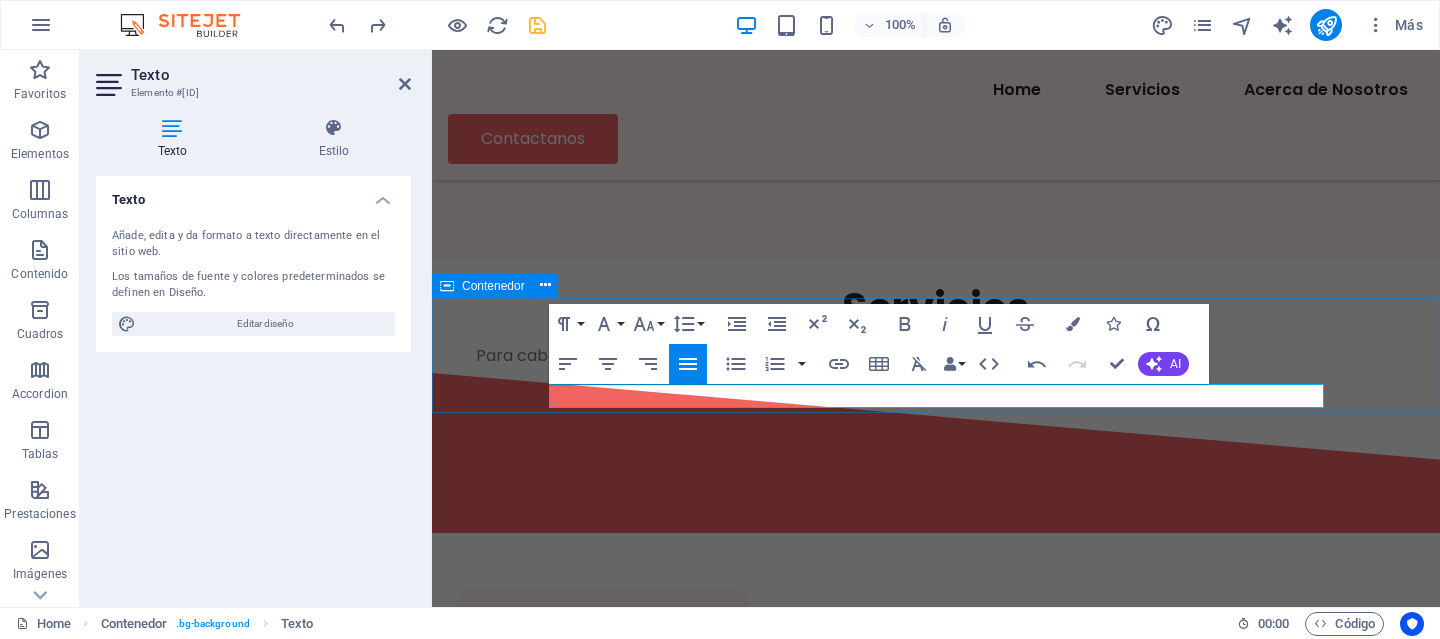 click on "Servicios Para caballos en Training / Descanzo, Yeguas, Potrillos o Potros" at bounding box center (936, 315) 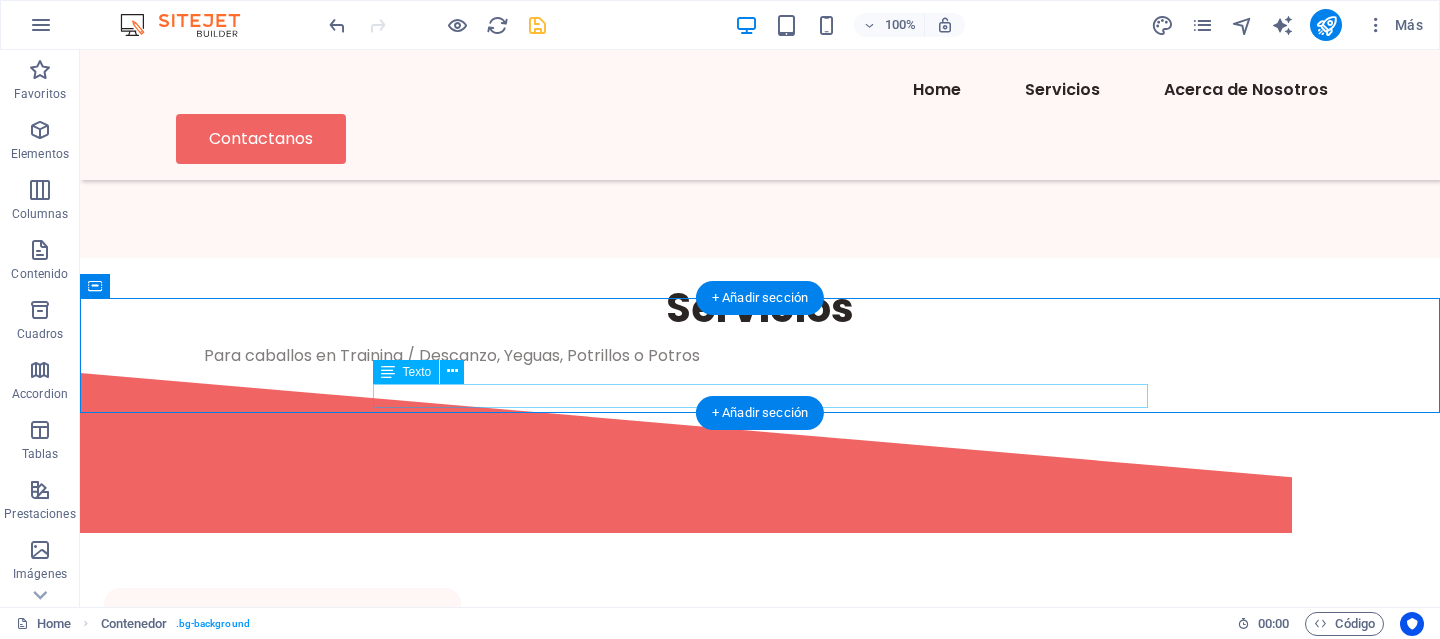 click on "Para caballos en Training / Descanzo, Yeguas, Potrillos o Potros" at bounding box center [760, 356] 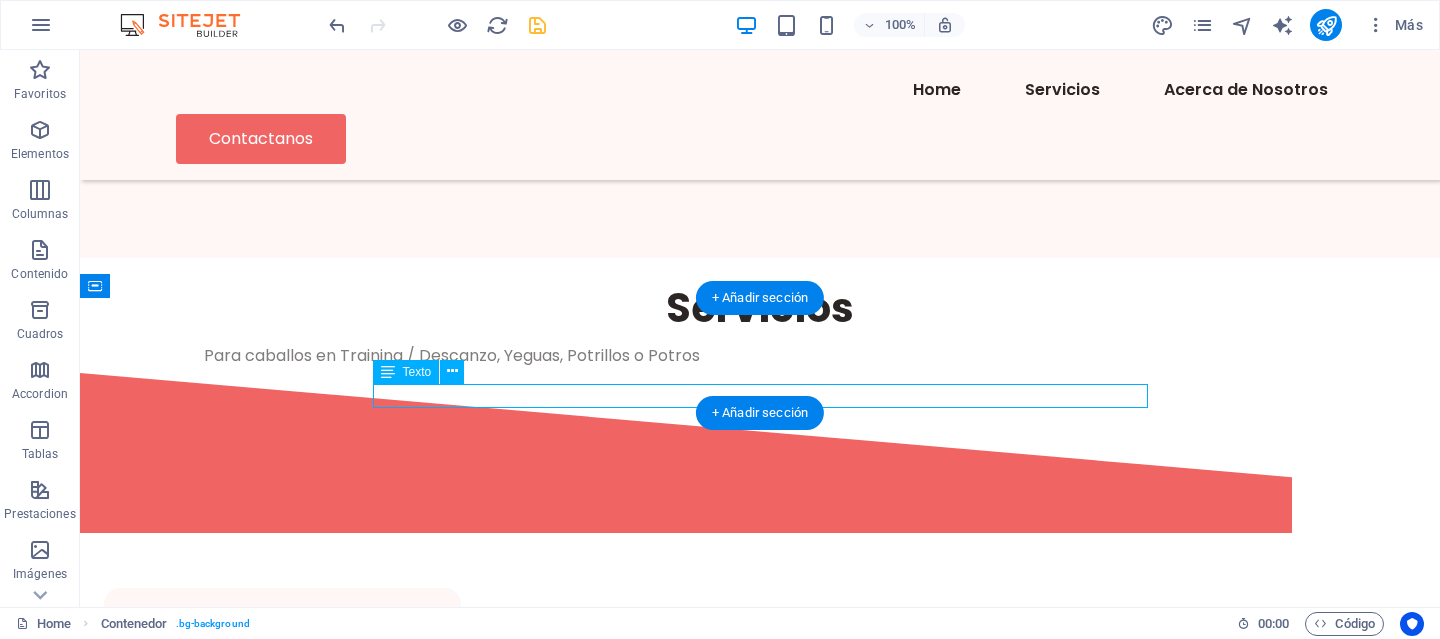 click on "Para caballos en Training / Descanzo, Yeguas, Potrillos o Potros" at bounding box center (760, 356) 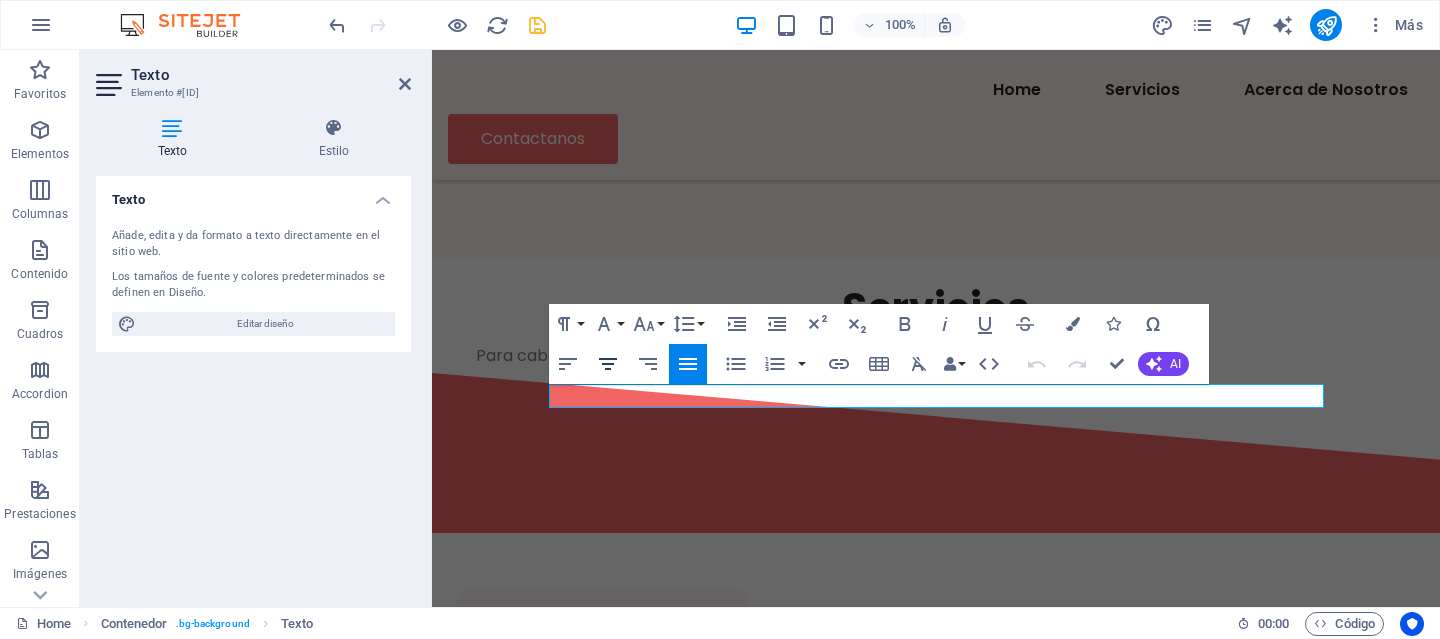 click 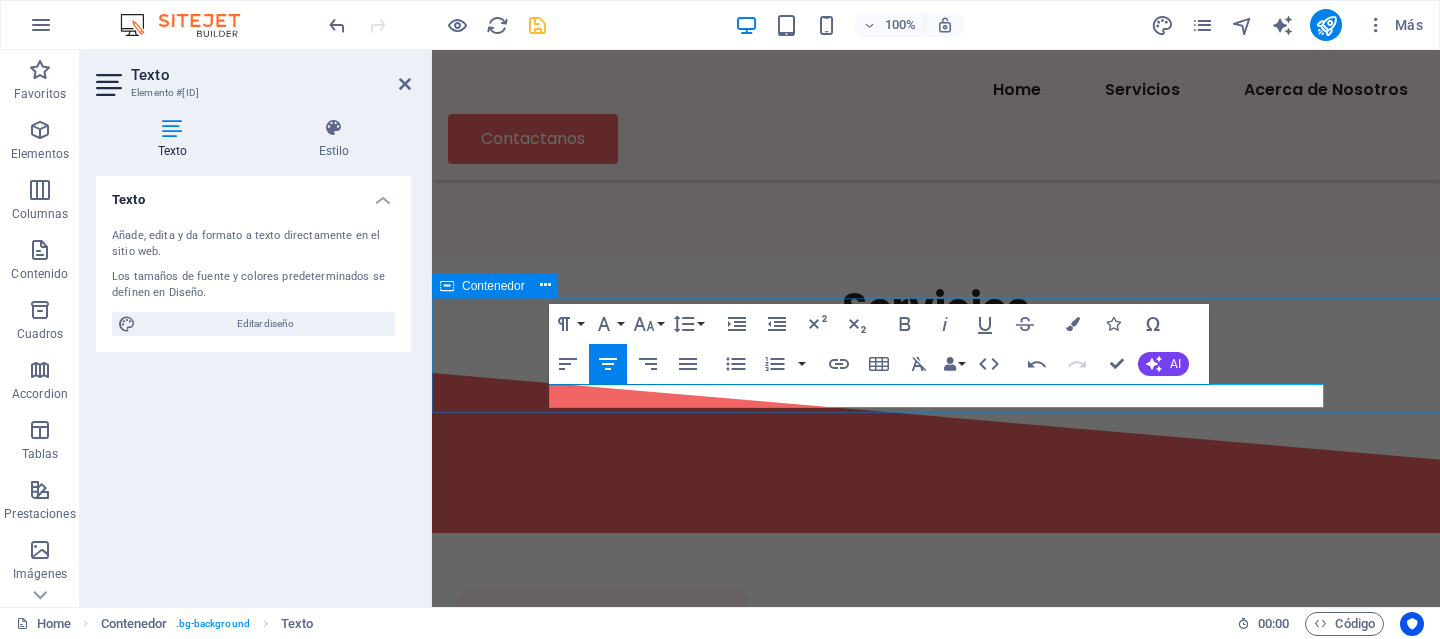 click on "Servicios Para caballos en Training / Descanzo, Yeguas, Potrillos o Potros" at bounding box center (936, 315) 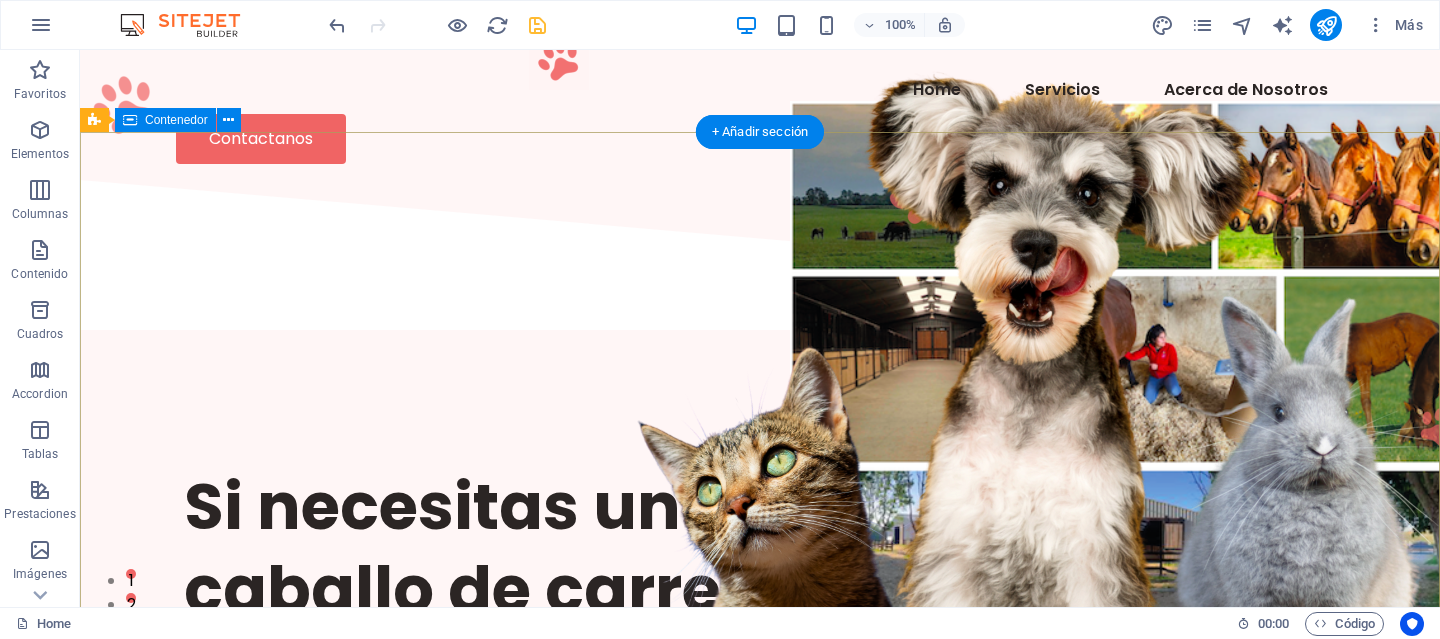 scroll, scrollTop: 67, scrollLeft: 0, axis: vertical 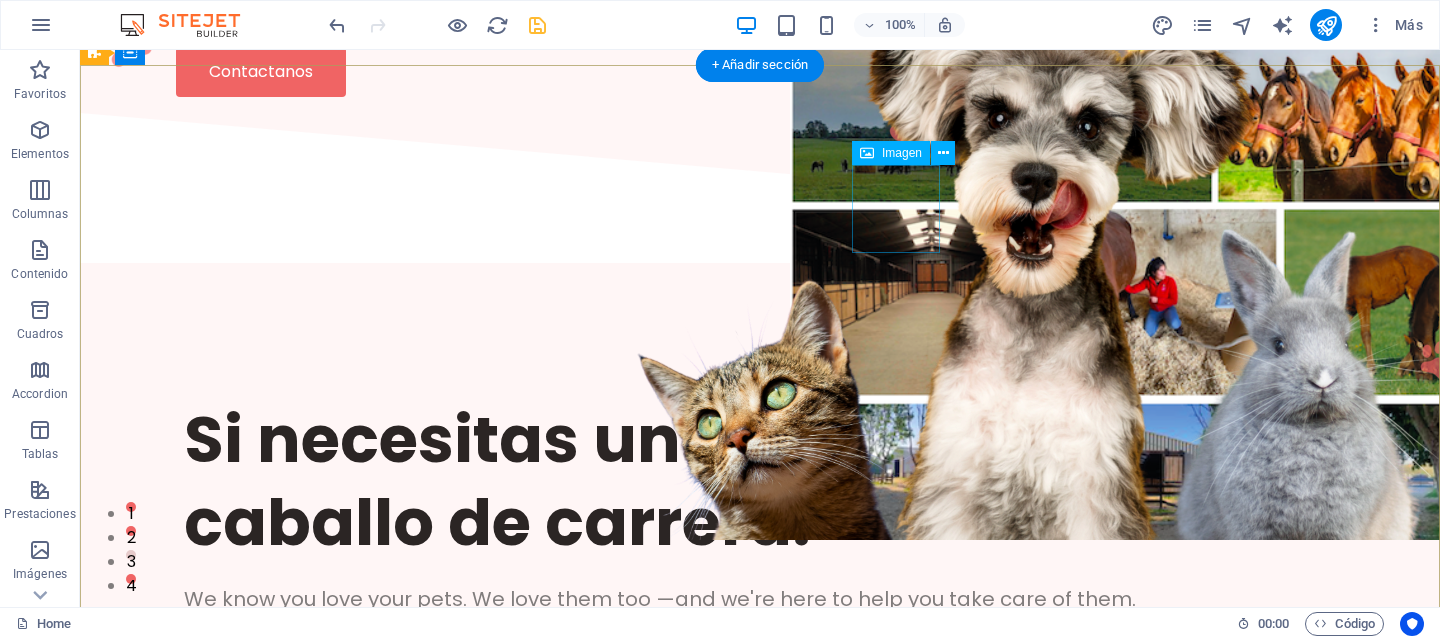click at bounding box center (920, 127) 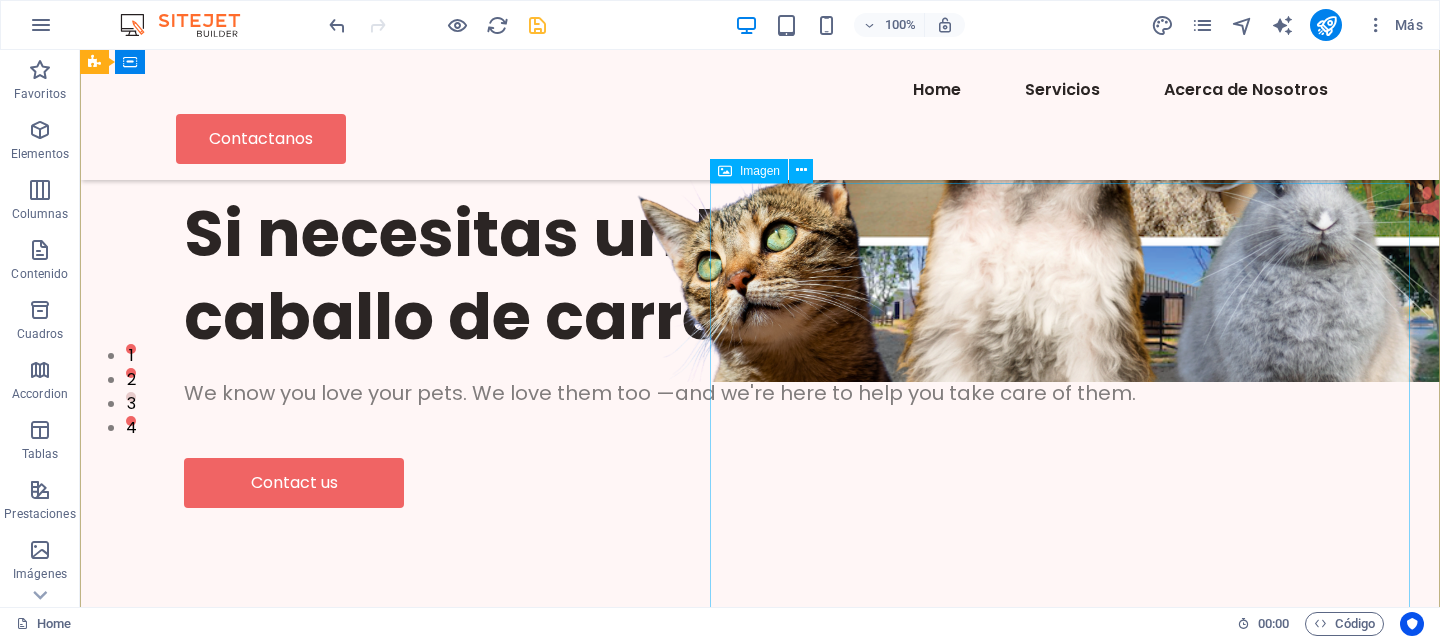 scroll, scrollTop: 138, scrollLeft: 0, axis: vertical 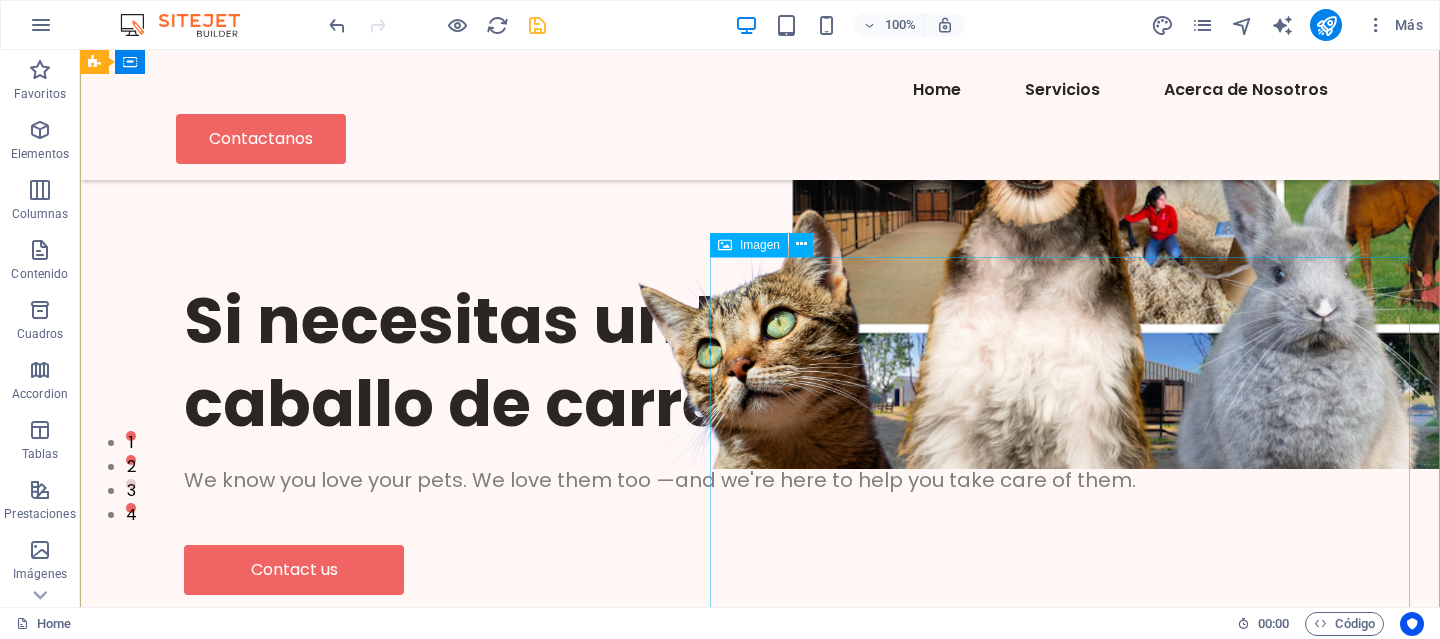 click at bounding box center (1140, 216) 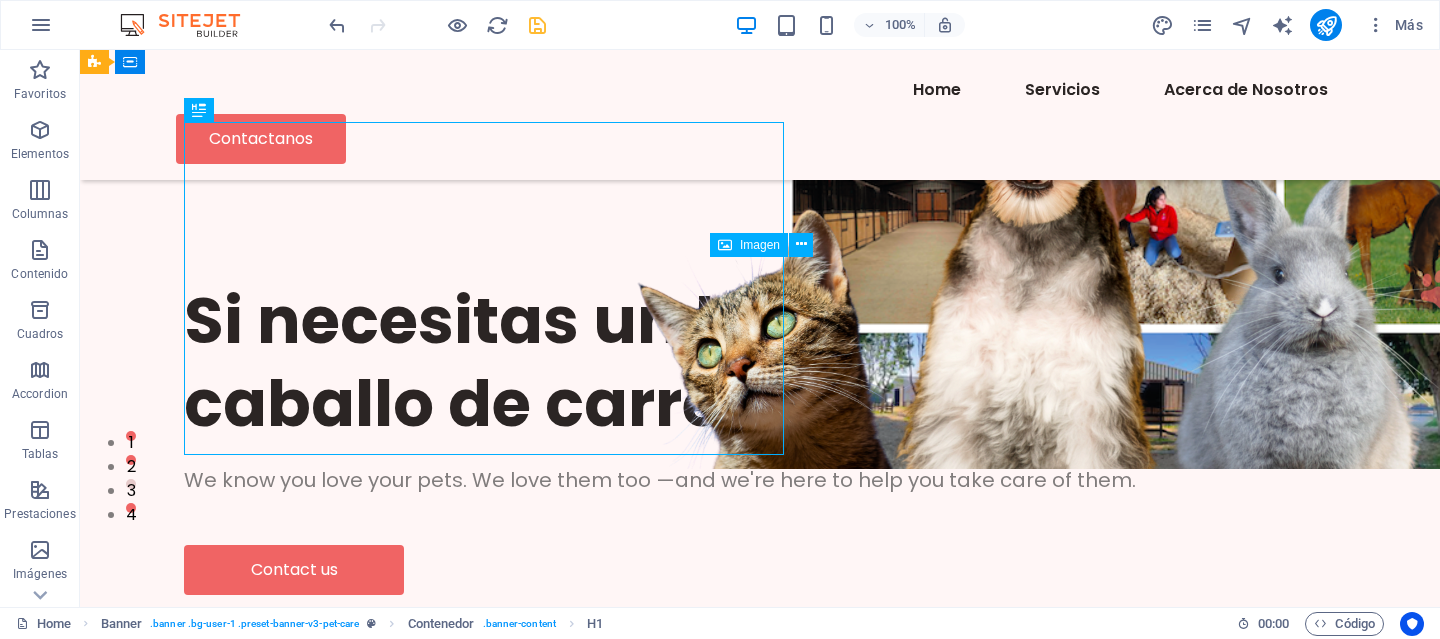 click at bounding box center (1140, 216) 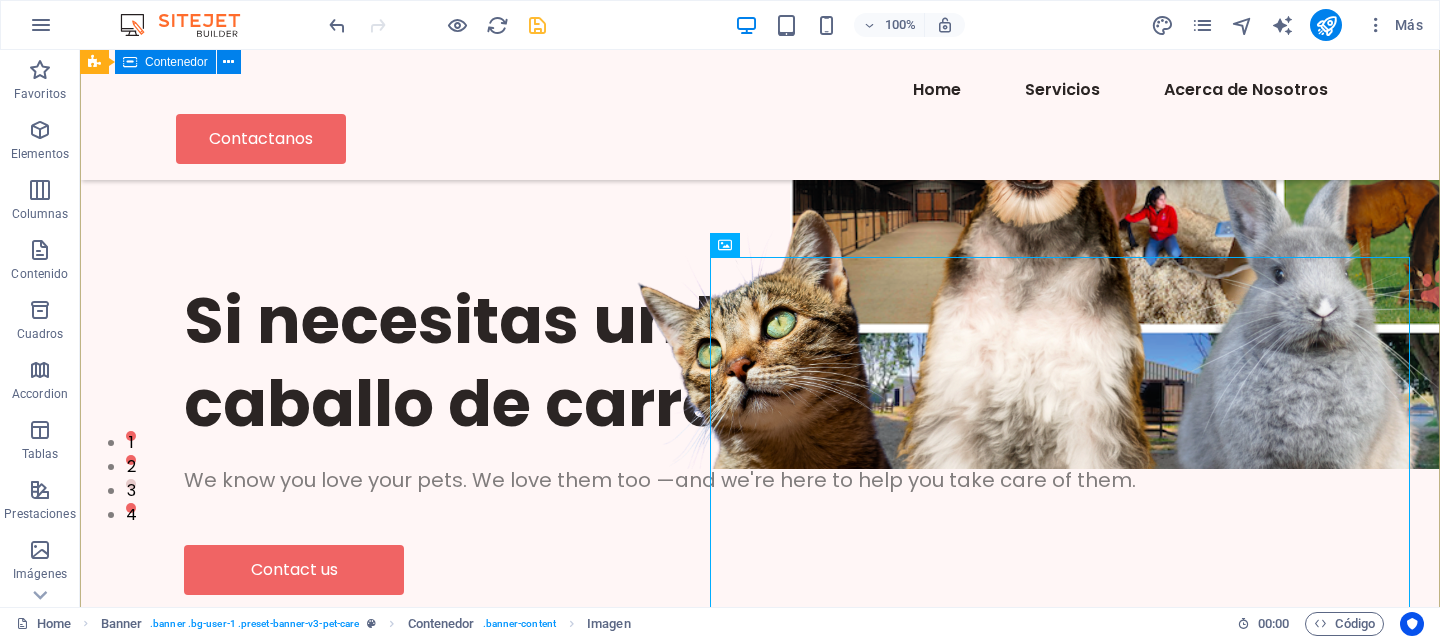 drag, startPoint x: 1035, startPoint y: 258, endPoint x: 1036, endPoint y: 212, distance: 46.010868 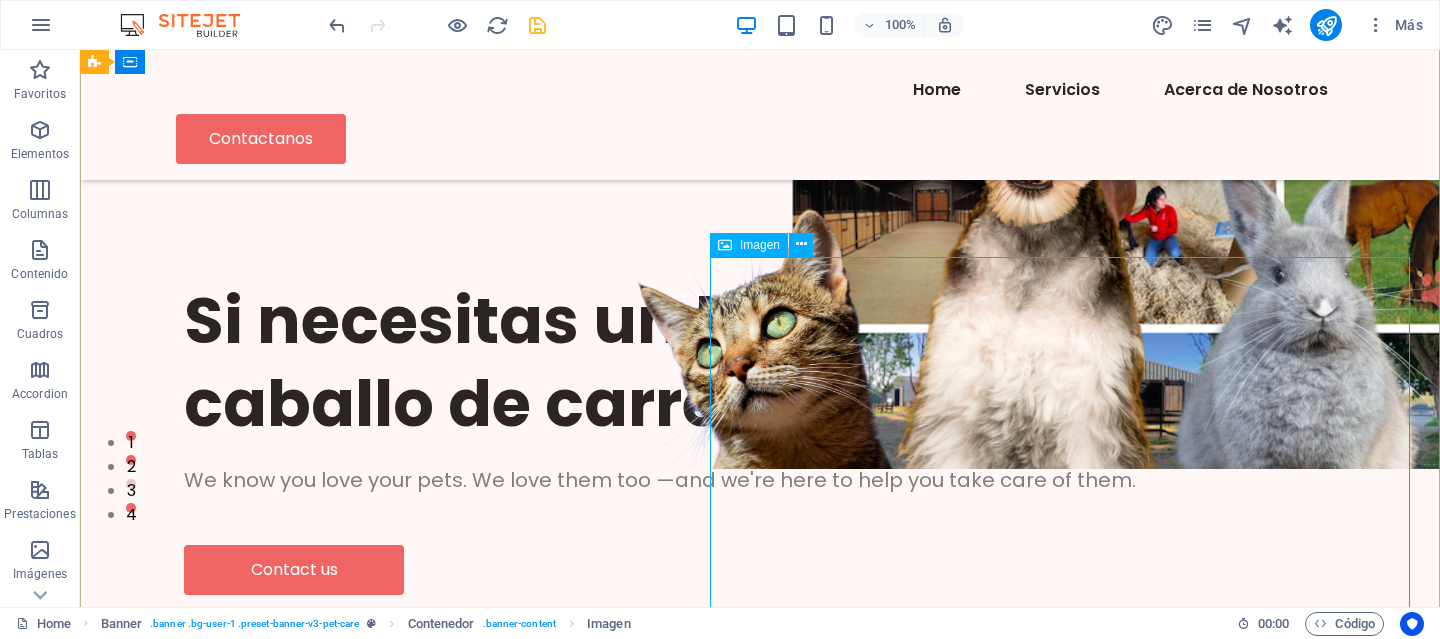click on "Imagen" at bounding box center [760, 245] 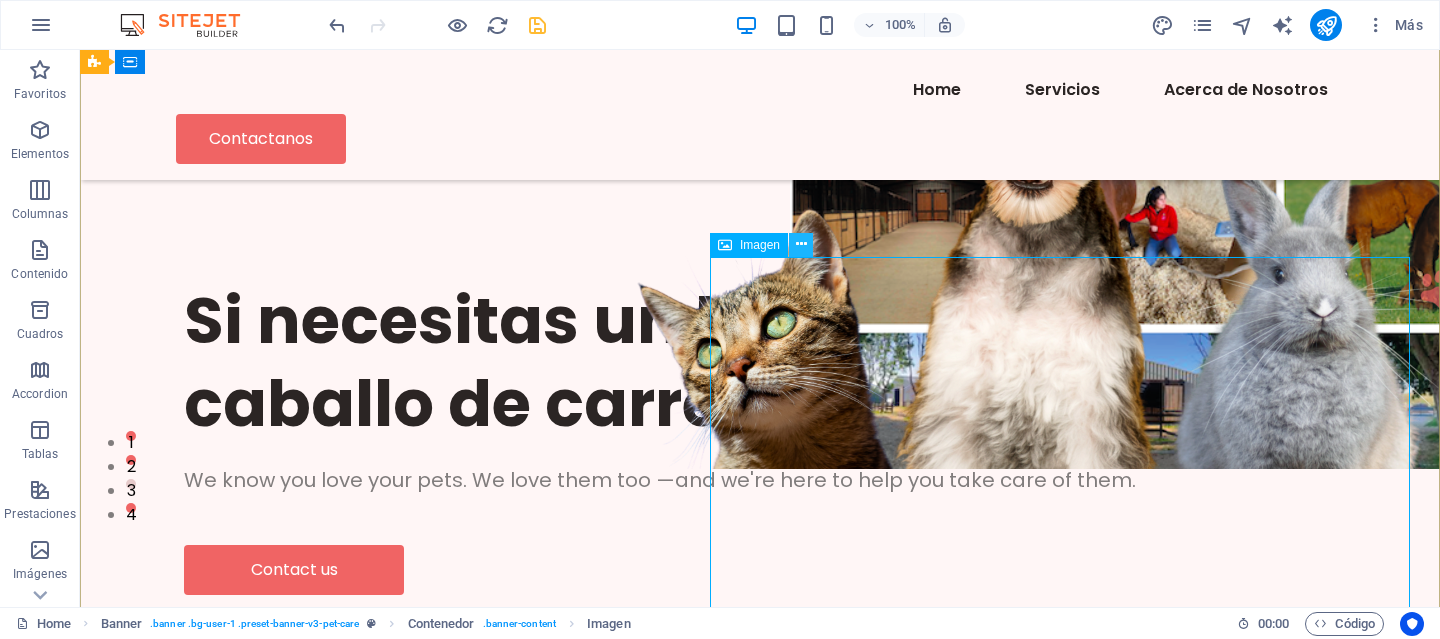 click at bounding box center [801, 244] 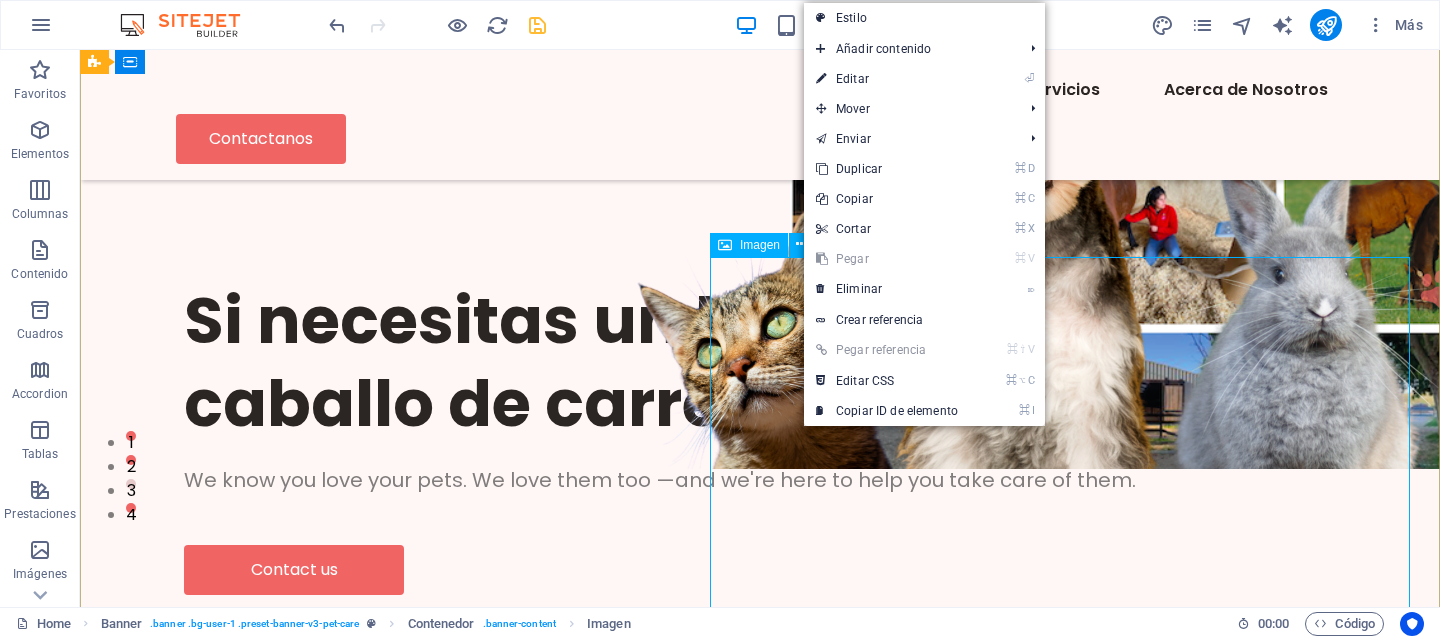 click at bounding box center (1140, 216) 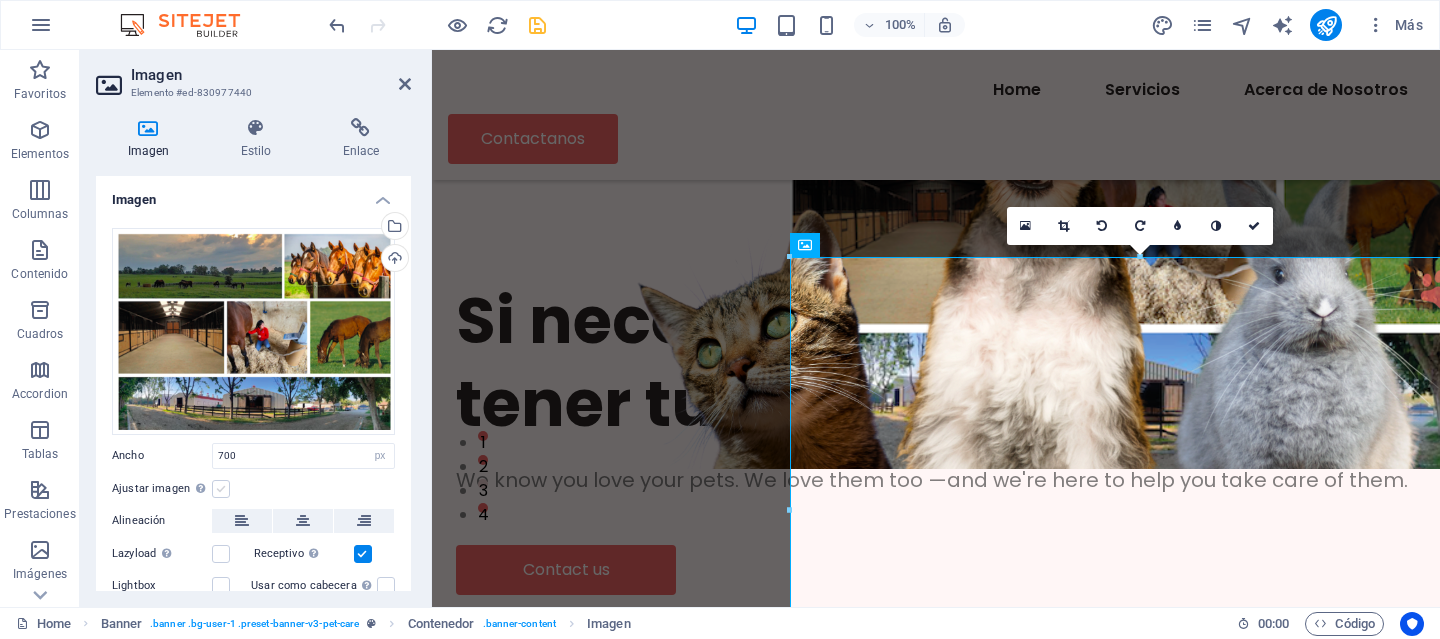 click at bounding box center (221, 489) 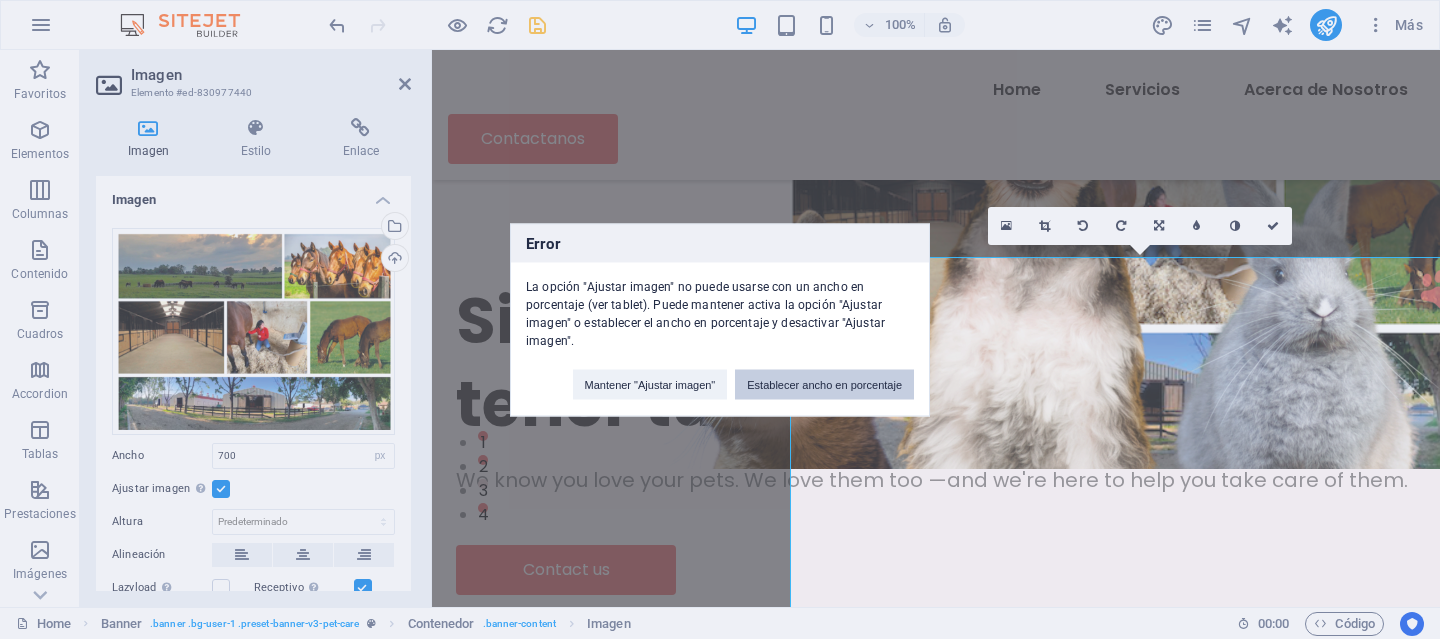 click on "Establecer ancho en porcentaje" at bounding box center (824, 384) 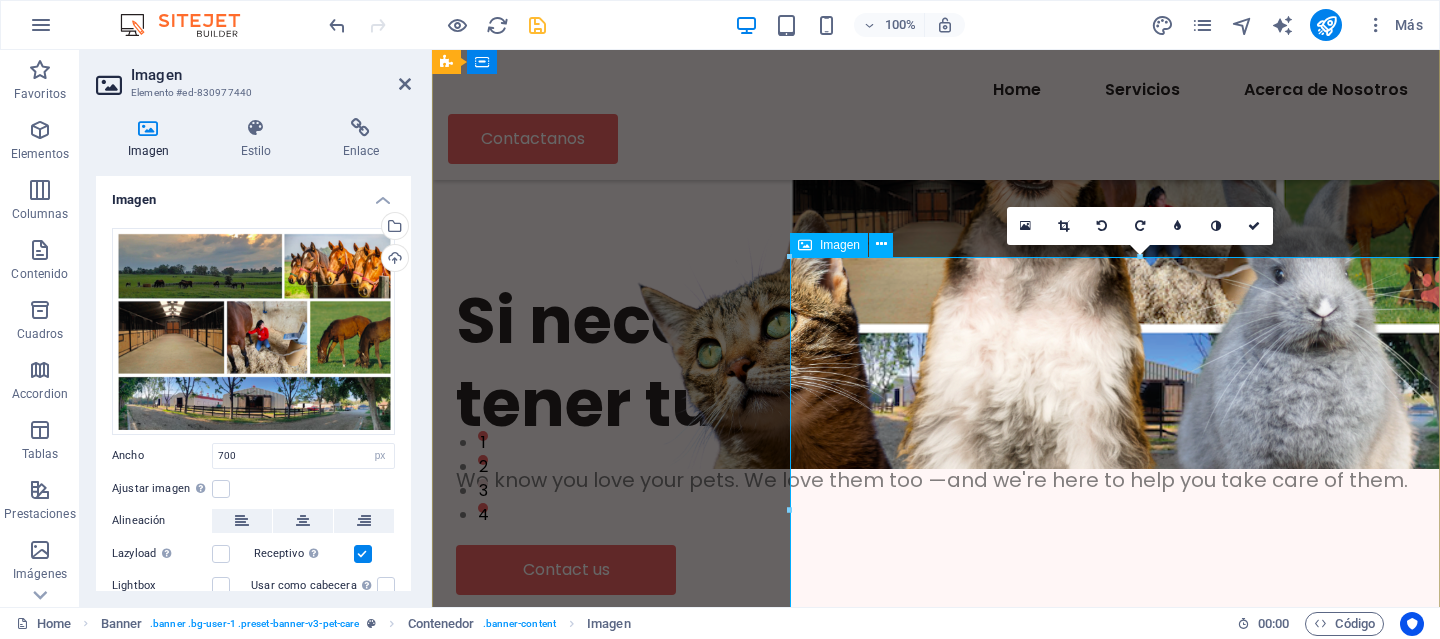 click at bounding box center [1140, 216] 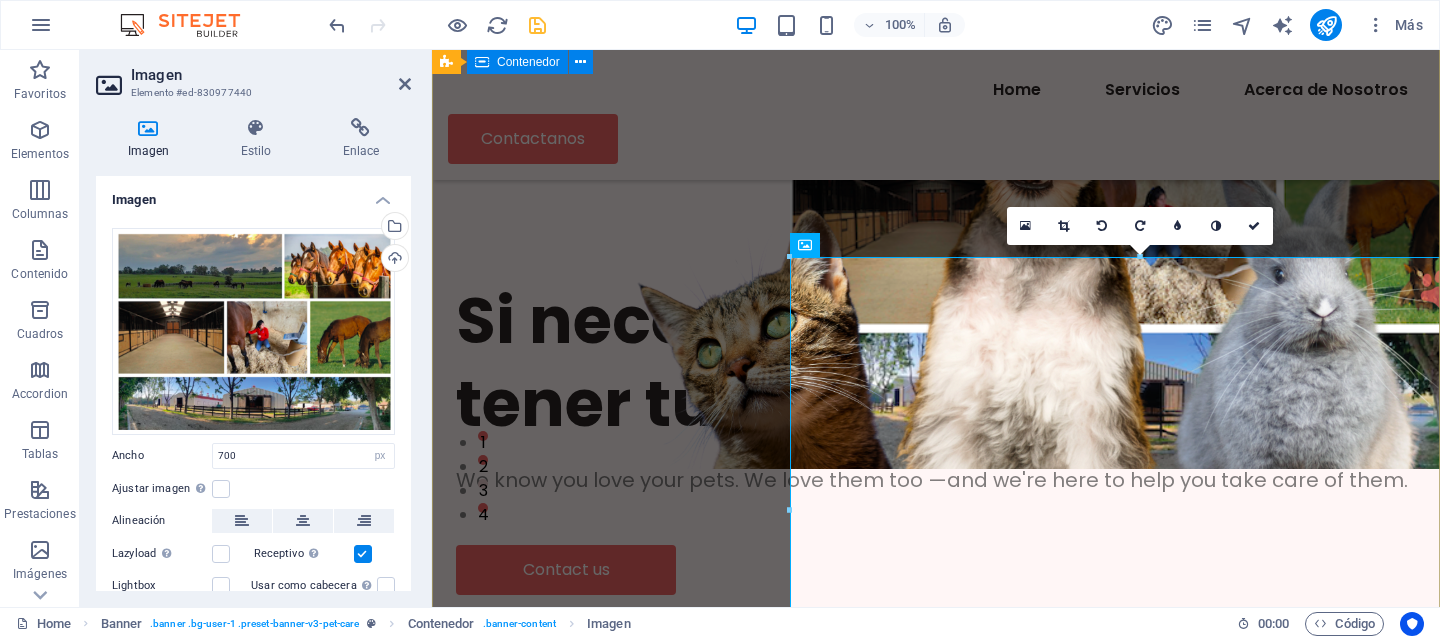 click on "Si necesitas un lugar para tener tu caballo de carrera. We know you love your pets. We love them too —and we're here to help you take care of them. Contact us" at bounding box center [936, 437] 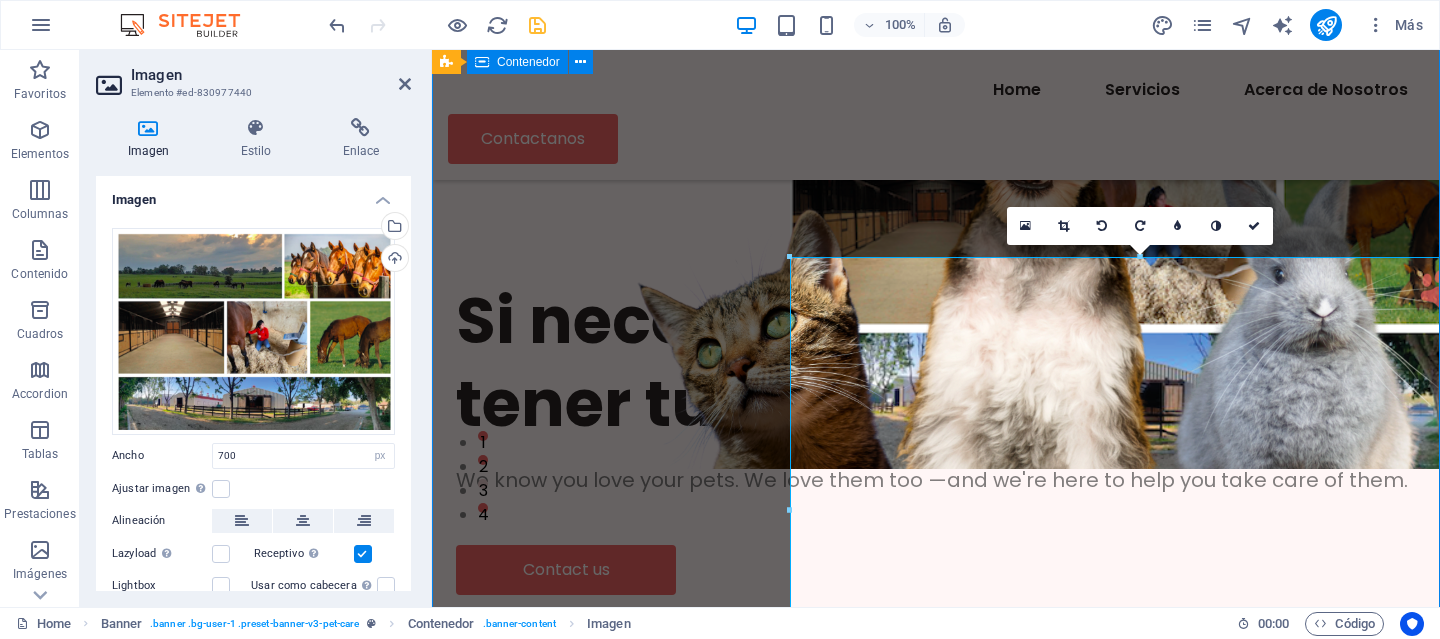 click on "Si necesitas un lugar para tener tu caballo de carrera. We know you love your pets. We love them too —and we're here to help you take care of them. Contact us" at bounding box center [936, 437] 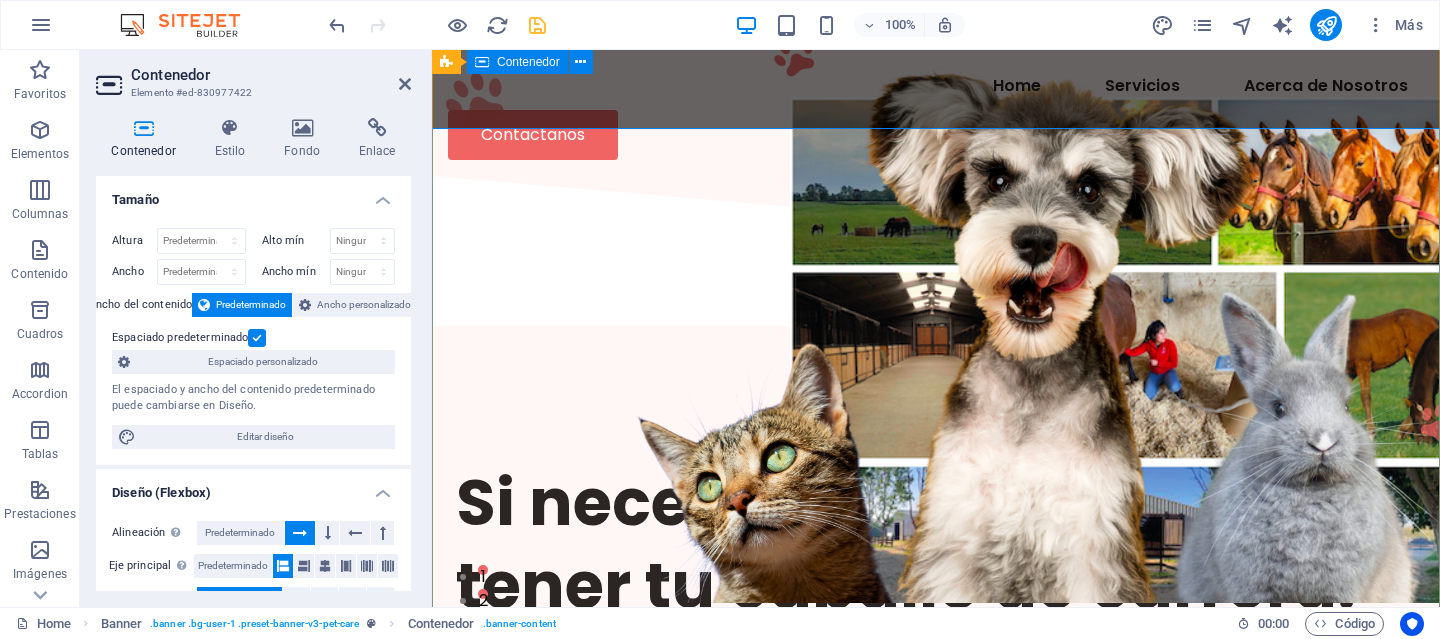 scroll, scrollTop: 0, scrollLeft: 0, axis: both 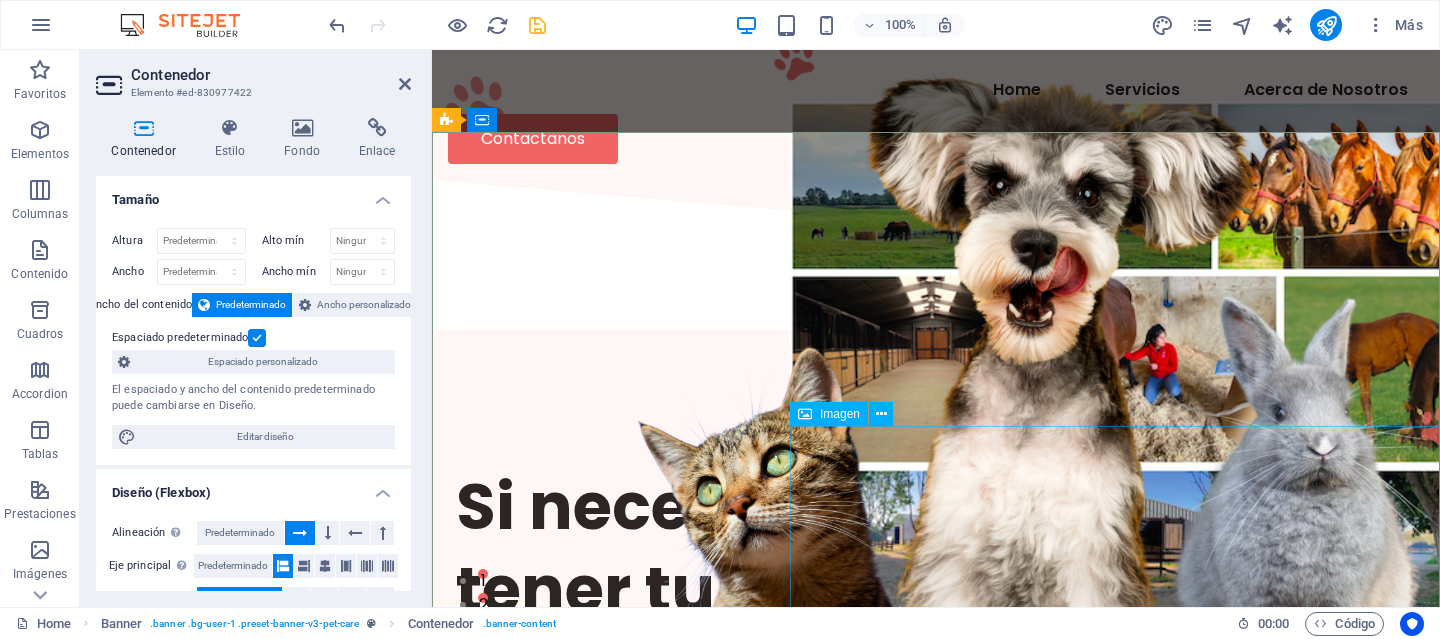 click at bounding box center [1140, 354] 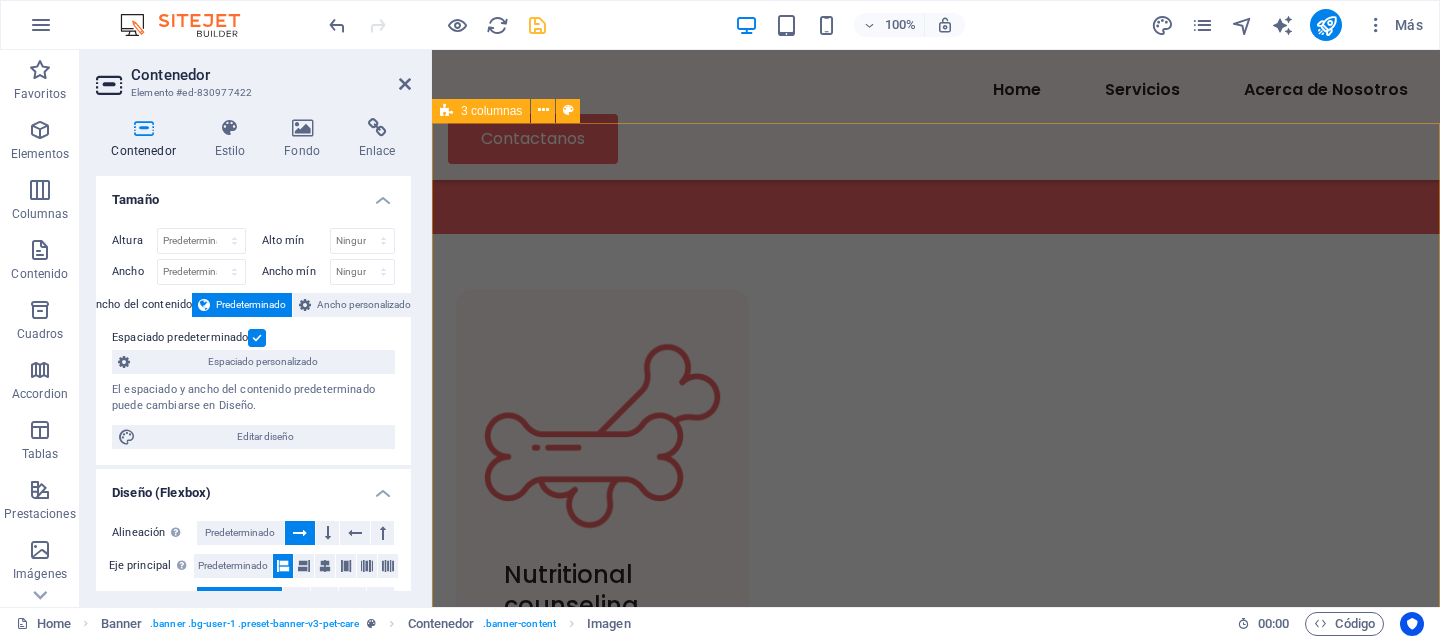 scroll, scrollTop: 917, scrollLeft: 0, axis: vertical 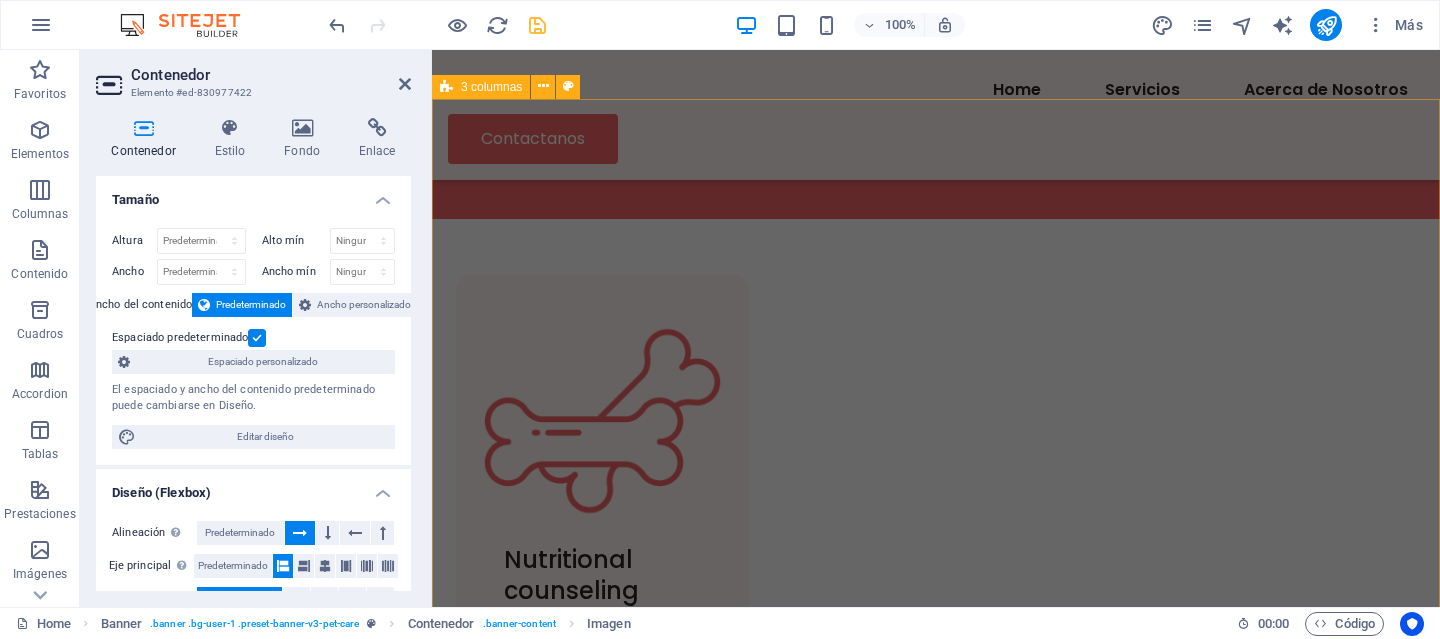 click on "Nutritional counseling Lorem ipsum dolor sit amet conse ctetur. Fringilla rhoncus nisi fringilla sit eget. Lorem ipsum dolor sit amet conse ctetur. Fringilla rhoncus nisi fringilla sit eget. Learn more      Regular cat checkup Lorem ipsum dolor sit amet conse ctetur. Fringilla rhoncus nisi fringilla sit eget. Lorem ipsum dolor sit amet conse ctetur. Fringilla rhoncus nisi fringilla sit eget. Learn more      Regular dog checkup Lorem ipsum dolor sit amet conse ctetur. Fringilla rhoncus nisi fringilla sit eget. Lorem ipsum dolor sit amet conse ctetur. Fringilla rhoncus nisi fringilla sit eget. Learn more      All Services" at bounding box center (936, 1351) 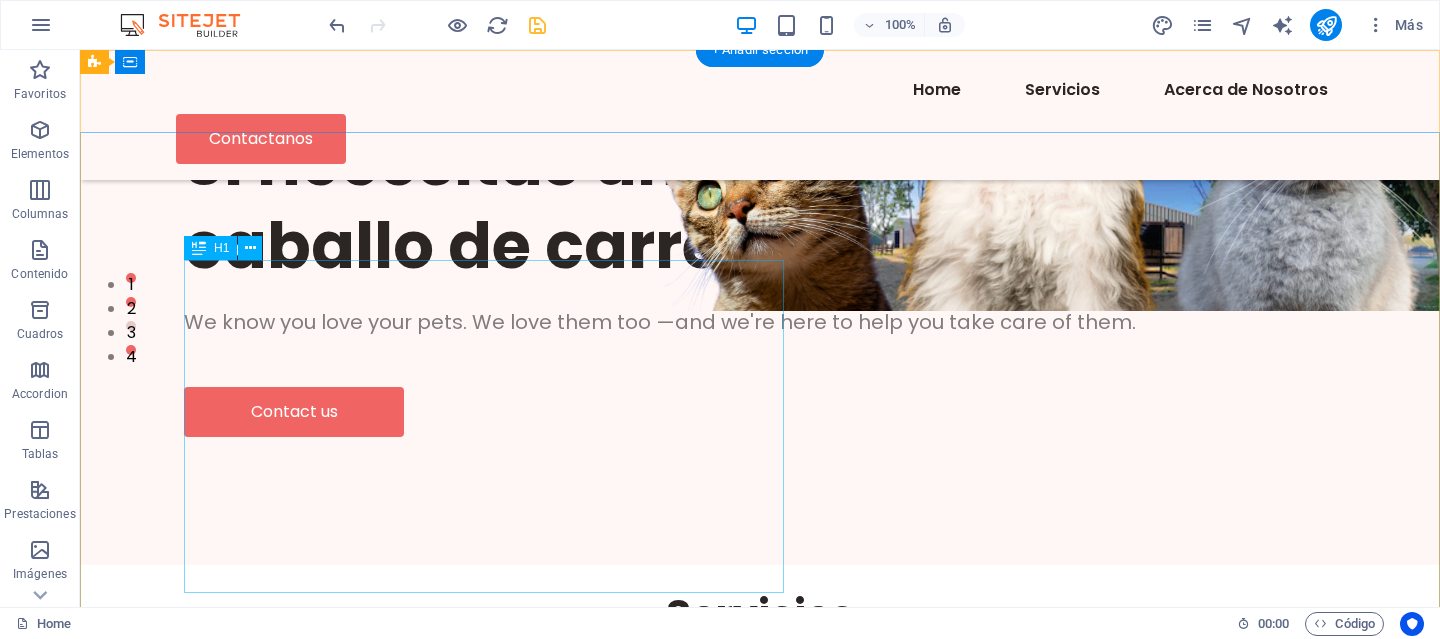 scroll, scrollTop: 0, scrollLeft: 0, axis: both 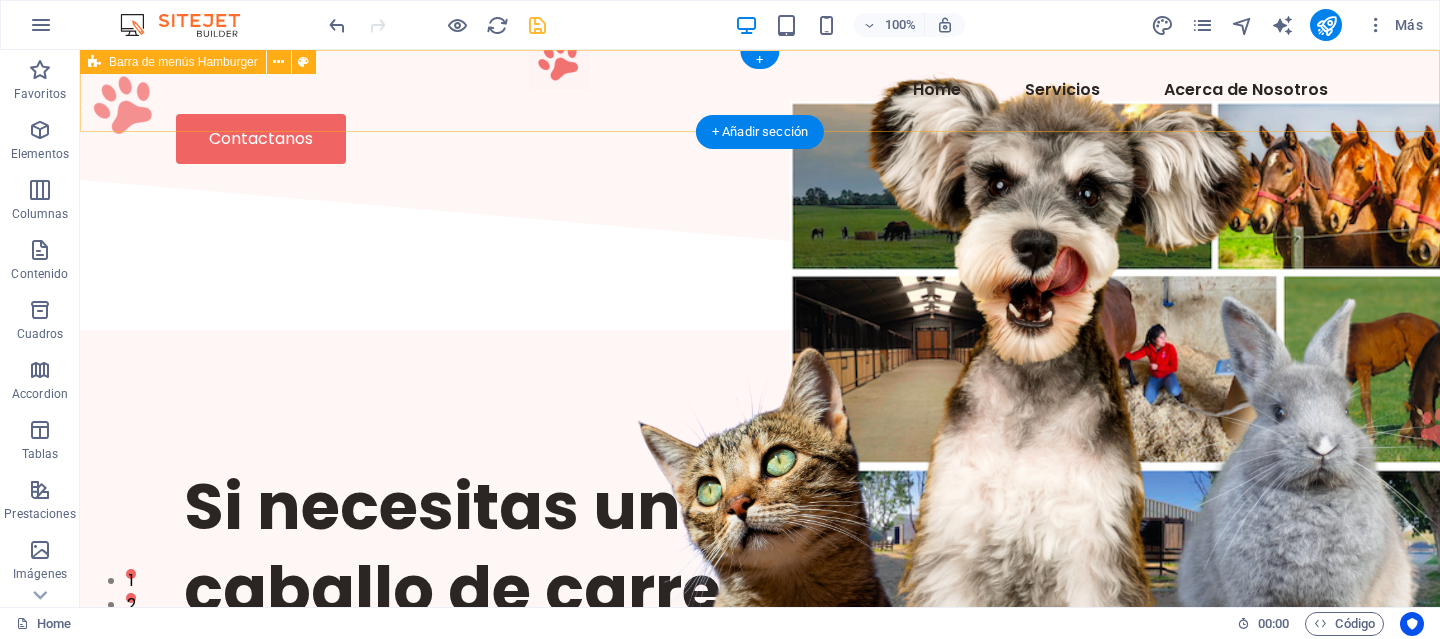 click on "Home Servicios Acerca de Nosotros Contactanos" at bounding box center [760, 115] 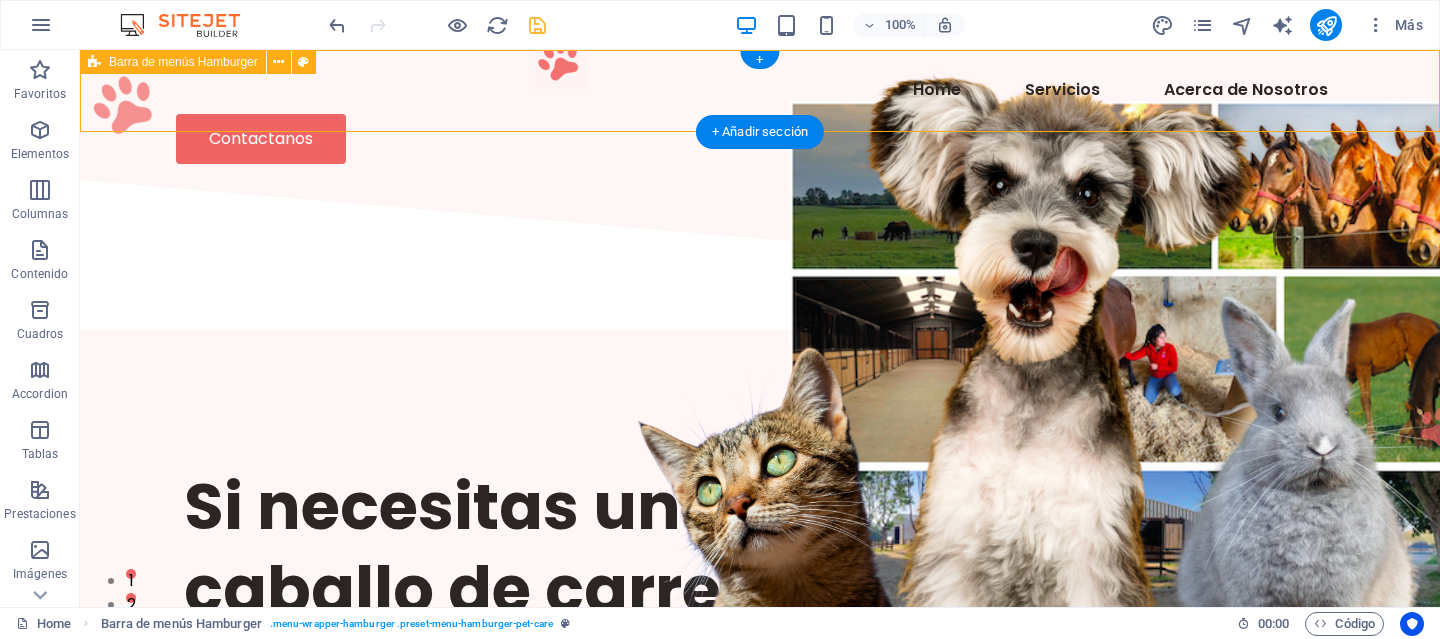 click on "Home Servicios Acerca de Nosotros Contactanos" at bounding box center (760, 115) 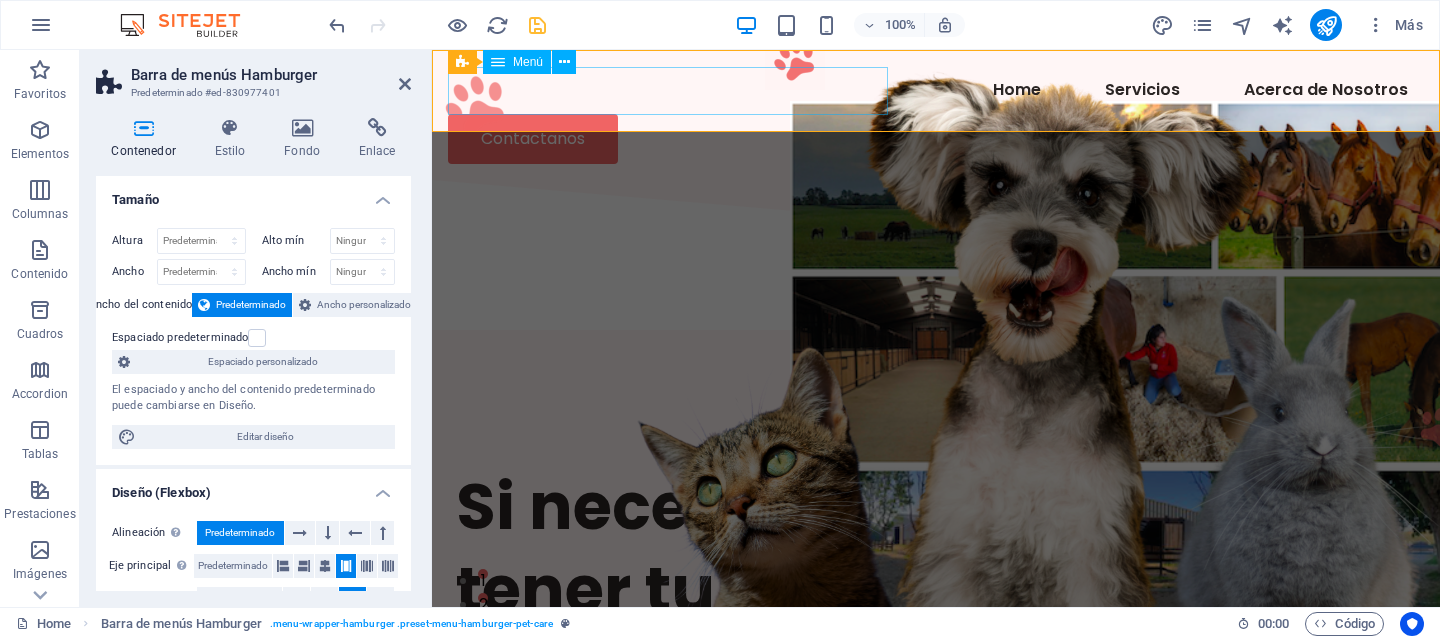 click on "Home Servicios Acerca de Nosotros Contactanos" at bounding box center (936, 115) 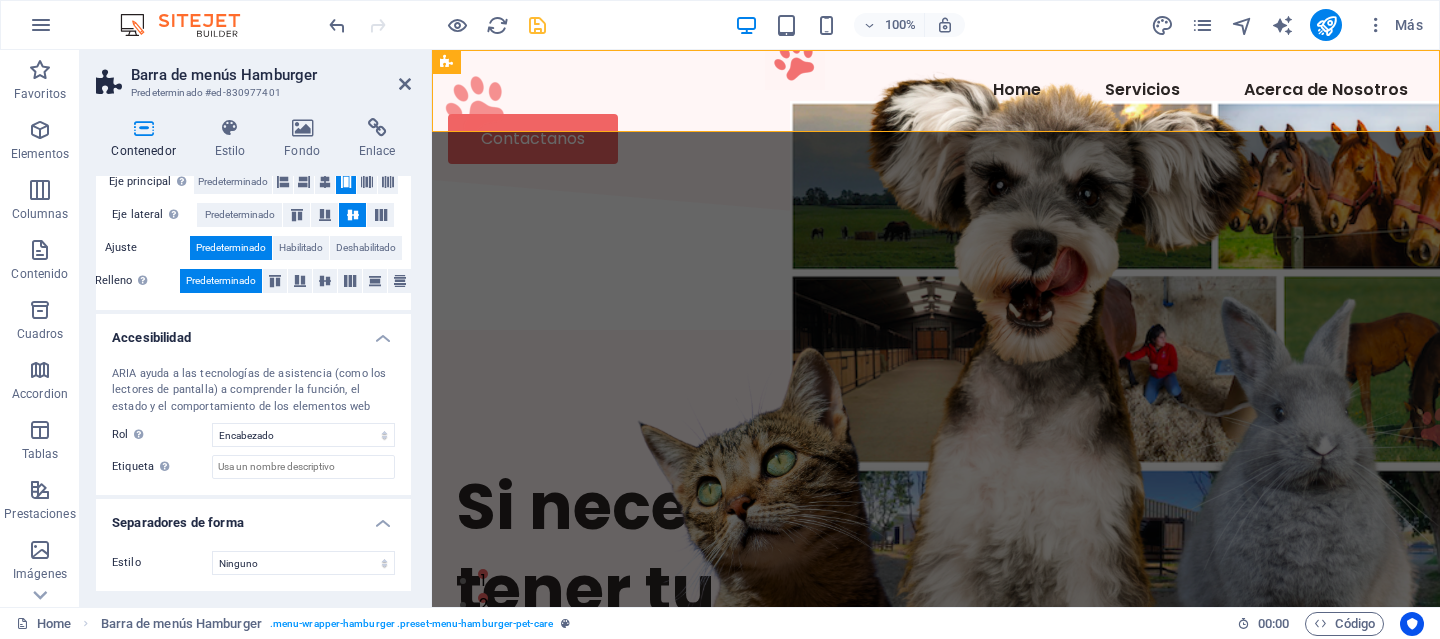 scroll, scrollTop: 0, scrollLeft: 0, axis: both 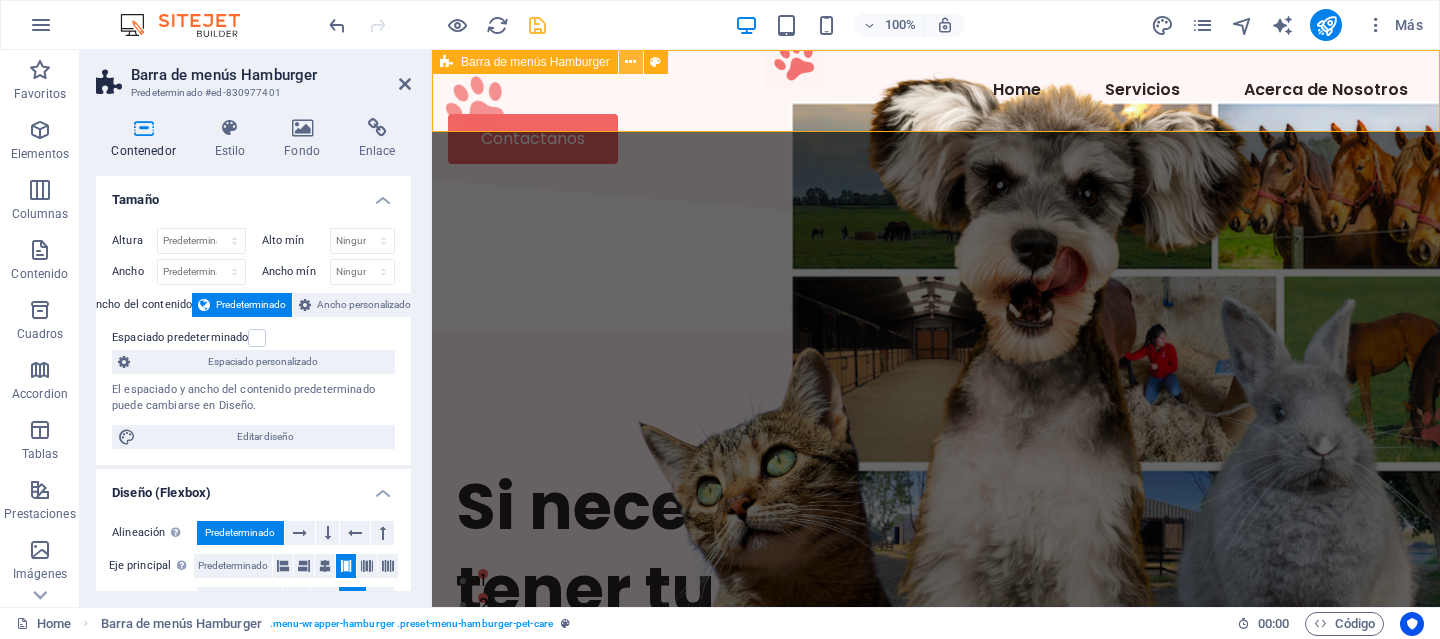 click at bounding box center [630, 62] 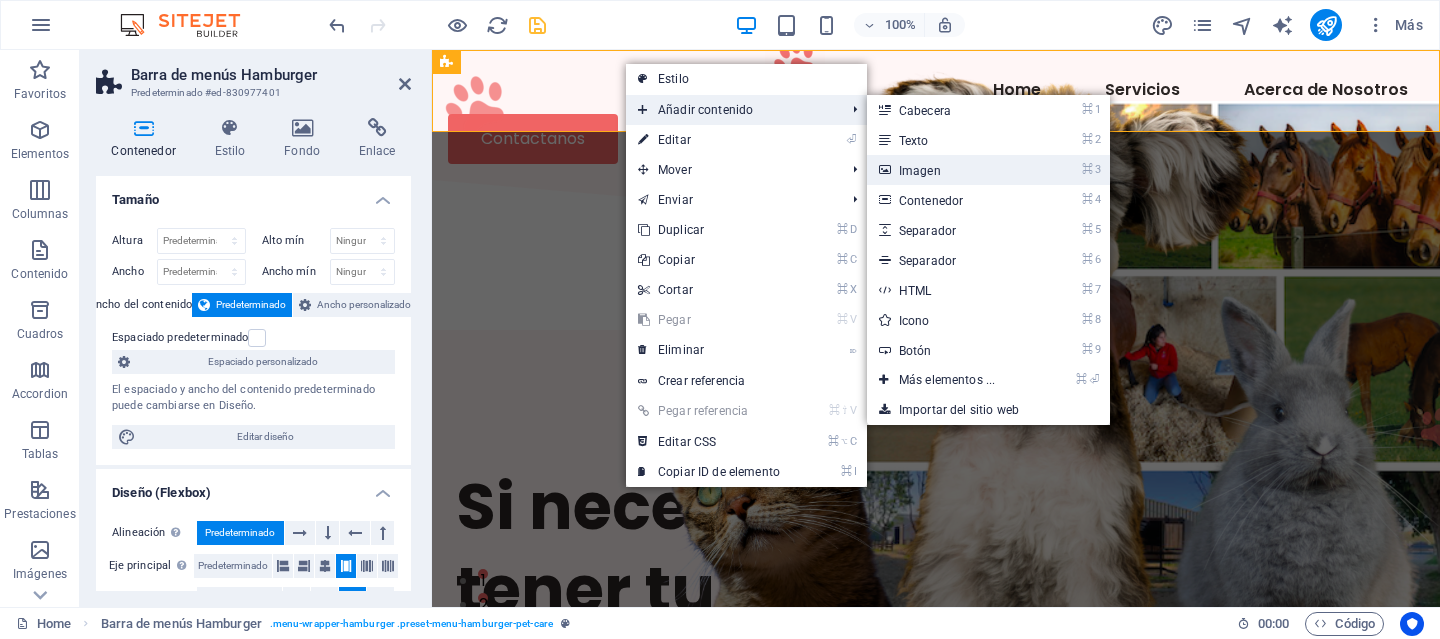 click on "⌘ 3  Imagen" at bounding box center [951, 170] 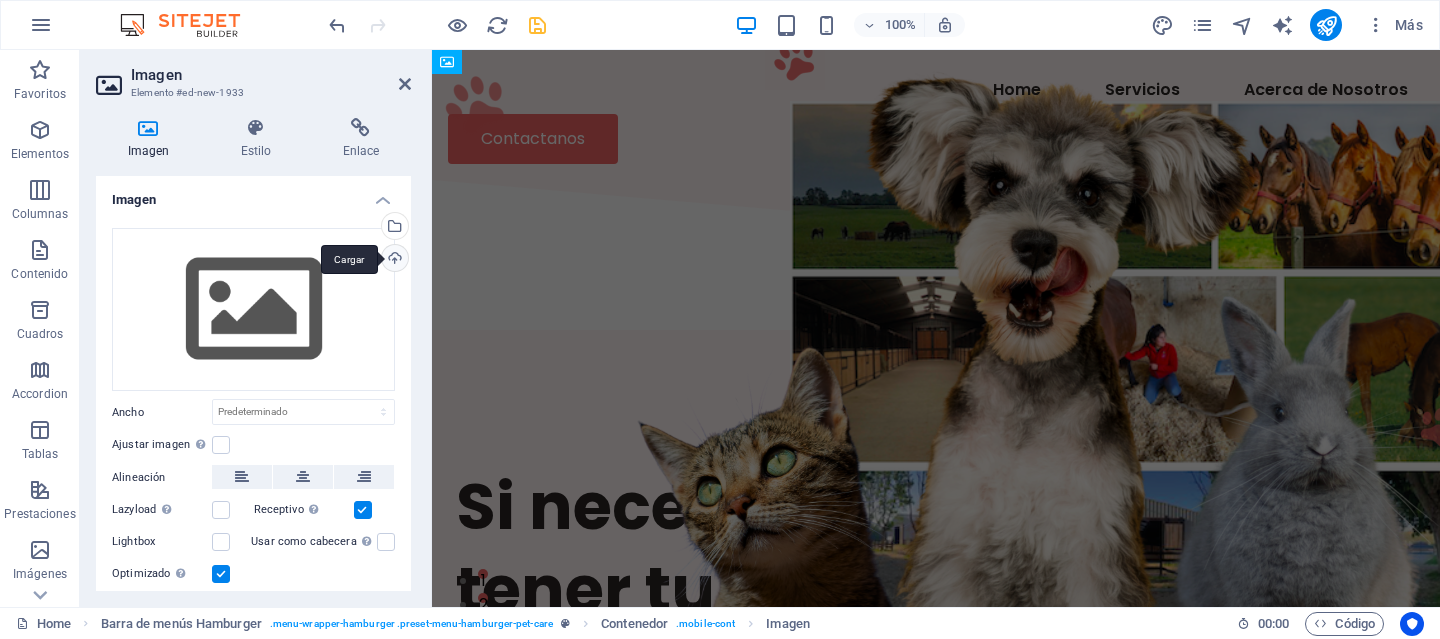 click on "Cargar" at bounding box center (393, 260) 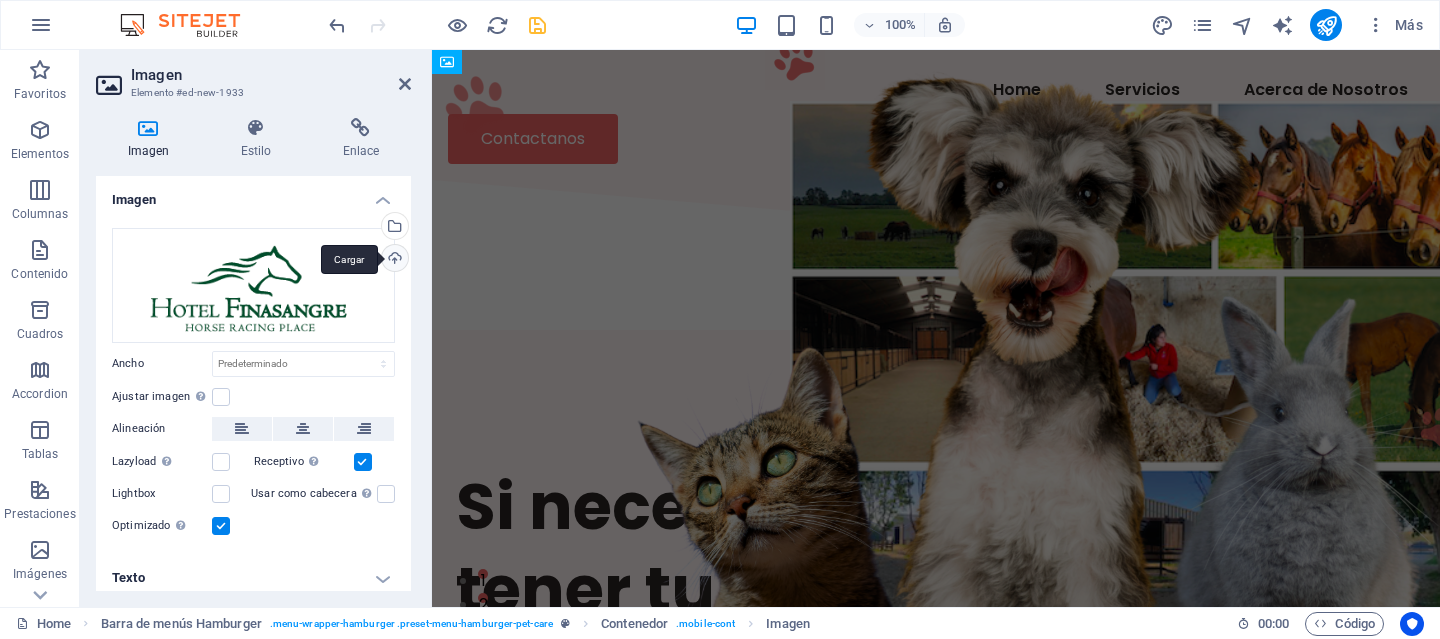 click on "Cargar" at bounding box center [393, 260] 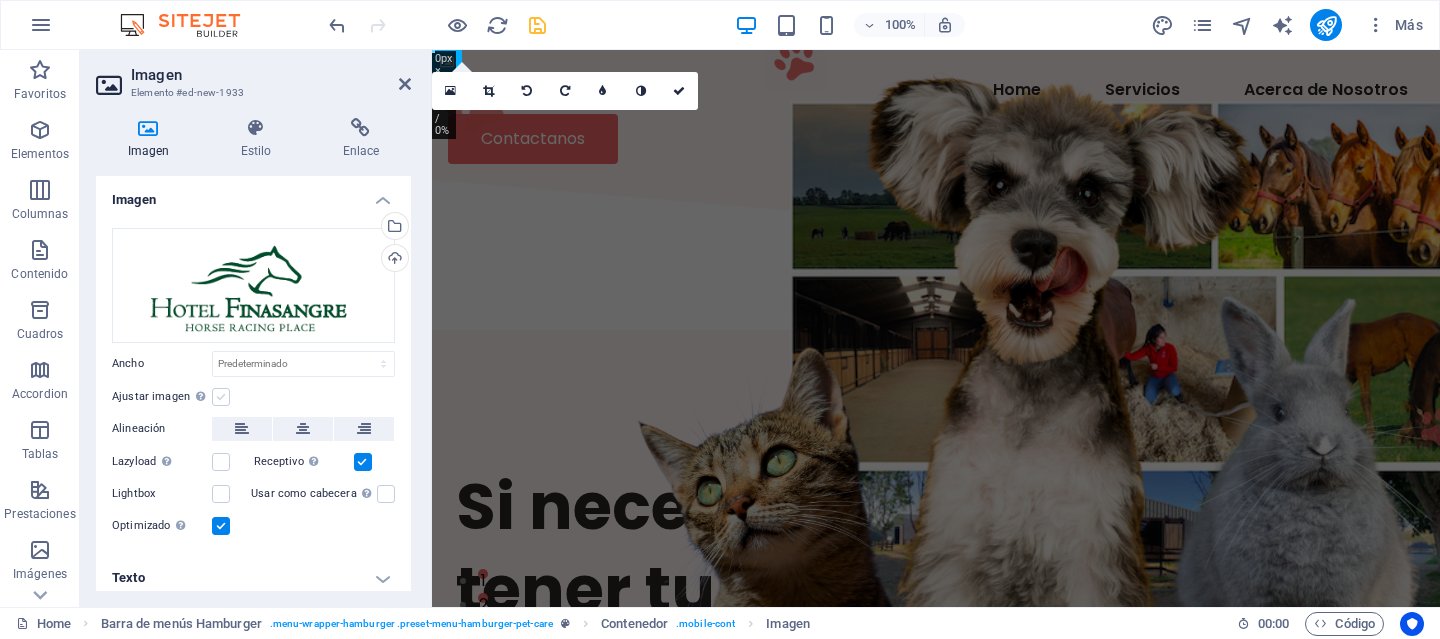 click at bounding box center [221, 397] 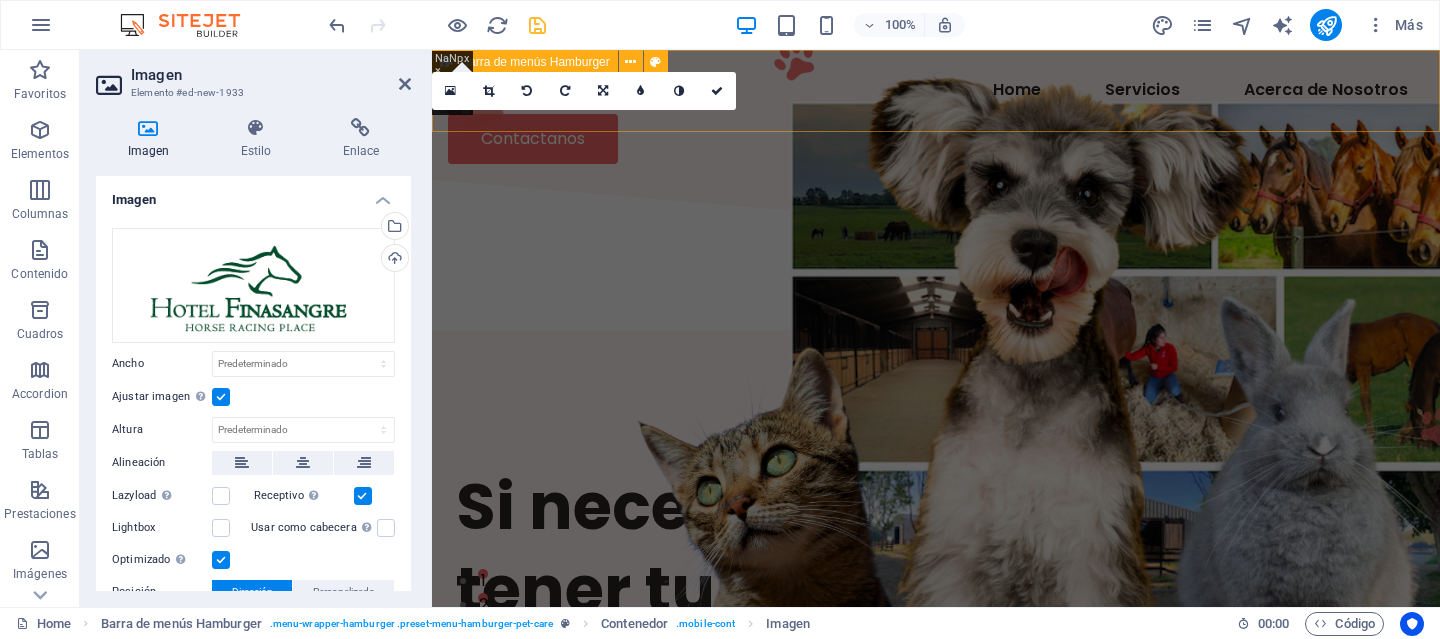 click on "Home Servicios Acerca de Nosotros Contactanos" at bounding box center [936, 115] 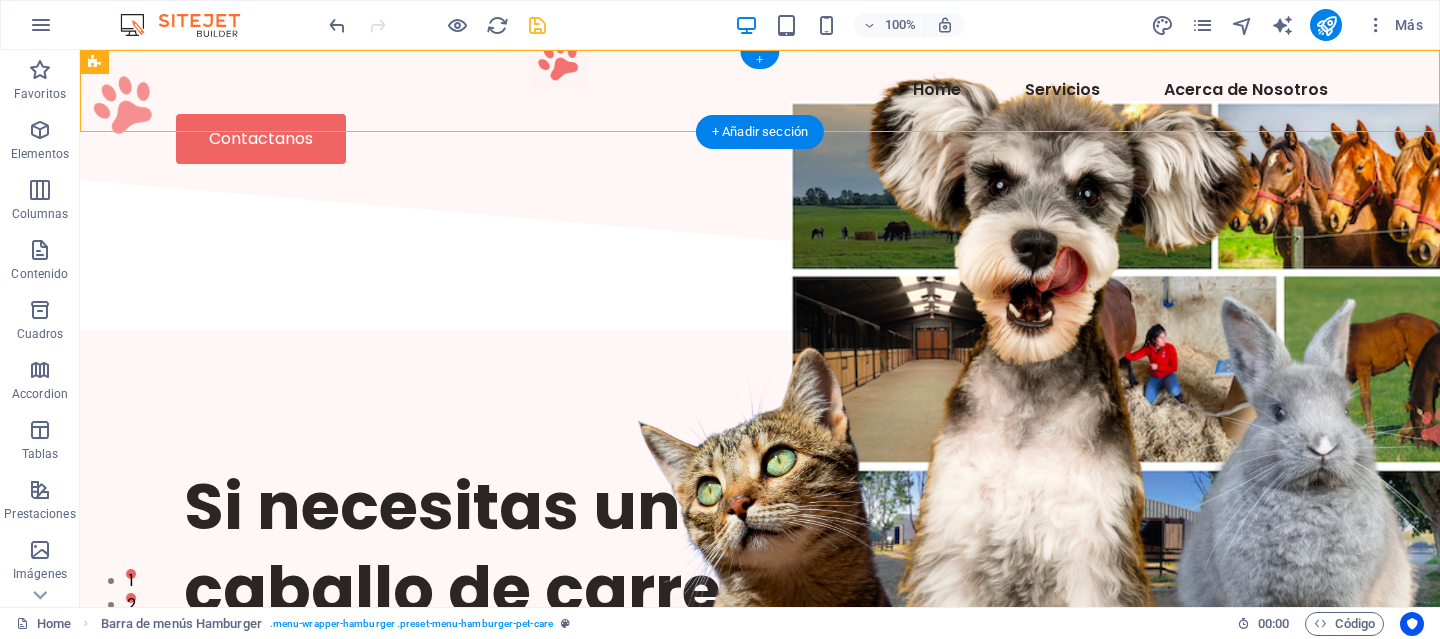 click on "+" at bounding box center [759, 60] 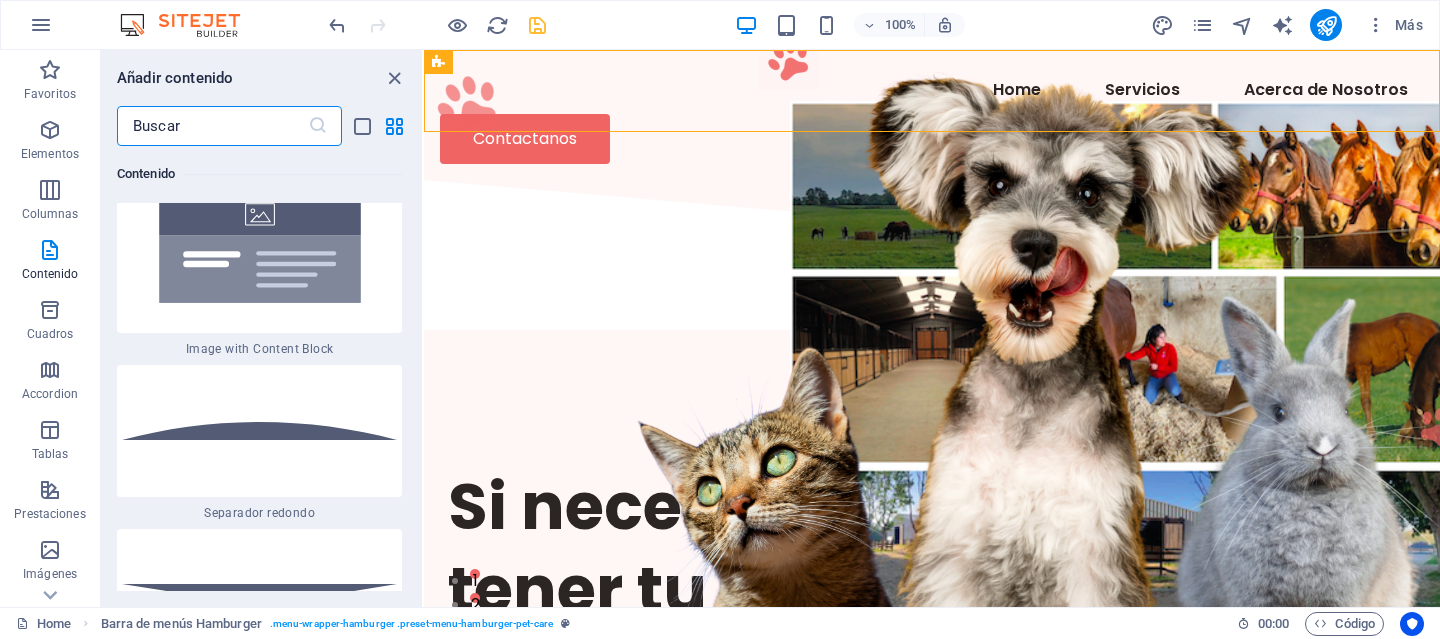 scroll, scrollTop: 9495, scrollLeft: 0, axis: vertical 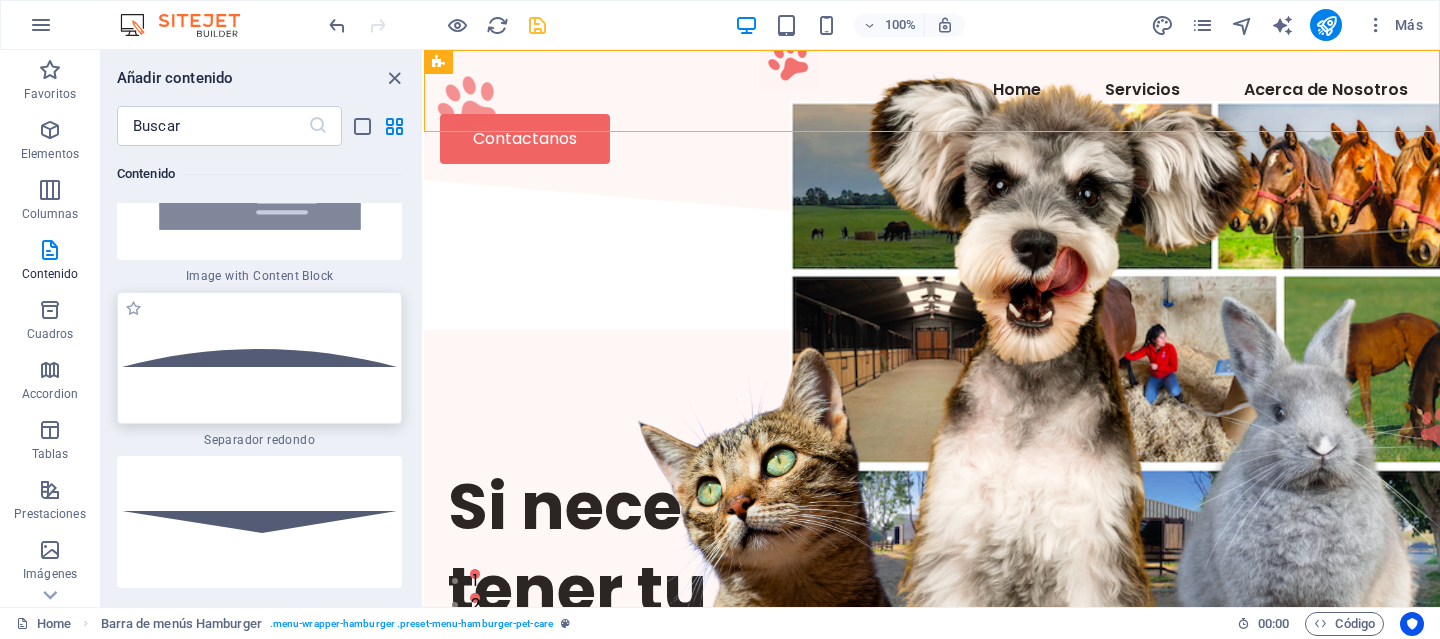 click at bounding box center (259, 358) 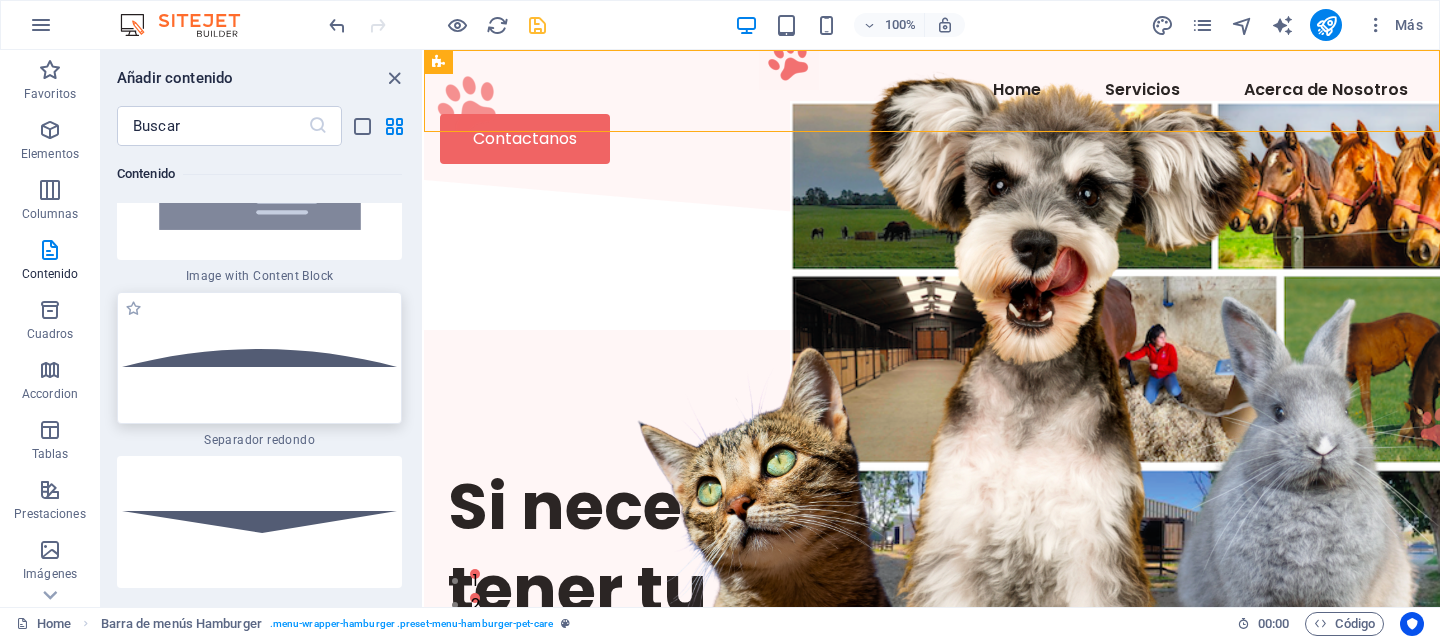 click on "H1   Banner   Banner   Contenedor   Imagen   Separador   Botón   Barra de menús Hamburger   Menú   Texto   Imagen   Logo   Contenedor   Barra de menús Hamburger   Imagen   Contenedor   Texto   Contenedor   3 columnas   Separador   Contenedor   Columnas desiguales   Texto   Contenedor   Imagen   Imagen   Contenedor   Contenedor   Control deslizante   Control deslizante   Columnas desiguales   Tarjetas   Contenedor   Accordion   Contenedor   Texto   Contenedor   Contenedor   Texto   Contenedor   Contenedor   Texto   Contenedor   Contenedor   Texto   Contenedor   Pie de página Saga   H3   H3   H3   H3   Contenedor   Texto   H3   Contenedor   Contenedor   Columnas desiguales   Contenedor   Botón   Separador   Contenedor   Contenedor   Marcador   Contenedor   Imagen   Botón   Separador   Contenedor   H2   Contenedor   Contenedor   H3   H3   Contenedor   Contenedor   Contenedor   Separador   H2   Separador   Texto   Texto   Contenedor   Contenedor   Imagen" at bounding box center (932, 328) 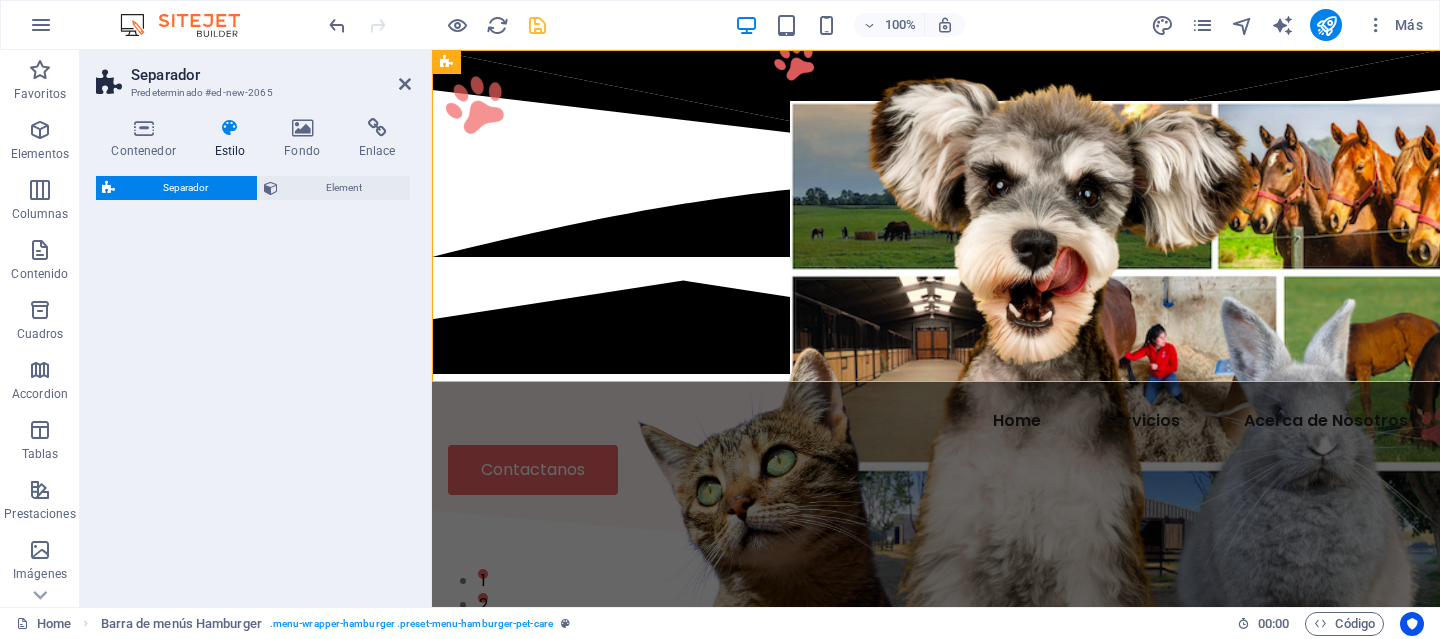 select on "circle" 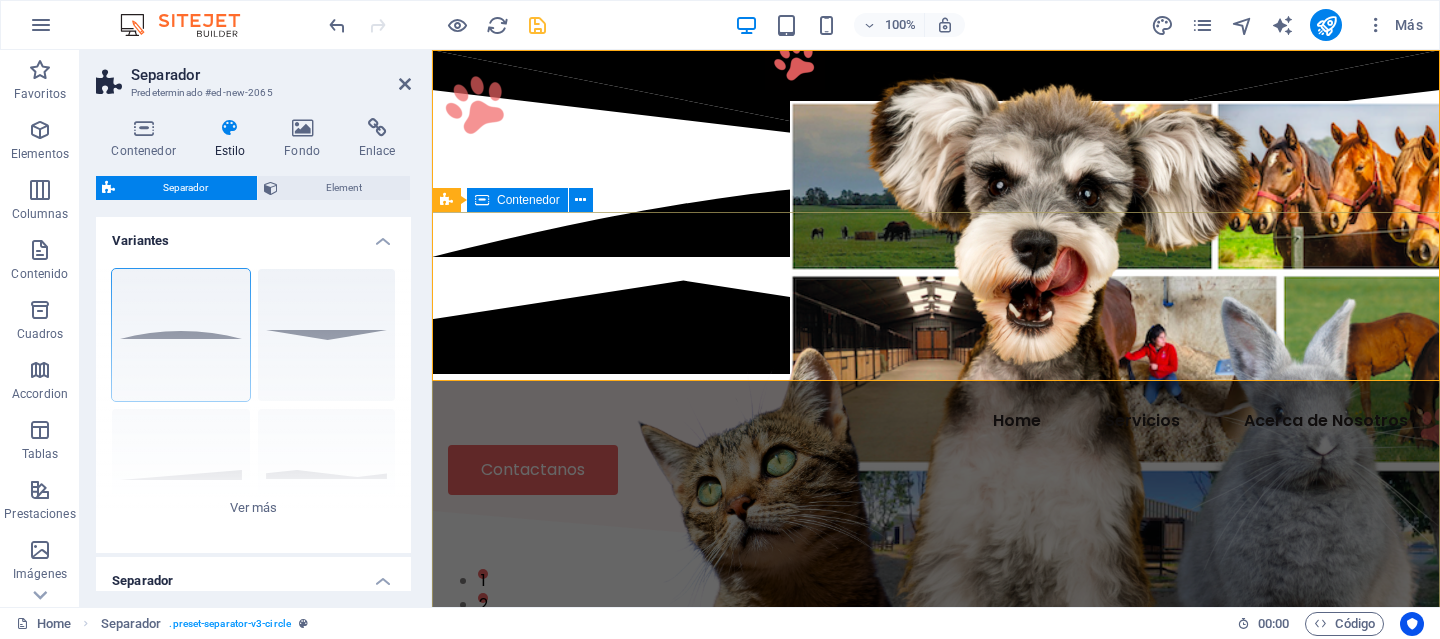 click on "Si necesitas un lugar para tener tu caballo de carrera. We know you love your pets. We love them too —and we're here to help you take care of them. Contact us" at bounding box center (936, 954) 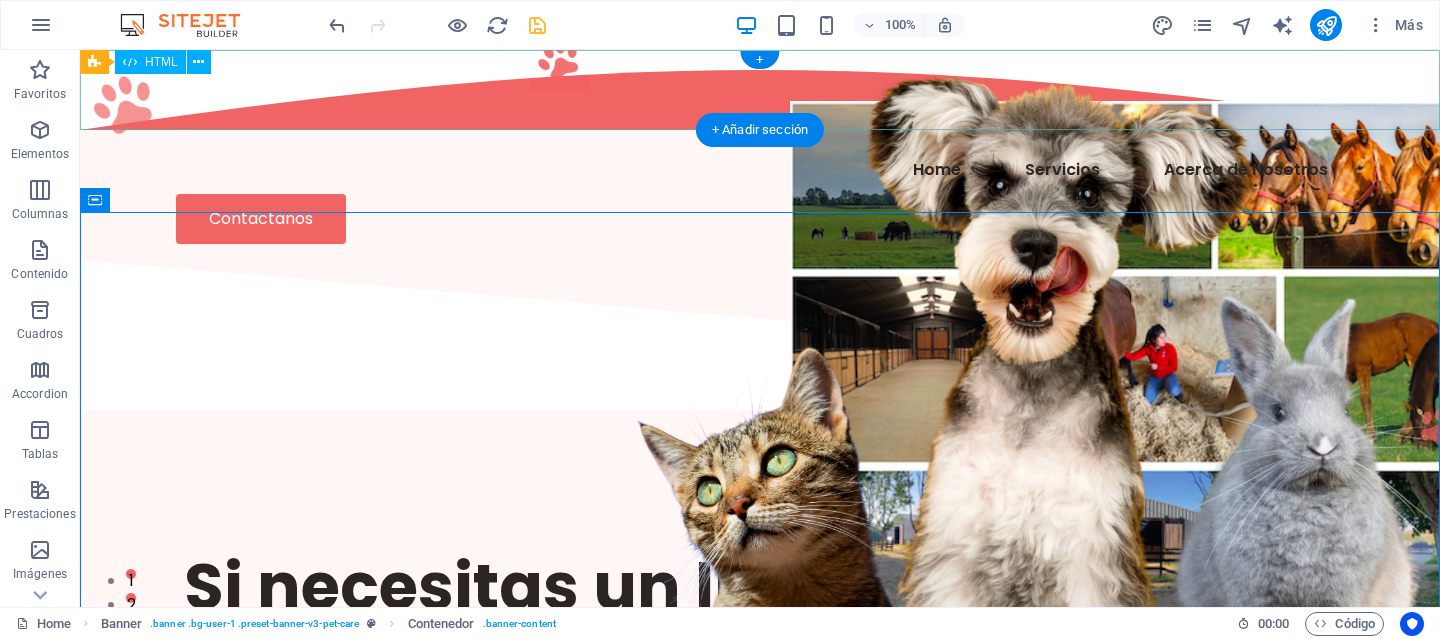 click at bounding box center [760, 90] 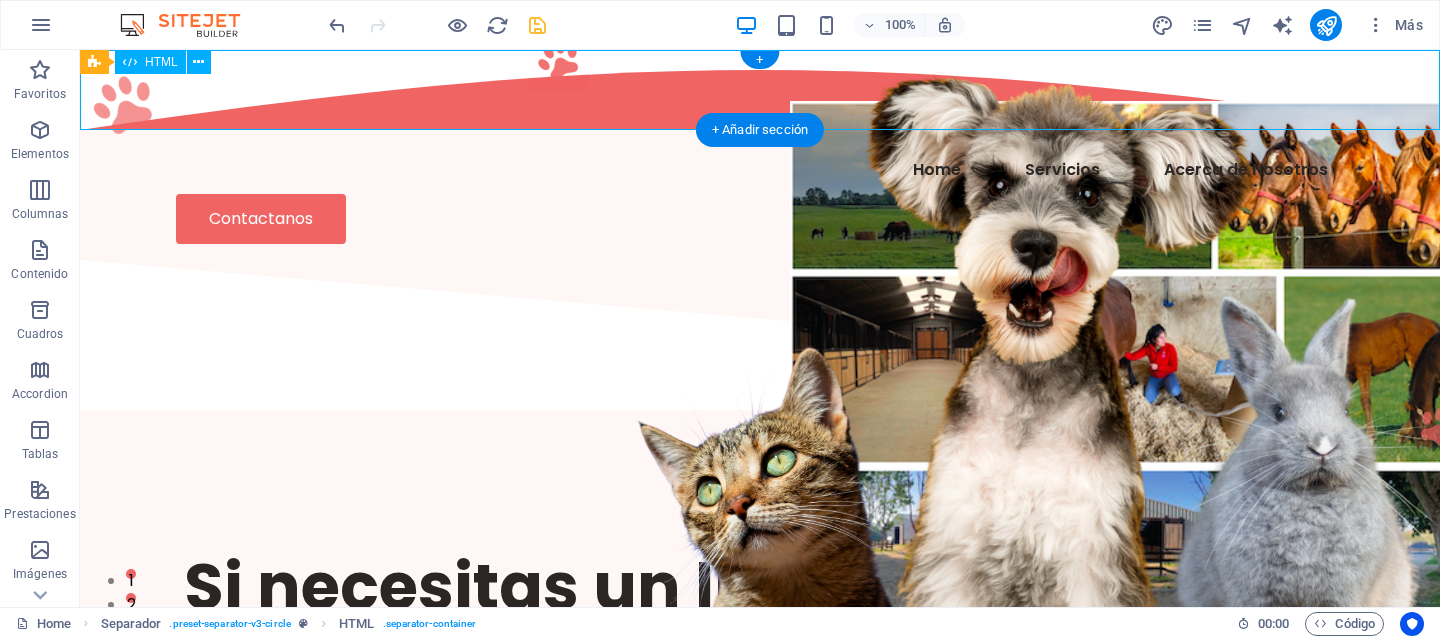 click at bounding box center (760, 90) 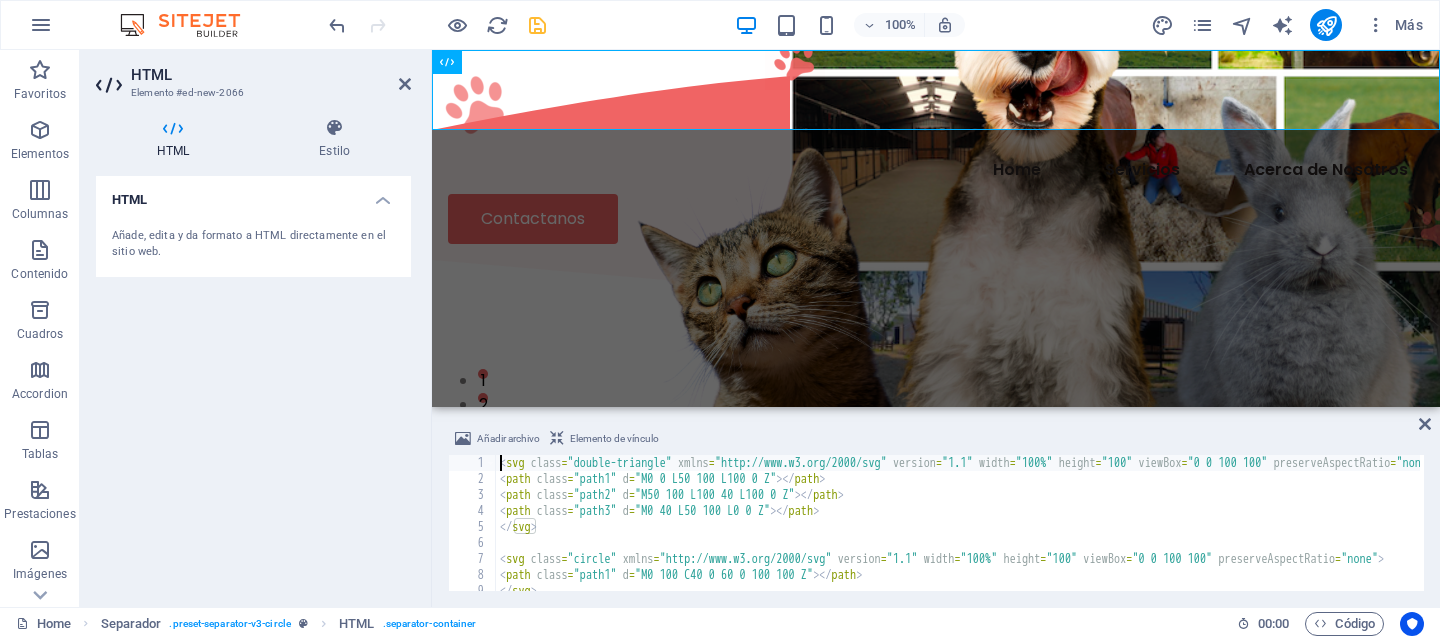 click on "Añadir archivo" at bounding box center [508, 439] 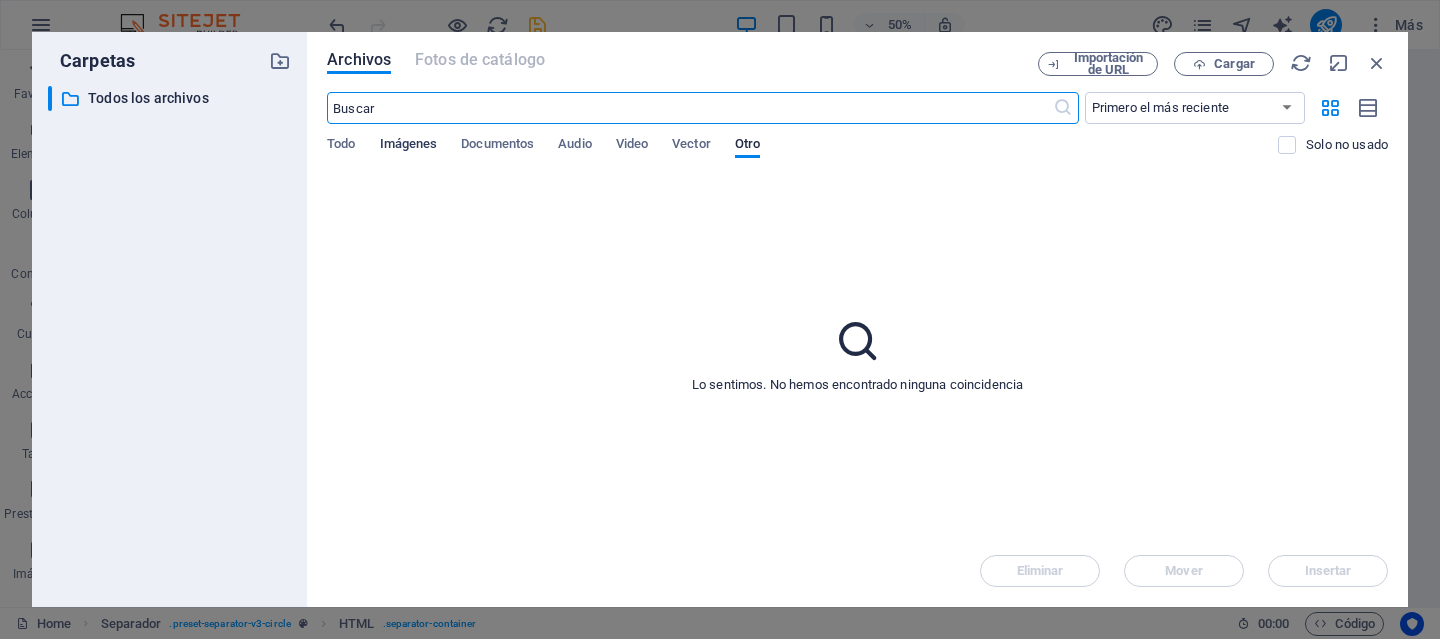 click on "Imágenes" at bounding box center (409, 146) 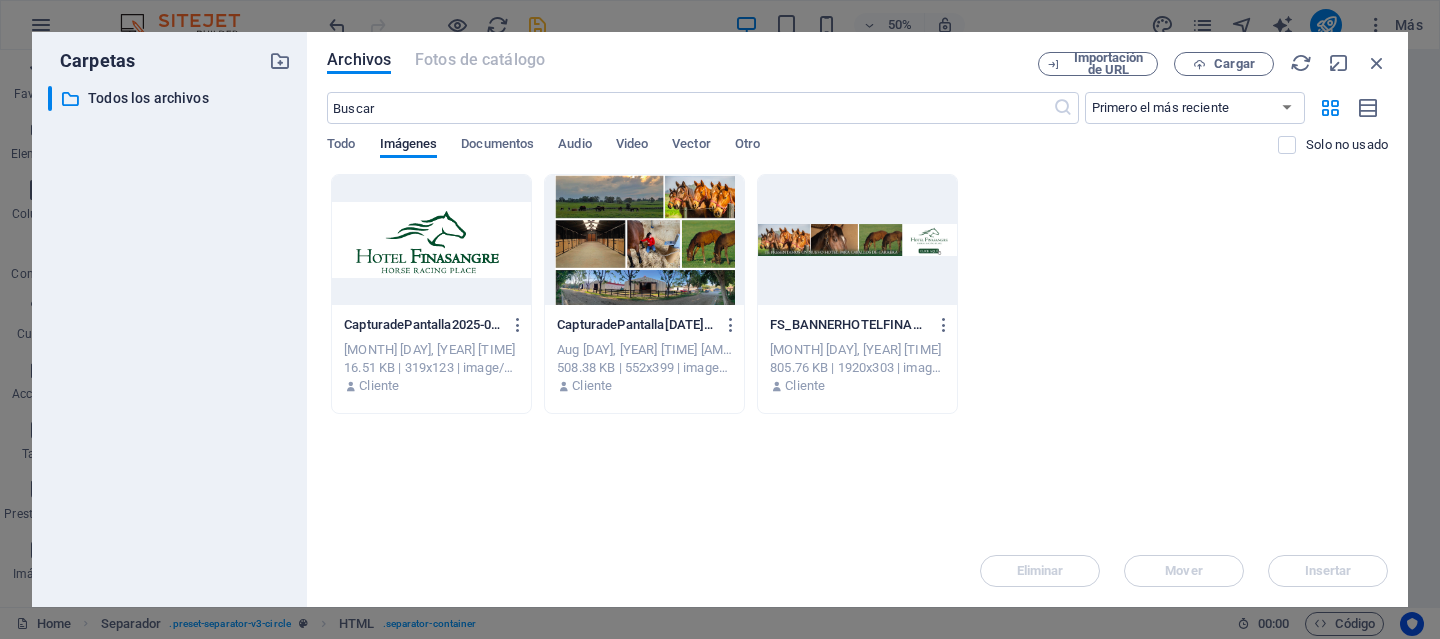 click at bounding box center (857, 240) 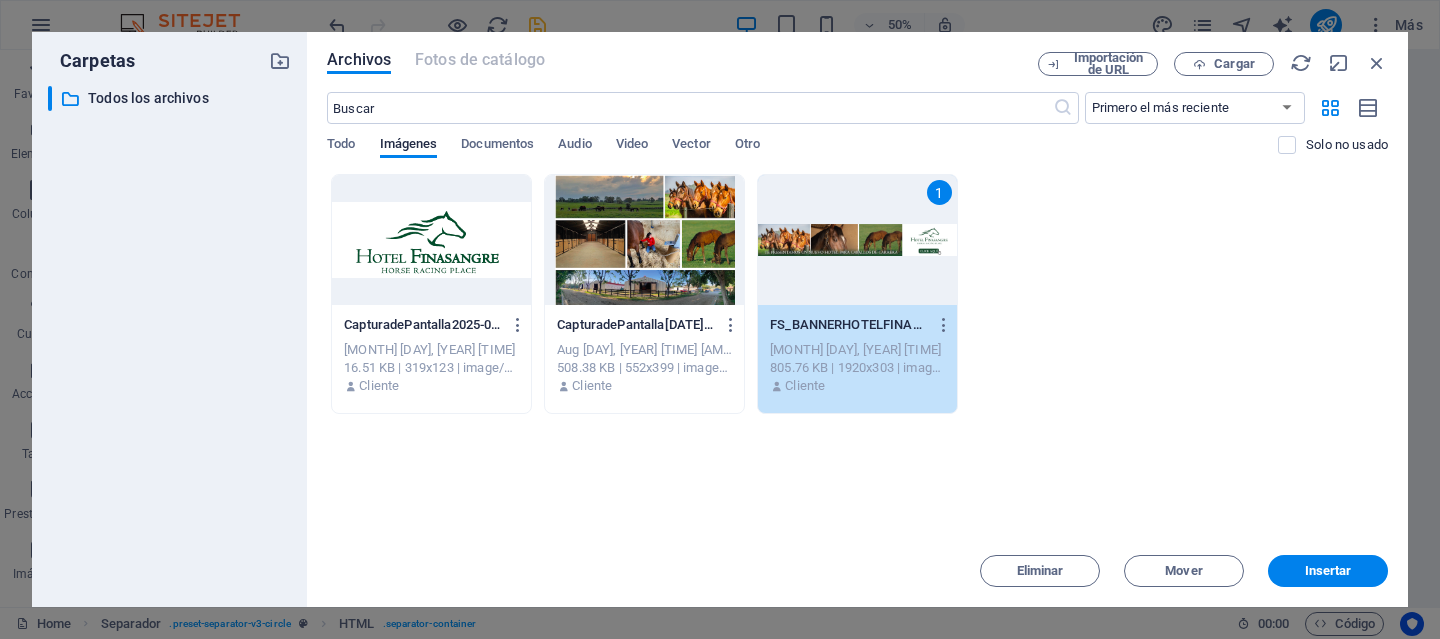 click on "1" at bounding box center [857, 240] 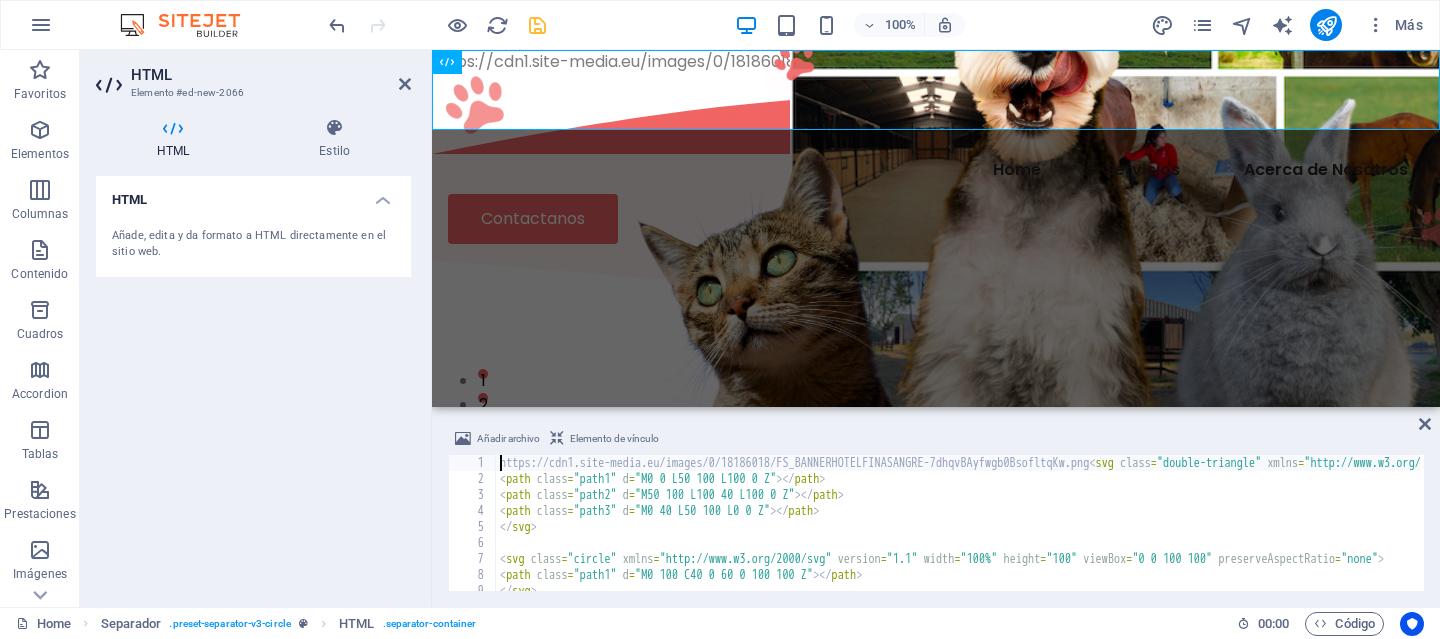 click on "https://cdn1.site-media.eu/images/0/18186018/FS_BANNERHOTELFINASANGRE-7dhqvBAyfwgb0BsofltqKw.png < svg   class = "double-triangle"   xmlns = "http://www.w3.org/2000/svg"   version = "1.1"   width = "100%"   height = "100"   viewBox = "0 0 100 100"   preserveAspectRatio = "none" > < path   class = "path1"   d = "M0 0 L50 100 L100 0 Z" > </ path > < path   class = "path2"   d = "M50 100 L100 40 L100 0 Z" > </ path > < path   class = "path3"   d = "M0 40 L50 100 L0 0 Z" > </ path > </ svg >   < svg   class = "circle"   xmlns = "http://www.w3.org/2000/svg"   version = "1.1"   width = "100%"   height = "100"   viewBox = "0 0 100 100"   preserveAspectRatio = "none" > < path   class = "path1"   d = "M0 100 C40 0 60 0 100 100 Z" > </ path > </ svg >" at bounding box center (1414, 537) 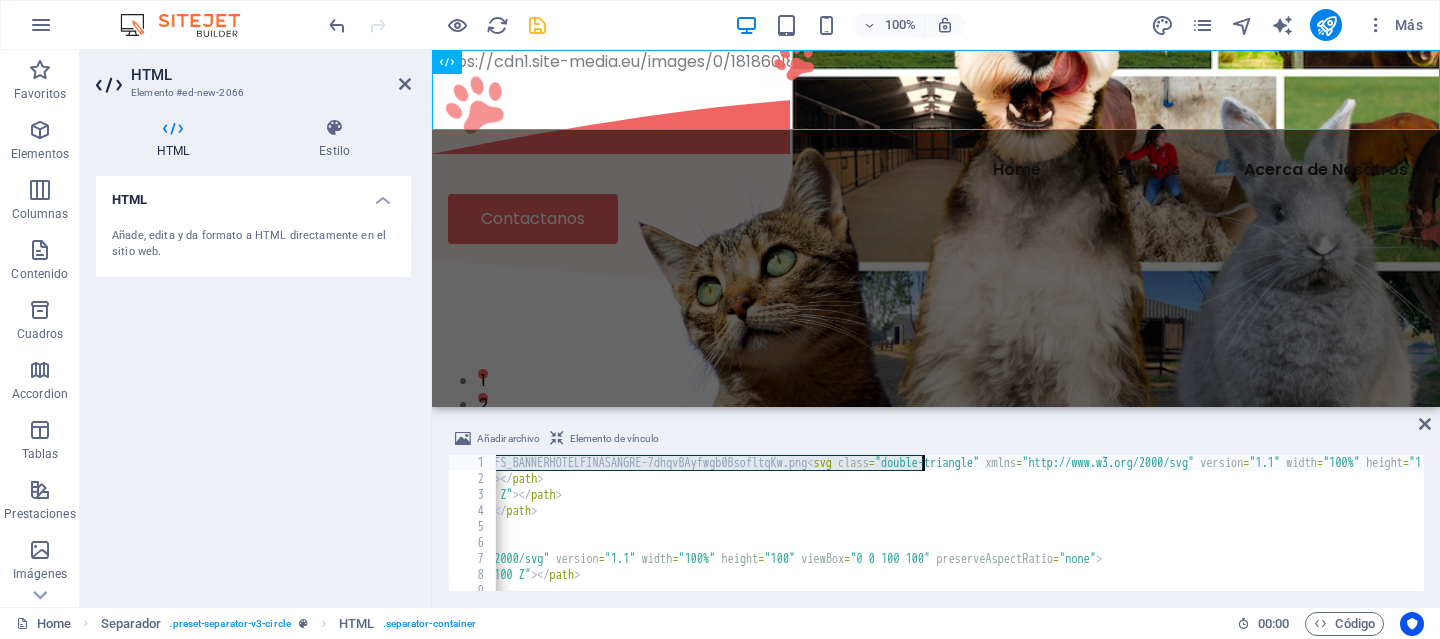 scroll, scrollTop: 0, scrollLeft: 0, axis: both 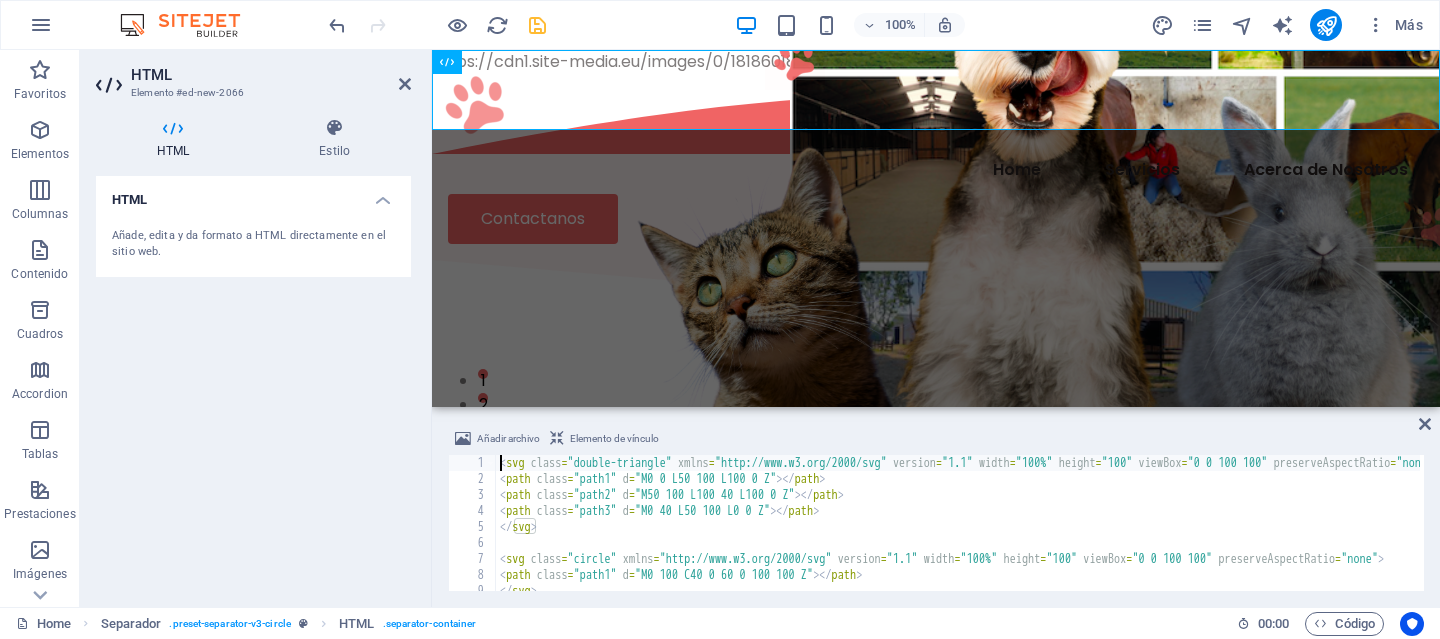 click on "< svg   class = "double-triangle"   xmlns = "http://www.w3.org/2000/svg"   version = "1.1"   width = "100%"   height = "100"   viewBox = "0 0 100 100"   preserveAspectRatio = "none" > < path   class = "path1"   d = "M0 0 L50 100 L100 0 Z" > </ path > < path   class = "path2"   d = "M50 100 L100 40 L100 0 Z" > </ path > < path   class = "path3"   d = "M0 40 L50 100 L0 0 Z" > </ path > </ svg >   < svg   class = "circle"   xmlns = "http://www.w3.org/2000/svg"   version = "1.1"   width = "100%"   height = "100"   viewBox = "0 0 100 100"   preserveAspectRatio = "none" > < path   class = "path1"   d = "M0 100 C40 0 60 0 100 100 Z" > </ path > </ svg >" at bounding box center (1061, 537) 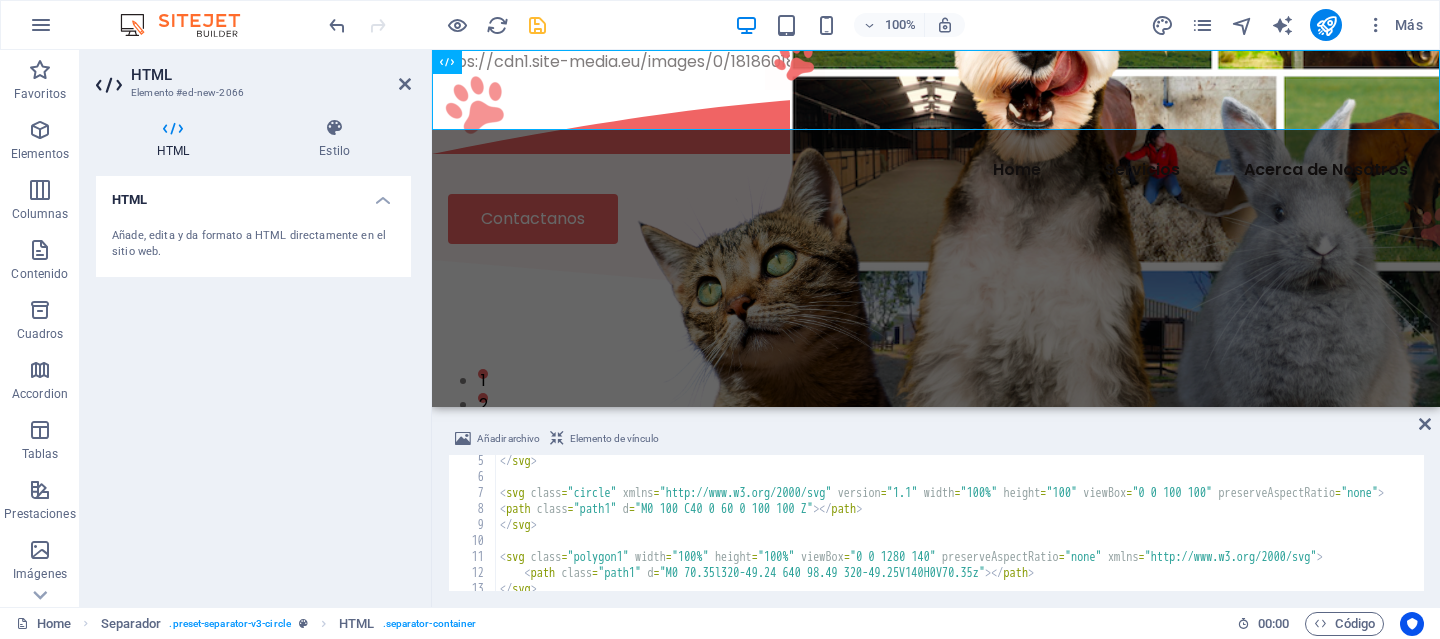 scroll, scrollTop: 35, scrollLeft: 0, axis: vertical 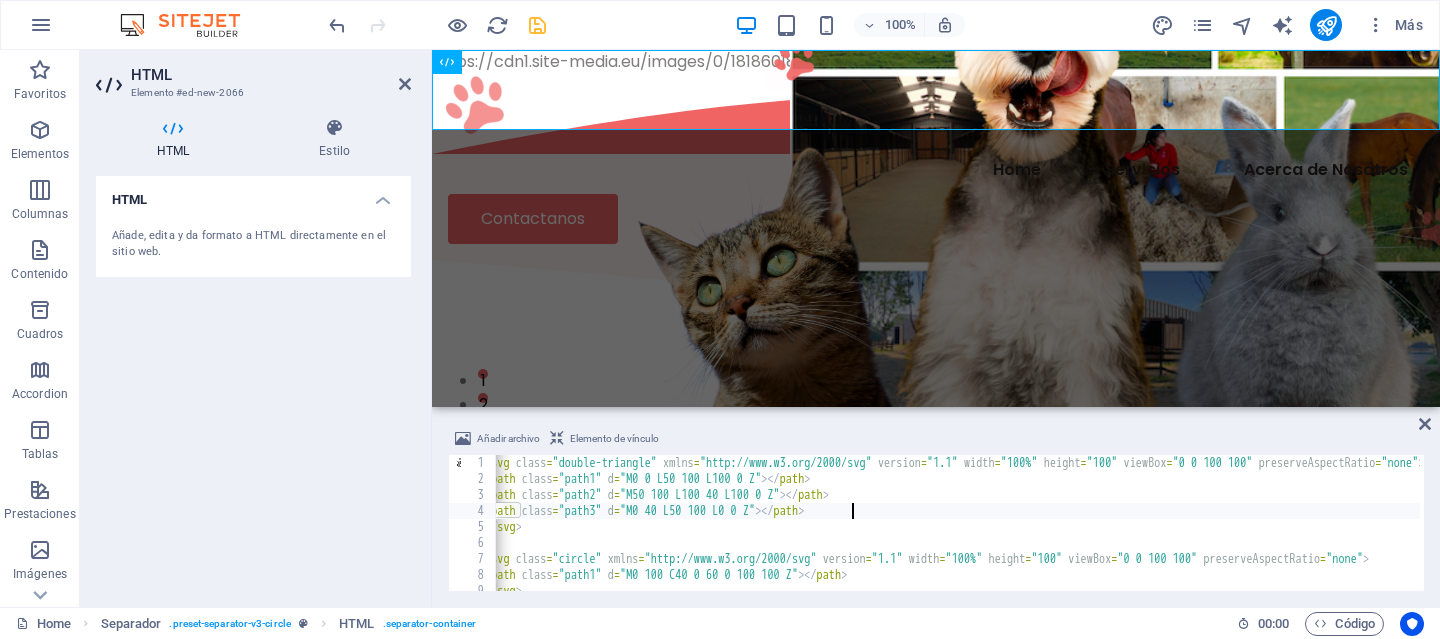 click on "< svg   class = "double-triangle"   xmlns = "http://www.w3.org/2000/svg"   version = "1.1"   width = "100%"   height = "100"   viewBox = "0 0 100 100"   preserveAspectRatio = "none" > < path   class = "path1"   d = "M0 0 L50 100 L100 0 Z" > </ path > < path   class = "path2"   d = "M50 100 L100 40 L100 0 Z" > </ path > < path   class = "path3"   d = "M0 40 L50 100 L0 0 Z" > </ path > </ svg >   < svg   class = "circle"   xmlns = "http://www.w3.org/2000/svg"   version = "1.1"   width = "100%"   height = "100"   viewBox = "0 0 100 100"   preserveAspectRatio = "none" > < path   class = "path1"   d = "M0 100 C40 0 60 0 100 100 Z" > </ path > </ svg >" at bounding box center (1046, 537) 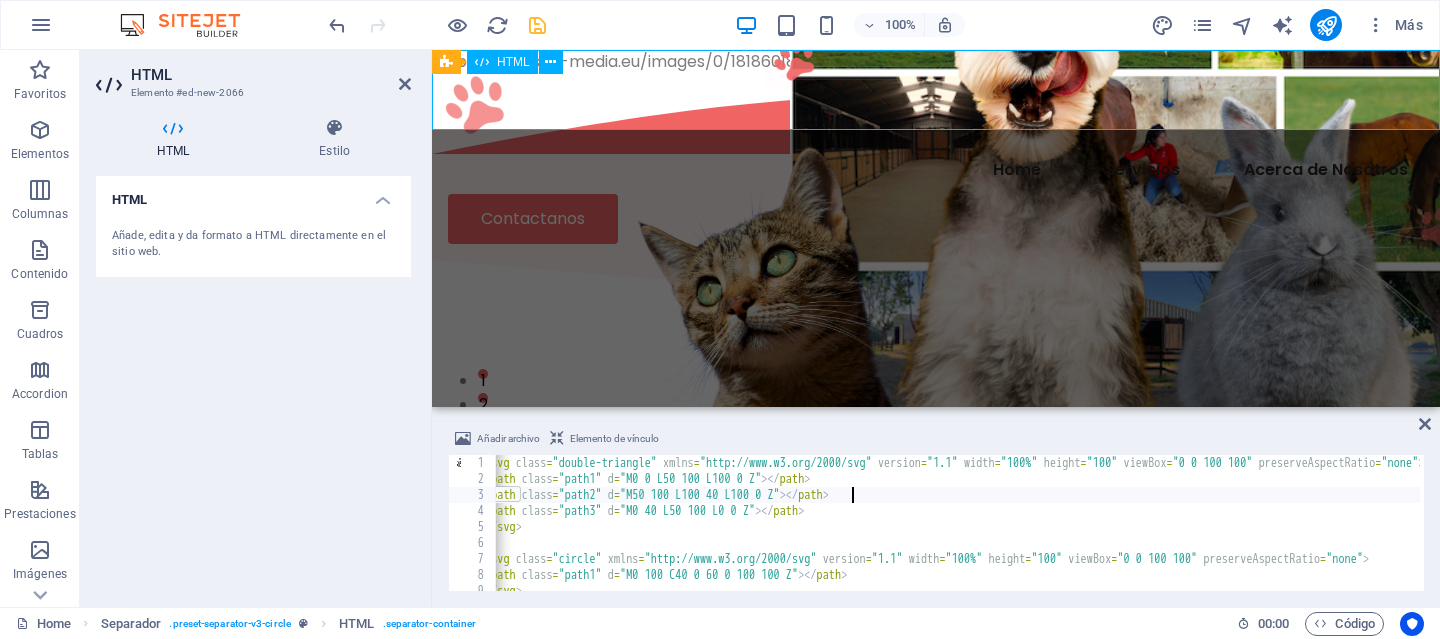 click on "https://cdn1.site-media.eu/images/0/18186018/FS_BANNERHOTELFINASANGRE-7dhqvBAyfwgb0BsofltqKw.png" at bounding box center (936, 90) 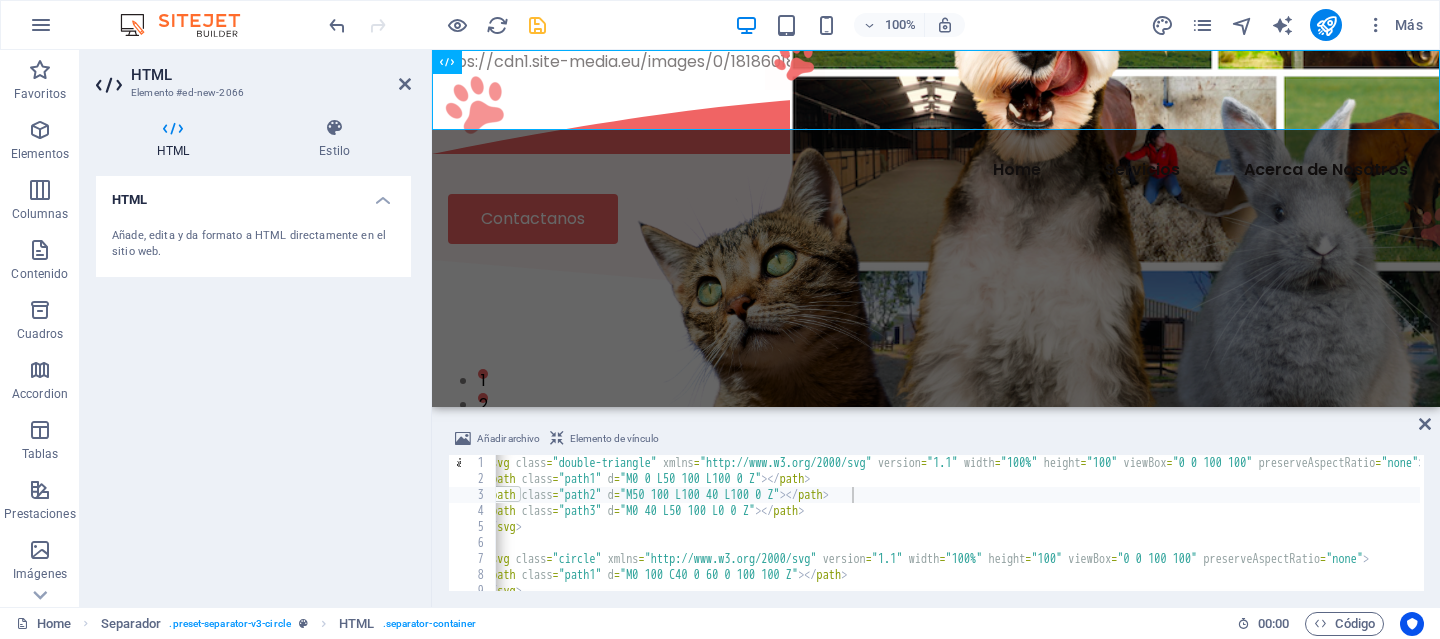 click on "< svg   class = "double-triangle"   xmlns = "http://www.w3.org/2000/svg"   version = "1.1"   width = "100%"   height = "100"   viewBox = "0 0 100 100"   preserveAspectRatio = "none" > < path   class = "path1"   d = "M0 0 L50 100 L100 0 Z" > </ path > < path   class = "path2"   d = "M50 100 L100 40 L100 0 Z" > </ path > < path   class = "path3"   d = "M0 40 L50 100 L0 0 Z" > </ path > </ svg >   < svg   class = "circle"   xmlns = "http://www.w3.org/2000/svg"   version = "1.1"   width = "100%"   height = "100"   viewBox = "0 0 100 100"   preserveAspectRatio = "none" > < path   class = "path1"   d = "M0 100 C40 0 60 0 100 100 Z" > </ path > </ svg >" at bounding box center [1046, 537] 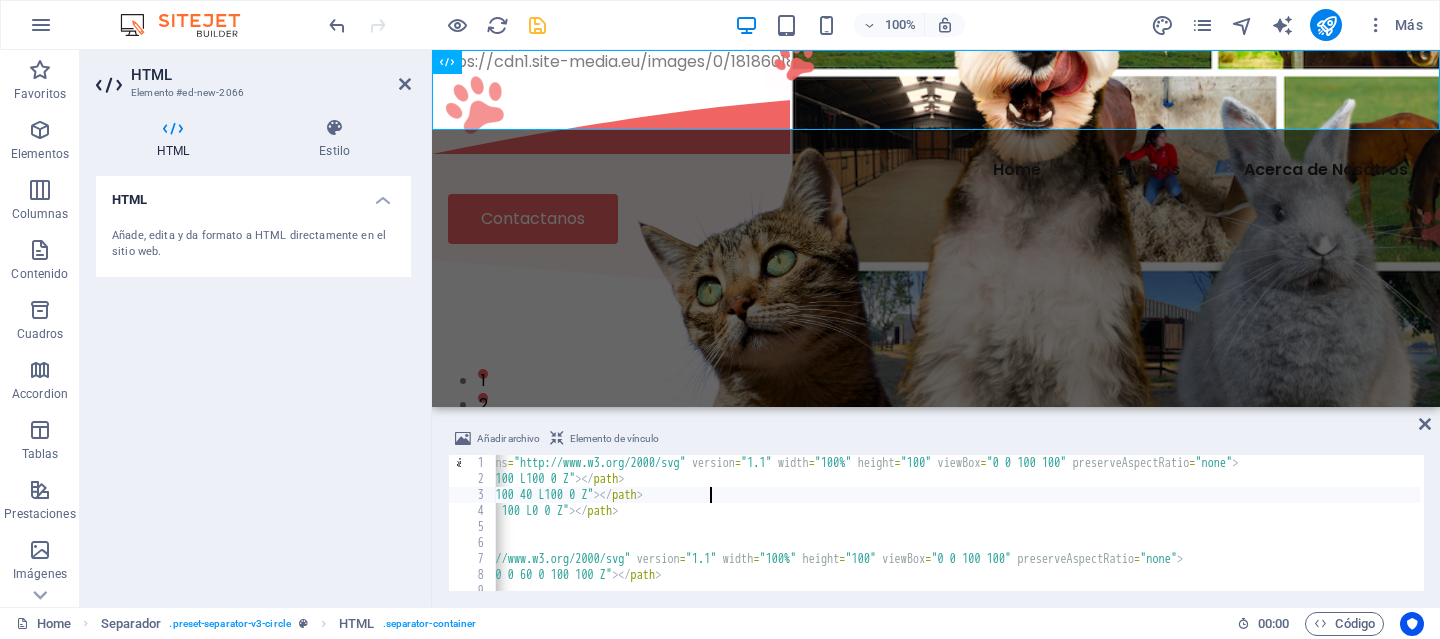 scroll, scrollTop: 0, scrollLeft: 0, axis: both 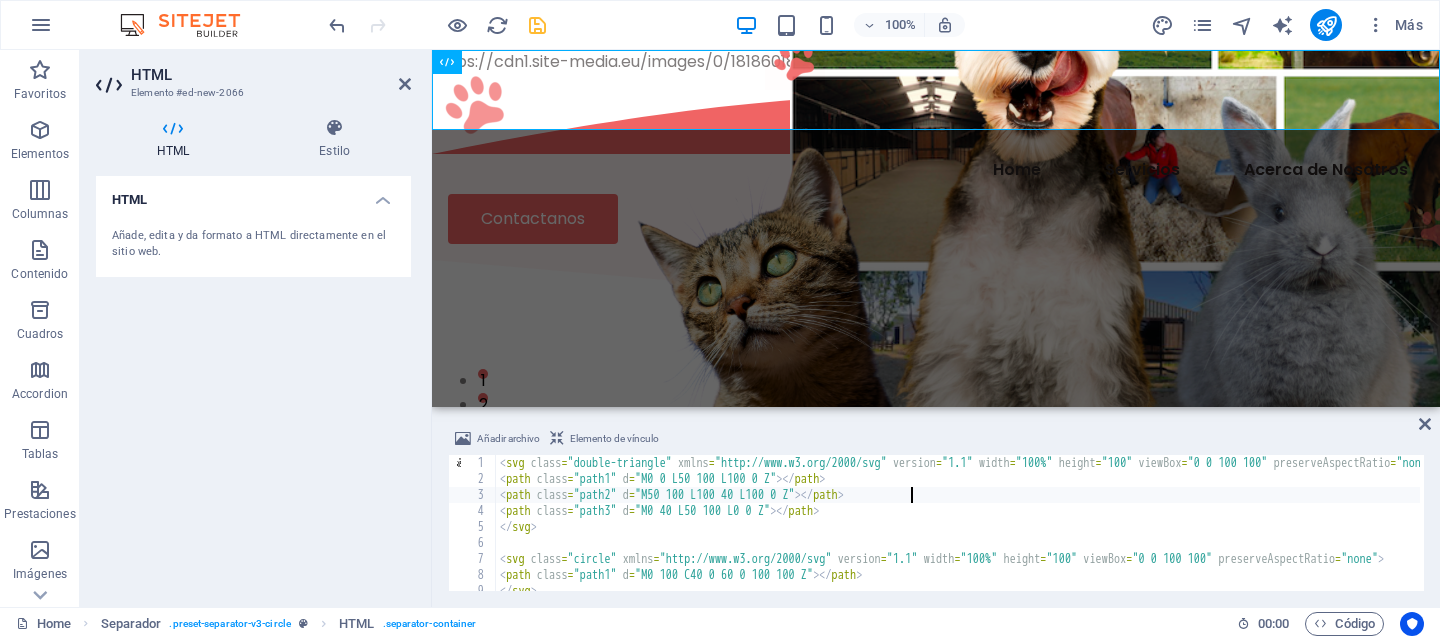 click on "< svg   class = "double-triangle"   xmlns = "http://www.w3.org/2000/svg"   version = "1.1"   width = "100%"   height = "100"   viewBox = "0 0 100 100"   preserveAspectRatio = "none" > < path   class = "path1"   d = "M0 0 L50 100 L100 0 Z" > </ path > < path   class = "path2"   d = "M50 100 L100 40 L100 0 Z" > </ path > < path   class = "path3"   d = "M0 40 L50 100 L0 0 Z" > </ path > </ svg >   < svg   class = "circle"   xmlns = "http://www.w3.org/2000/svg"   version = "1.1"   width = "100%"   height = "100"   viewBox = "0 0 100 100"   preserveAspectRatio = "none" > < path   class = "path1"   d = "M0 100 C40 0 60 0 100 100 Z" > </ path > </ svg >" at bounding box center (1061, 537) 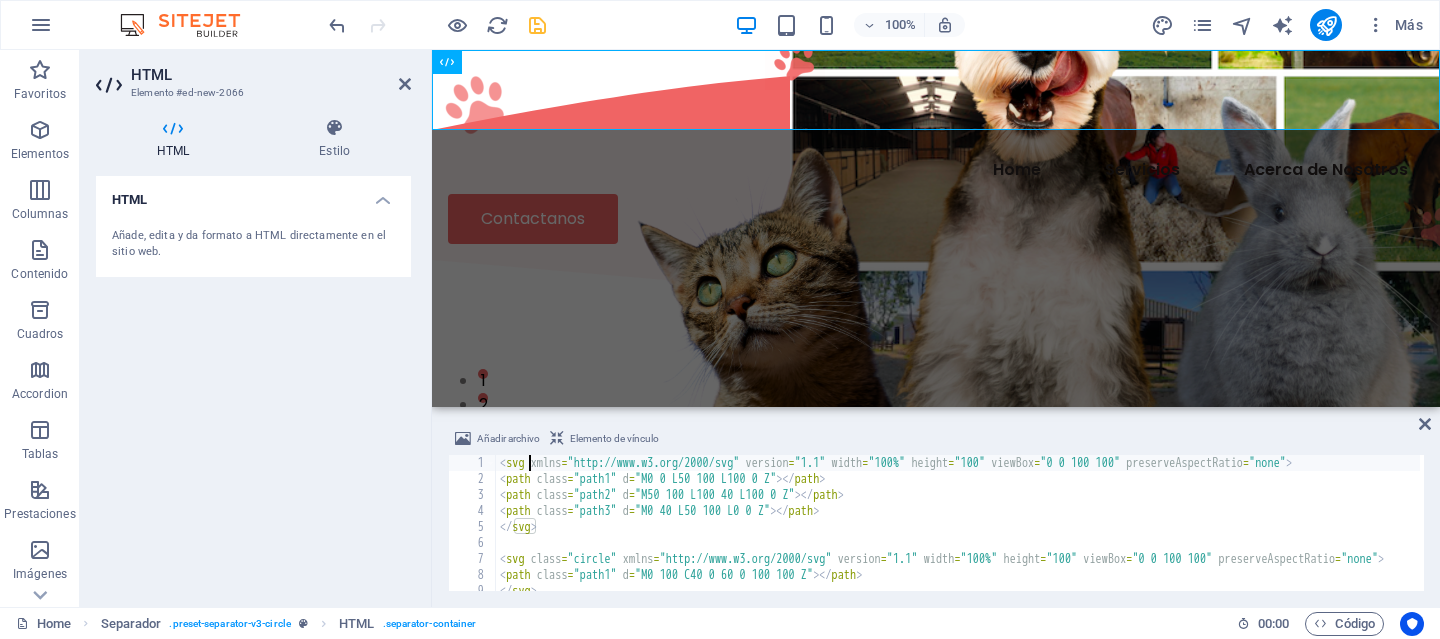 click on "< svg   xmlns = "http://www.w3.org/2000/svg"   version = "1.1"   width = "100%"   height = "100"   viewBox = "0 0 100 100"   preserveAspectRatio = "none" > < path   class = "path1"   d = "M0 0 L50 100 L100 0 Z" > </ path > < path   class = "path2"   d = "M50 100 L100 40 L100 0 Z" > </ path > < path   class = "path3"   d = "M0 40 L50 100 L0 0 Z" > </ path > </ svg >   < svg   class = "circle"   xmlns = "http://www.w3.org/2000/svg"   version = "1.1"   width = "100%"   height = "100"   viewBox = "0 0 100 100"   preserveAspectRatio = "none" > < path   class = "path1"   d = "M0 100 C40 0 60 0 100 100 Z" > </ path > </ svg >" at bounding box center (1028, 537) 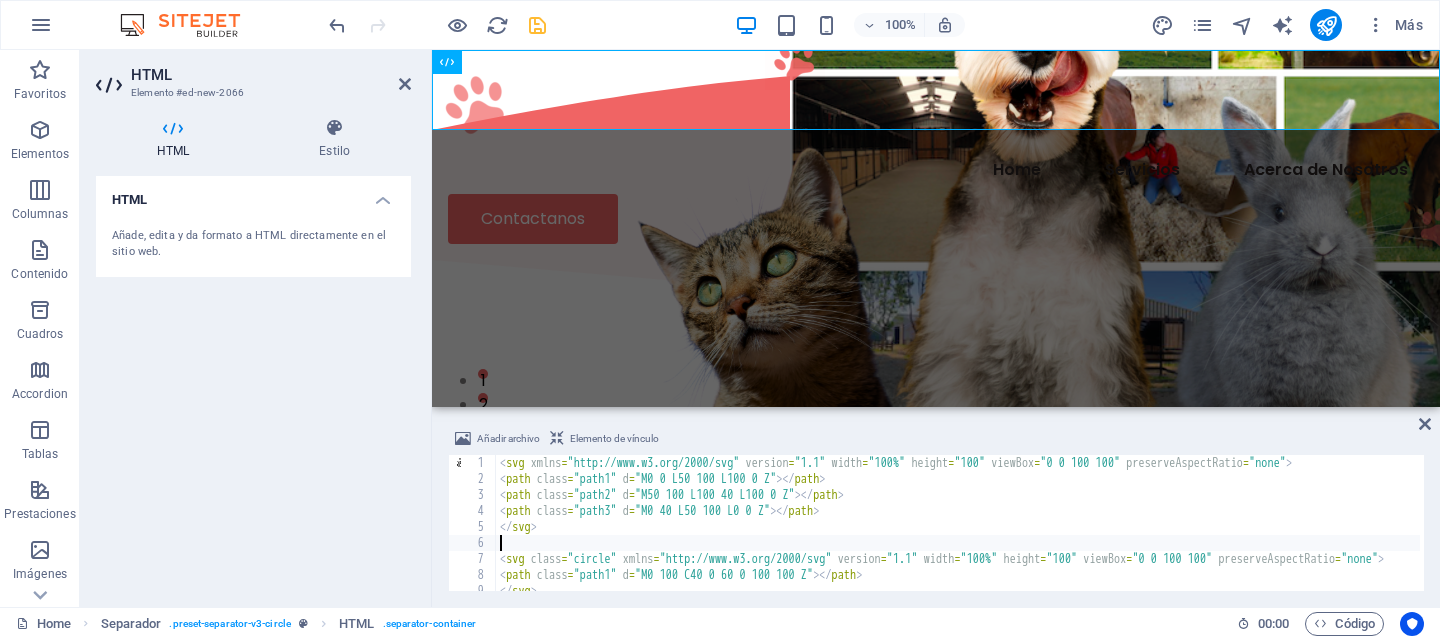 click on "< svg   xmlns = "http://www.w3.org/2000/svg"   version = "1.1"   width = "100%"   height = "100"   viewBox = "0 0 100 100"   preserveAspectRatio = "none" > < path   class = "path1"   d = "M0 0 L50 100 L100 0 Z" > </ path > < path   class = "path2"   d = "M50 100 L100 40 L100 0 Z" > </ path > < path   class = "path3"   d = "M0 40 L50 100 L0 0 Z" > </ path > </ svg >   < svg   class = "circle"   xmlns = "http://www.w3.org/2000/svg"   version = "1.1"   width = "100%"   height = "100"   viewBox = "0 0 100 100"   preserveAspectRatio = "none" > < path   class = "path1"   d = "M0 100 C40 0 60 0 100 100 Z" > </ path > </ svg >" at bounding box center [1028, 537] 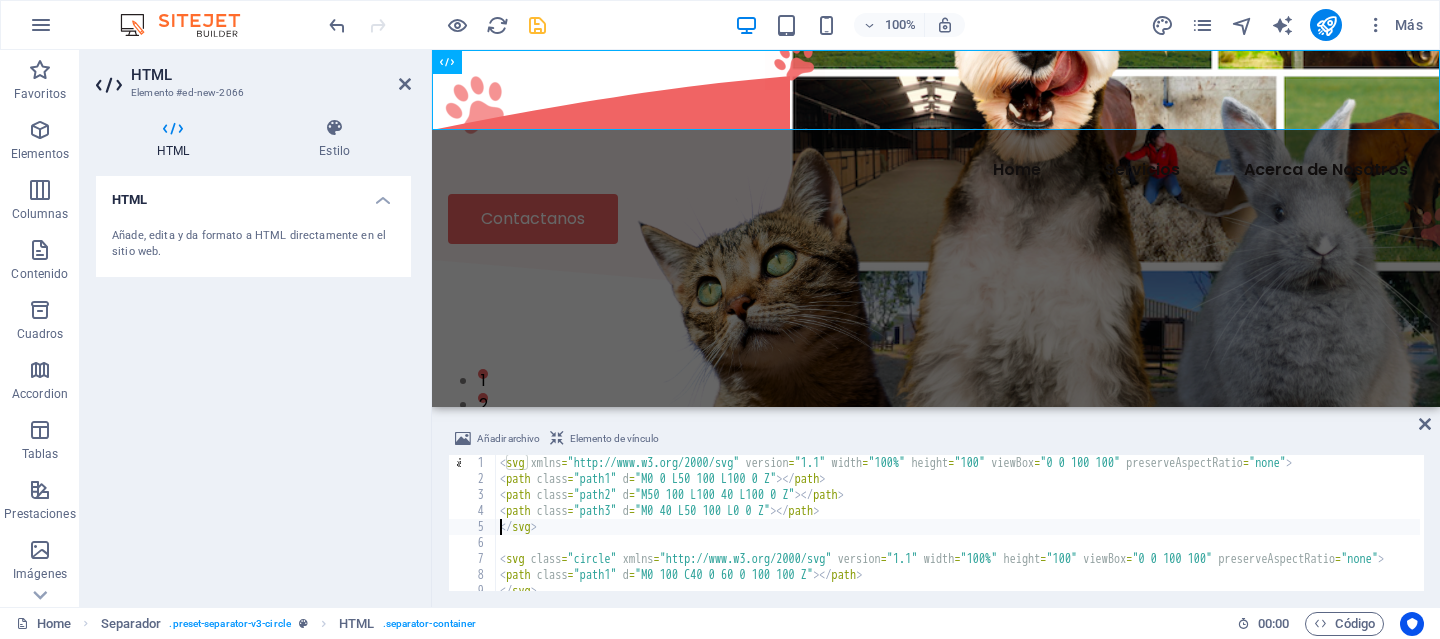 paste on "https://cdn1.site-media.eu/images/0/18186018/FS_BANNERHOTELFINASANGRE-7dhqvBAyfwgb0BsofltqKw.png" 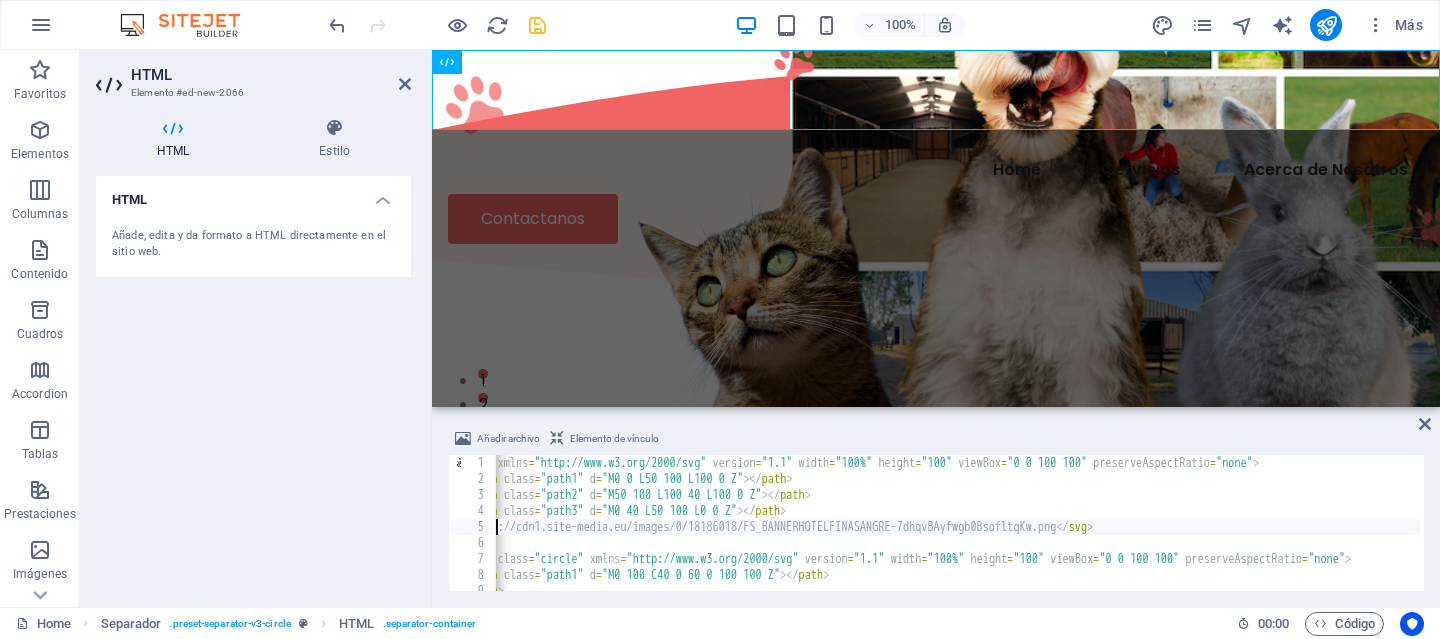 scroll, scrollTop: 0, scrollLeft: 0, axis: both 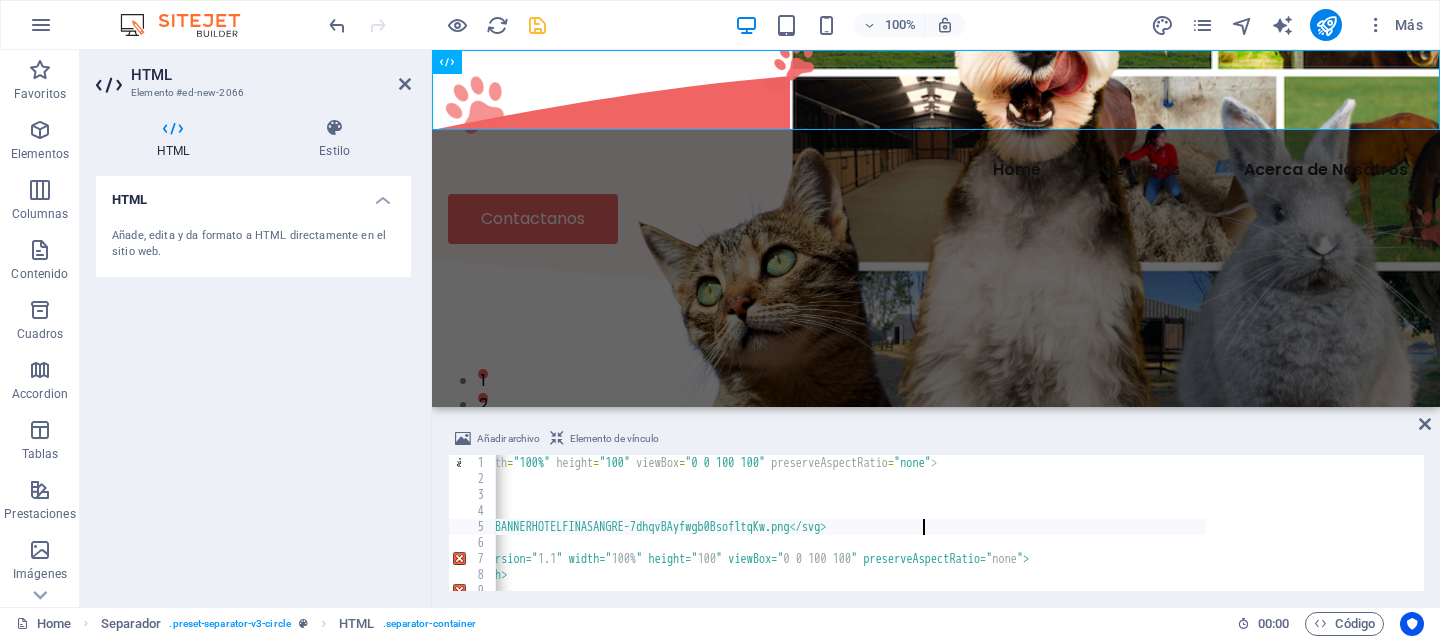 click on "< svg   xmlns = "http://www.w3.org/2000/svg"   version = "1.1"   width = "100%"   height = "100"   viewBox = "0 0 100 100"   preserveAspectRatio = "none" > < path   class = "path1"   d = "M0 0 L50 100 L100 0 Z" > </ path > < path   class = "path2"   d = "M50 100 L100 40 L100 0 Z" > </ path > < path   class = "path3"   d = "M0 40 L50 100 L0 0 Z" > </ path > < img   src = "https://cdn1.site-media.eu/images/0/18186018/FS_BANNERHOTELFINASANGRE-7dhqvBAyfwgb0BsofltqKw.png</svg>  <svg class=" circle " xmlns=" http: // www.w3.org / 2000 / svg " version=" 1.1 " width=" 100 % " height=" 100 " viewBox=" 0   0   100   100 " preserveAspectRatio=" none "> <path class=" path1 " d=" M0   100   C40   0   60   0   100   100   Z "></path> </svg>" at bounding box center [958, 523] 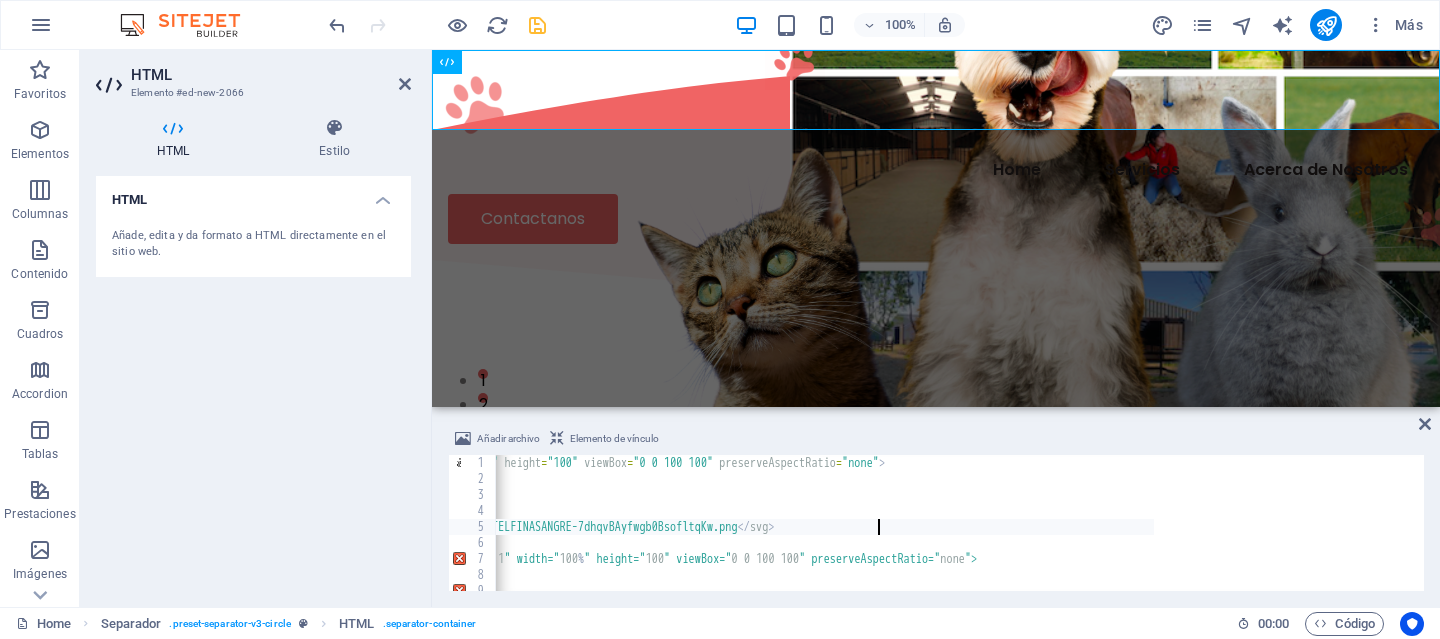 scroll, scrollTop: 0, scrollLeft: 64, axis: horizontal 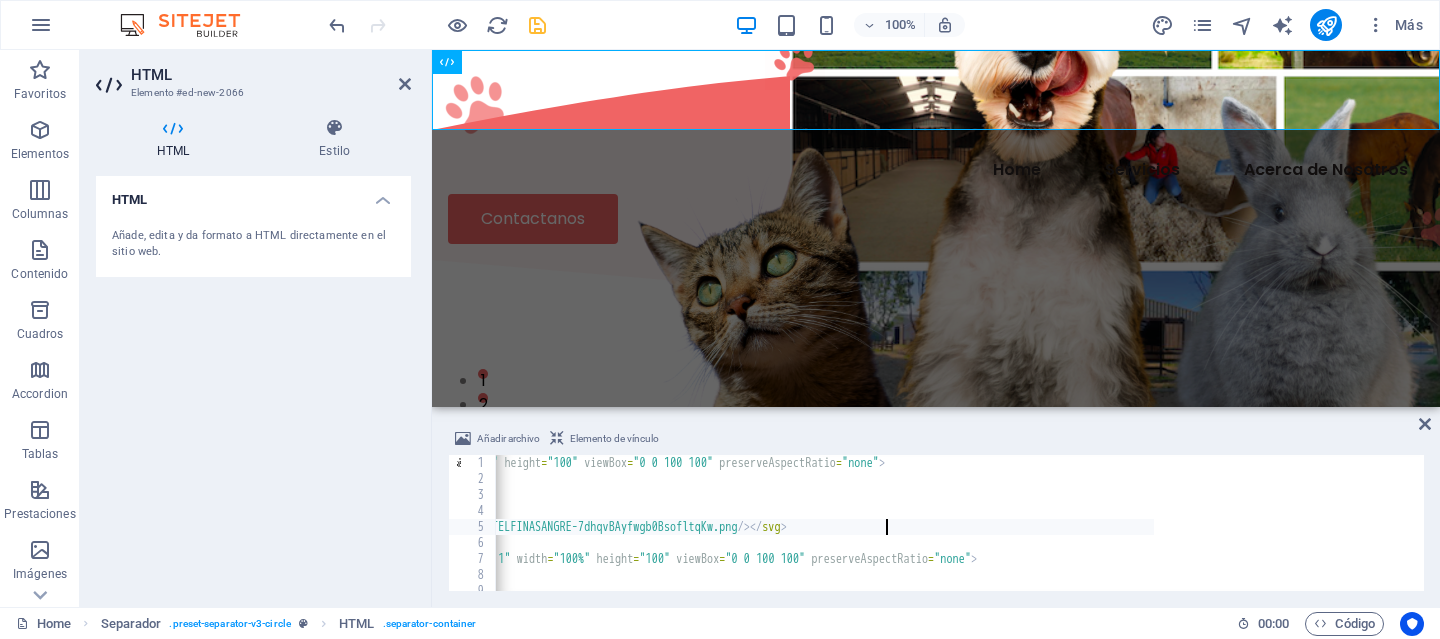 type on "<img src="https://cdn1.site-media.eu/images/0/18186018/FS_BANNERHOTELFINASANGRE-7dhqvBAyfwgb0BsofltqKw.png"/></svg>" 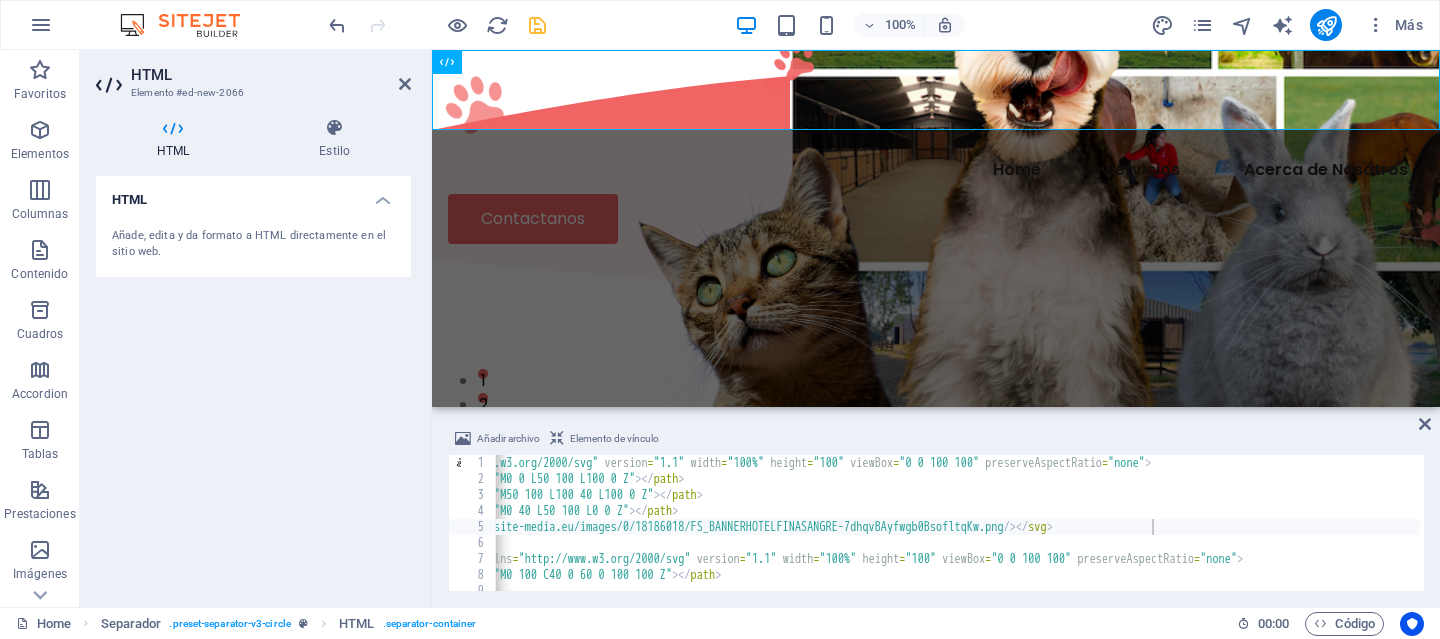 click on "HTML Añade, edita y da formato a HTML directamente en el sitio web." at bounding box center [253, 383] 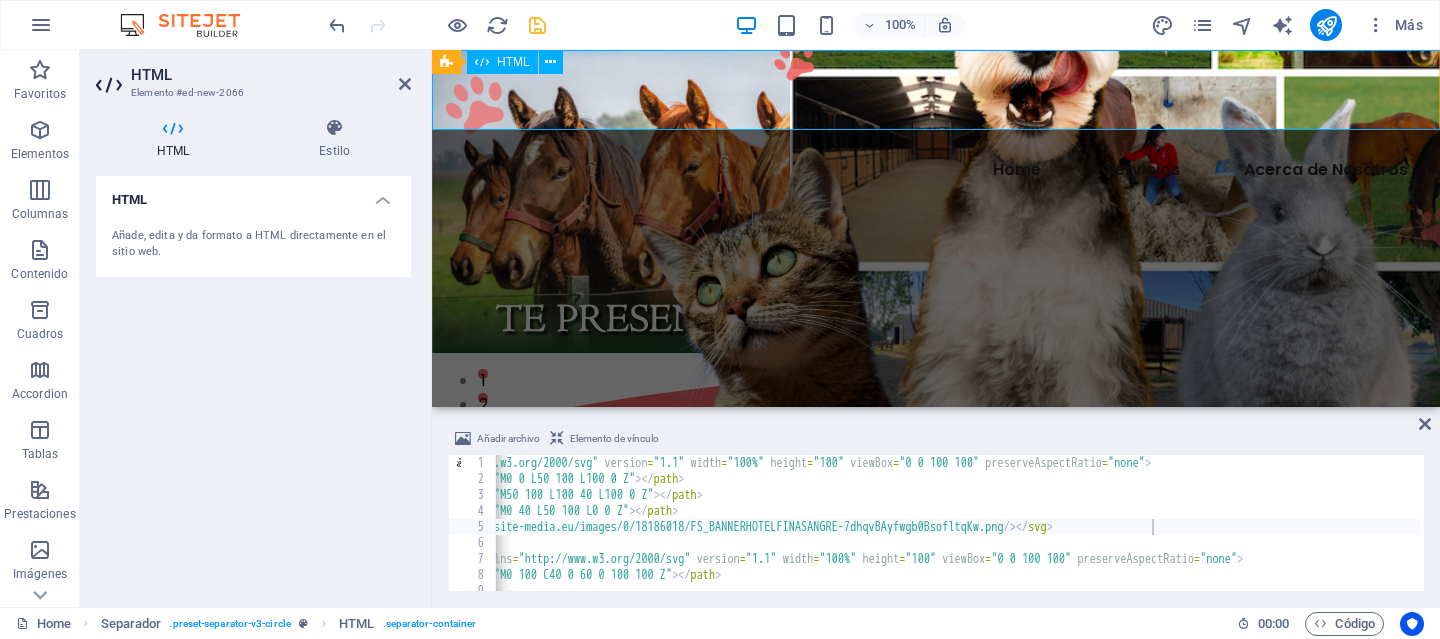 click at bounding box center [936, 90] 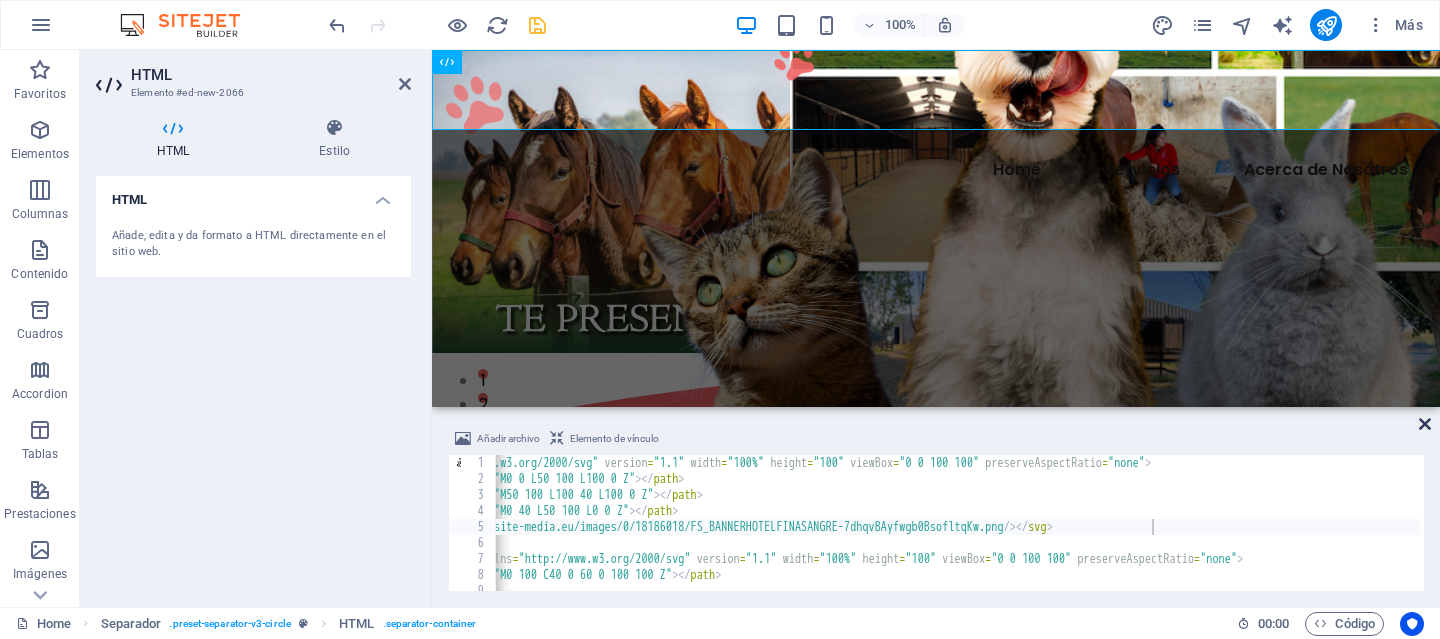 click at bounding box center (1425, 424) 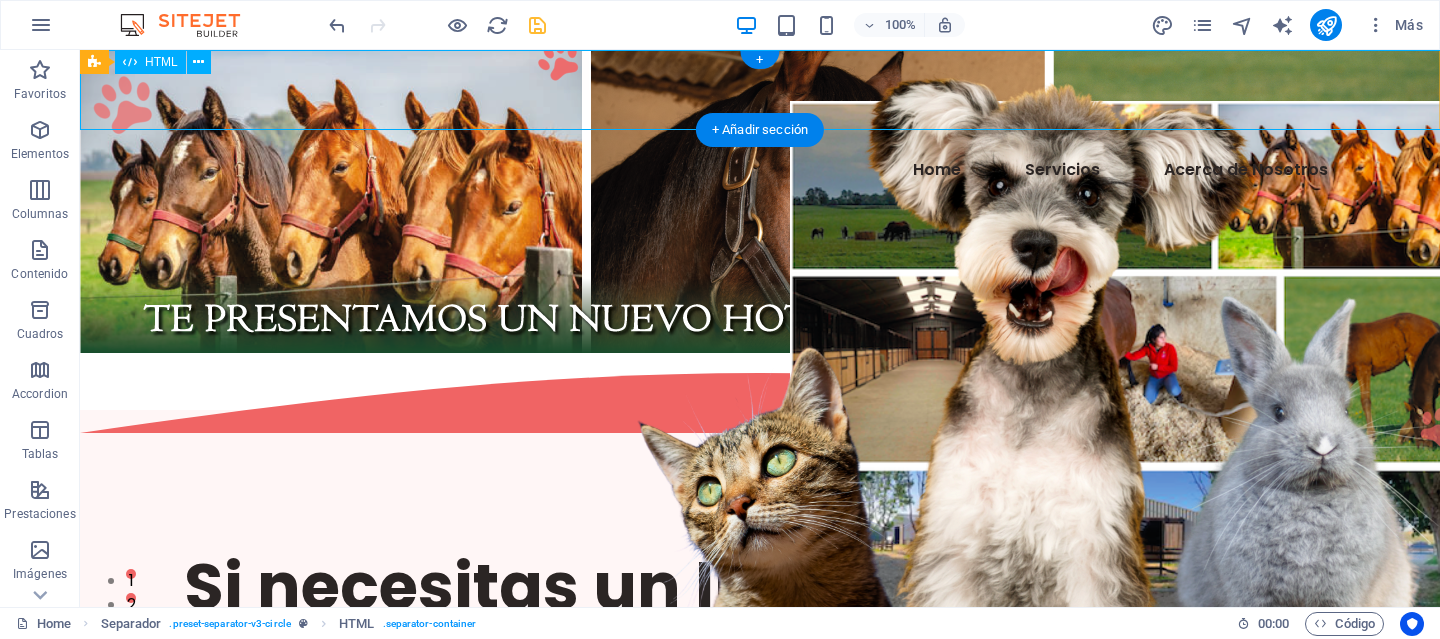 click at bounding box center [760, 90] 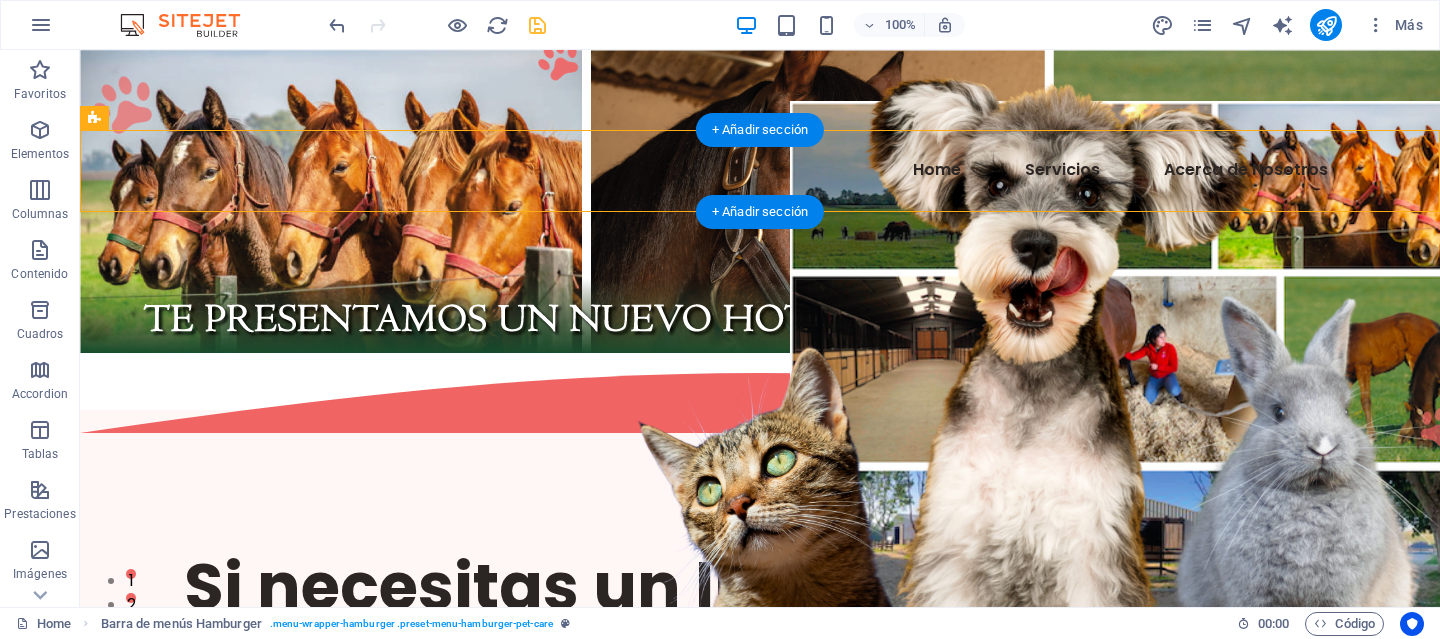 drag, startPoint x: 919, startPoint y: 131, endPoint x: 904, endPoint y: 191, distance: 61.846584 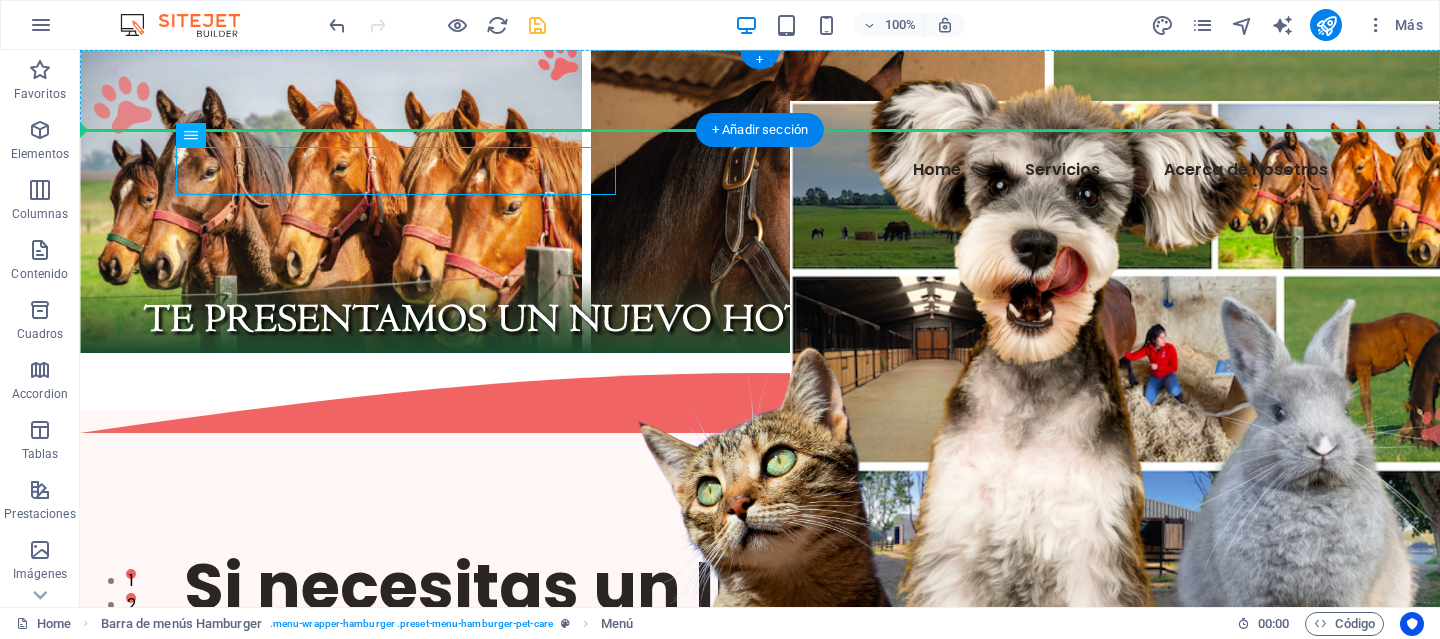drag, startPoint x: 304, startPoint y: 189, endPoint x: 1205, endPoint y: 95, distance: 905.8902 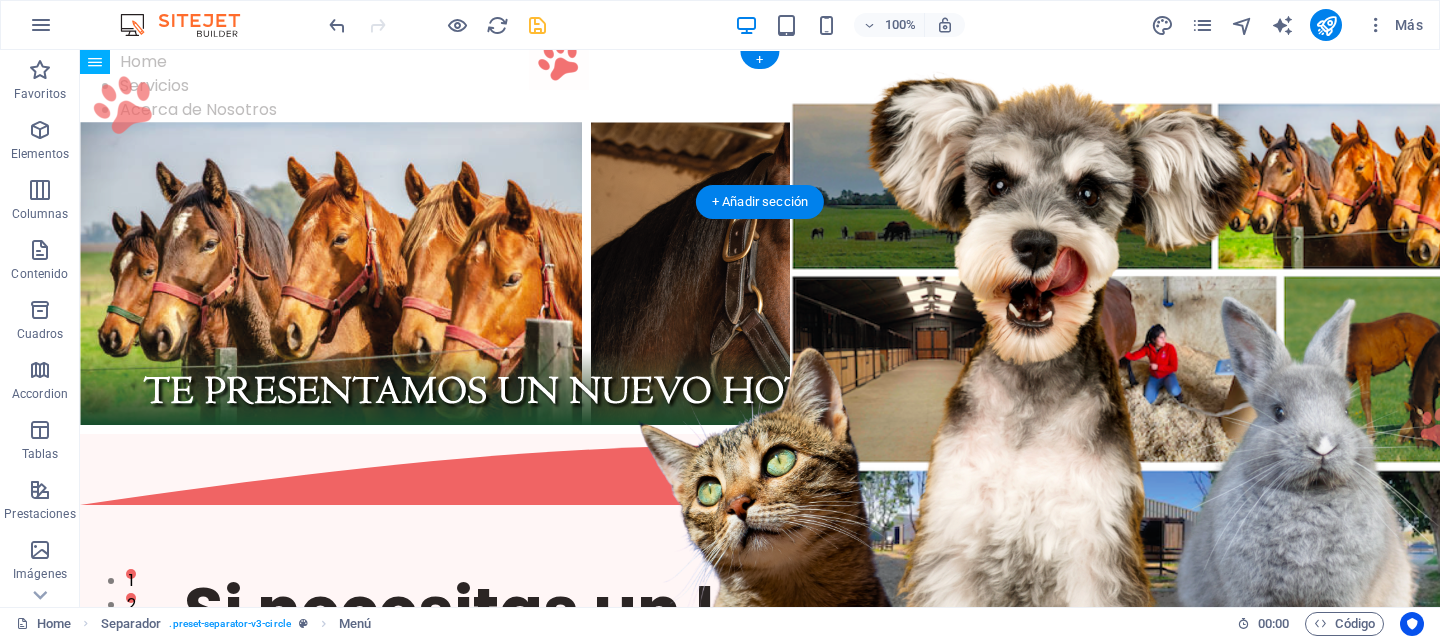 drag, startPoint x: 199, startPoint y: 169, endPoint x: 799, endPoint y: 107, distance: 603.1948 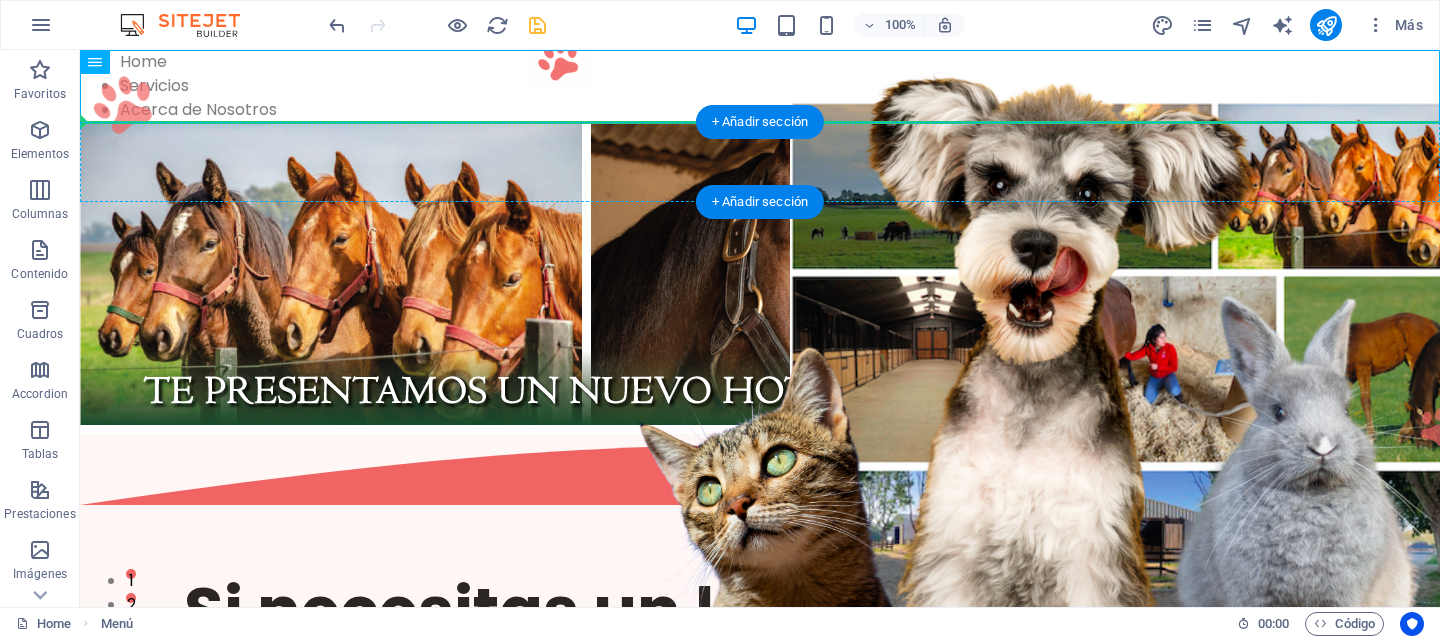drag, startPoint x: 170, startPoint y: 108, endPoint x: 296, endPoint y: 139, distance: 129.75746 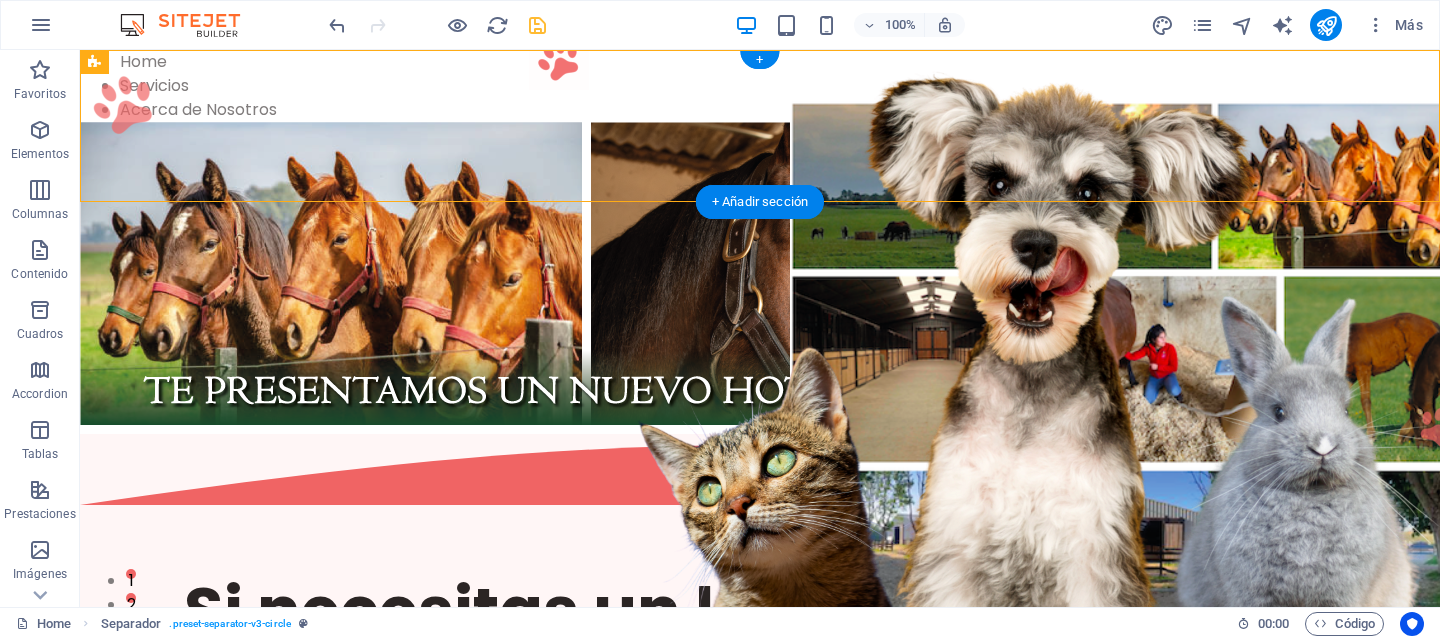 drag, startPoint x: 180, startPoint y: 114, endPoint x: 133, endPoint y: 164, distance: 68.622154 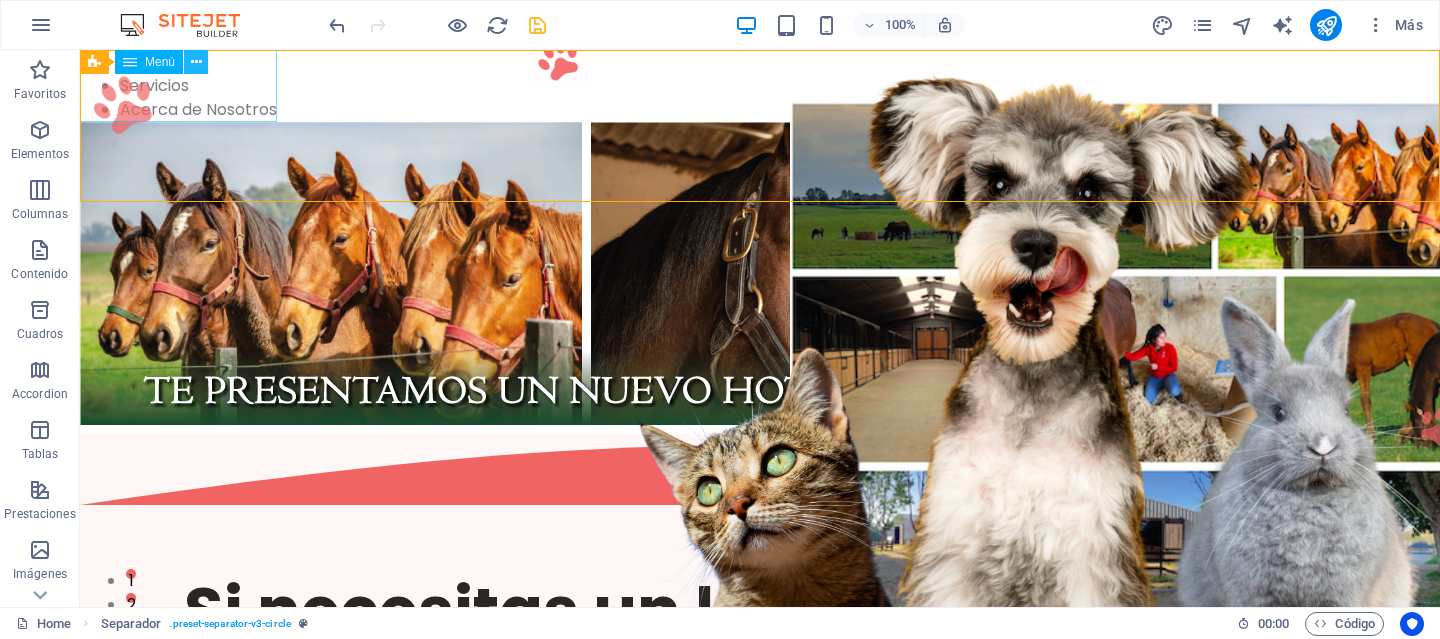 click at bounding box center [196, 62] 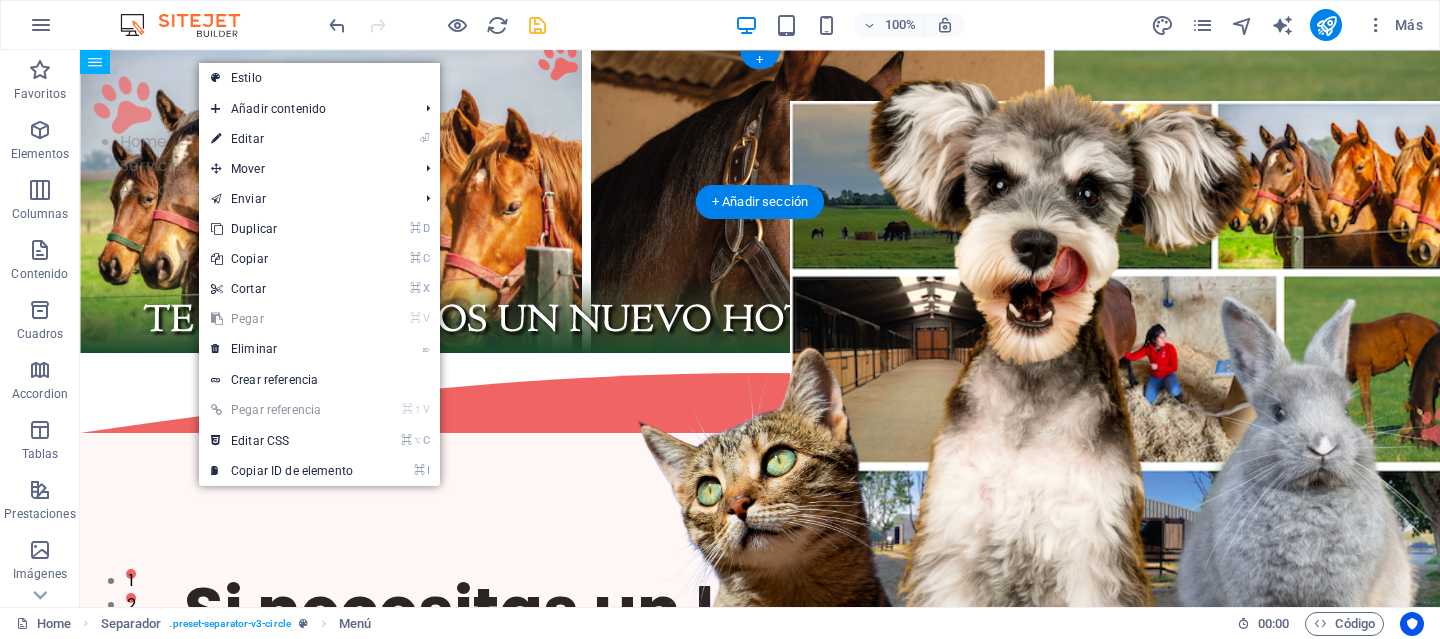 drag, startPoint x: 242, startPoint y: 116, endPoint x: 159, endPoint y: 153, distance: 90.873535 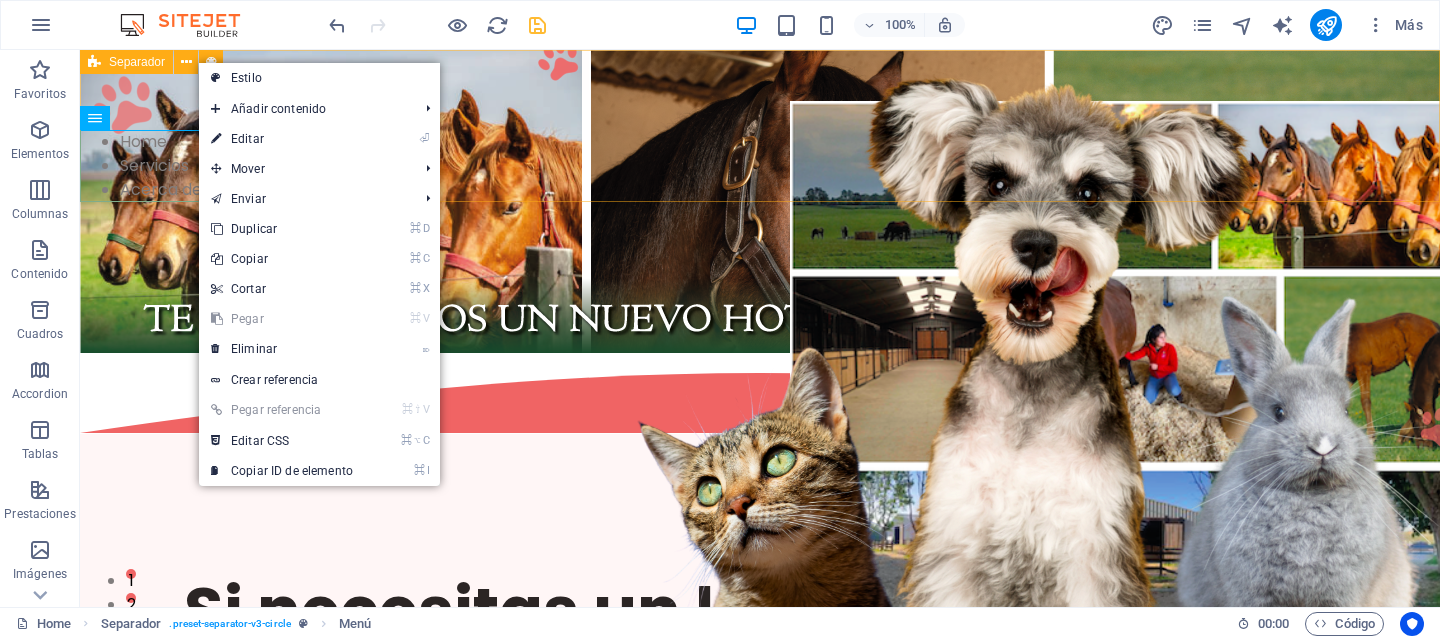 click at bounding box center (94, 62) 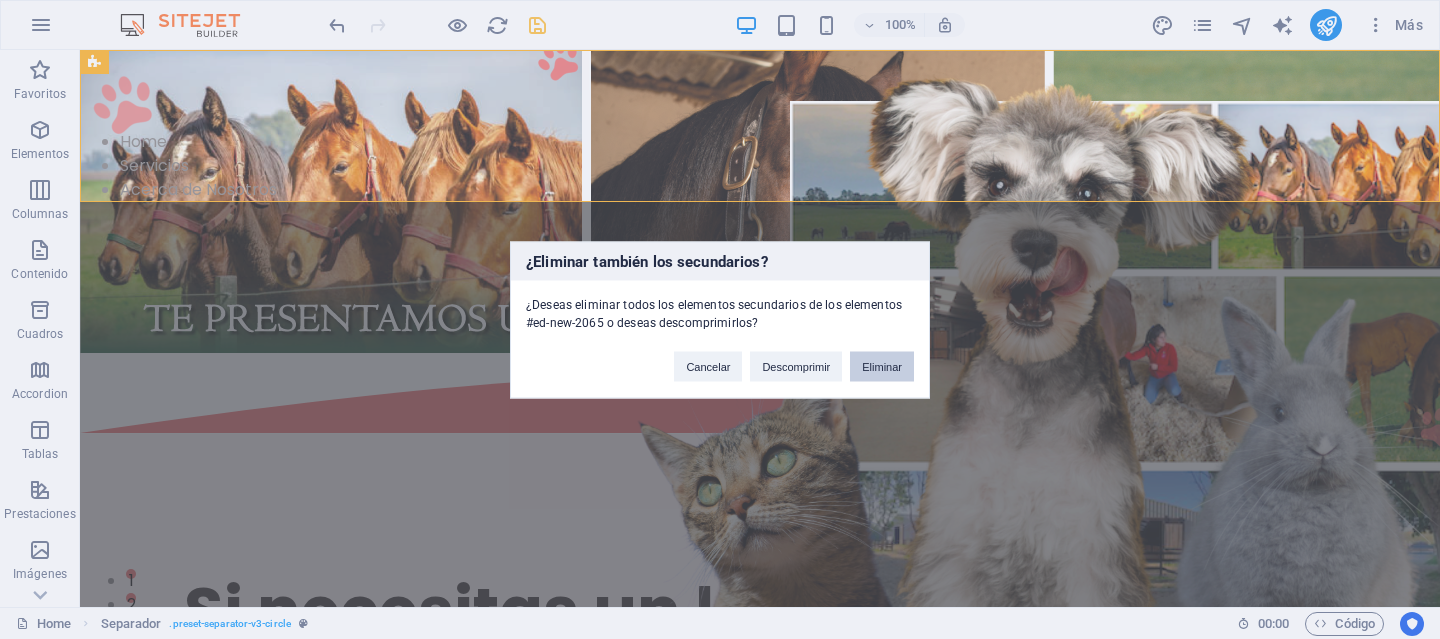 click on "Eliminar" at bounding box center (882, 366) 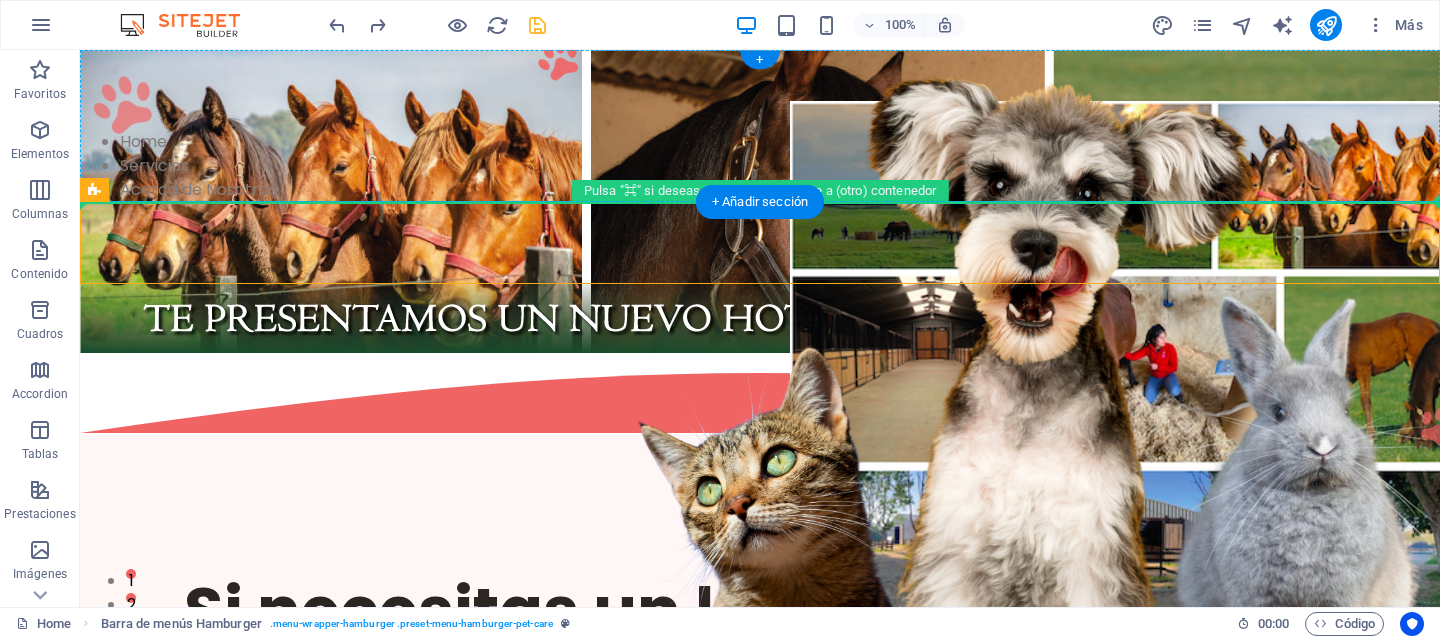 drag, startPoint x: 294, startPoint y: 247, endPoint x: 1394, endPoint y: 165, distance: 1103.0521 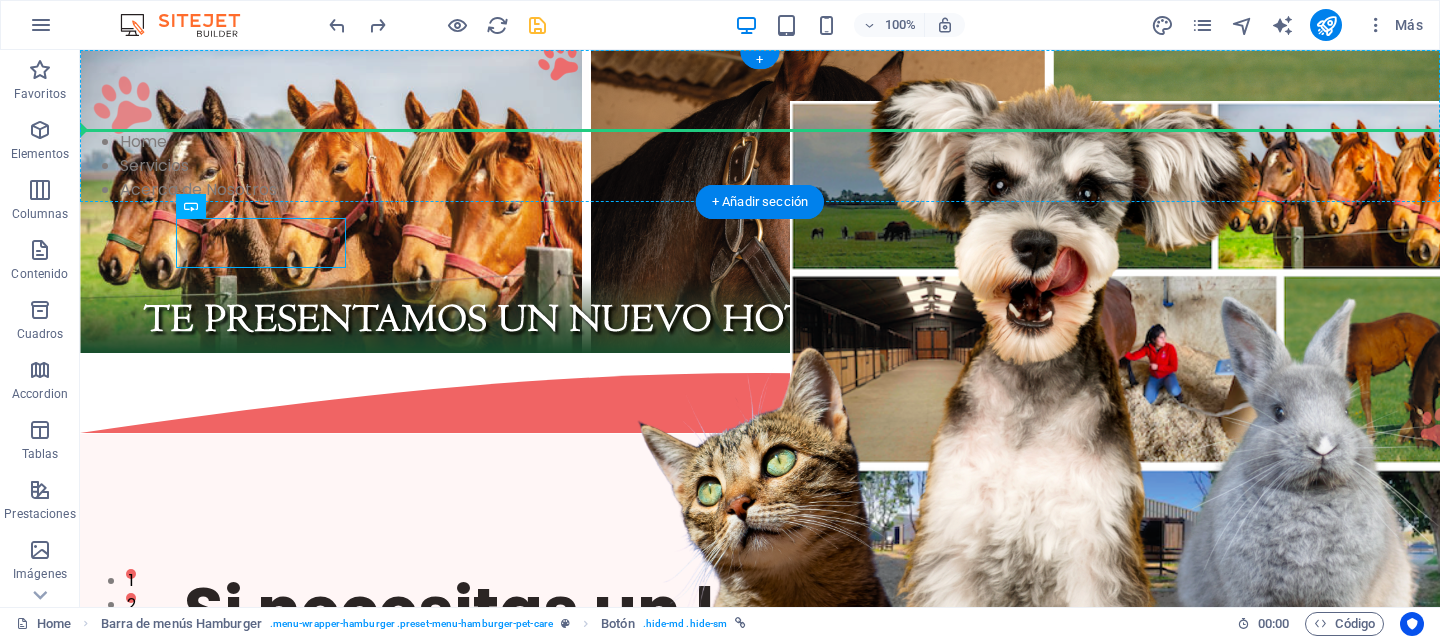 drag, startPoint x: 300, startPoint y: 258, endPoint x: 1211, endPoint y: 164, distance: 915.8368 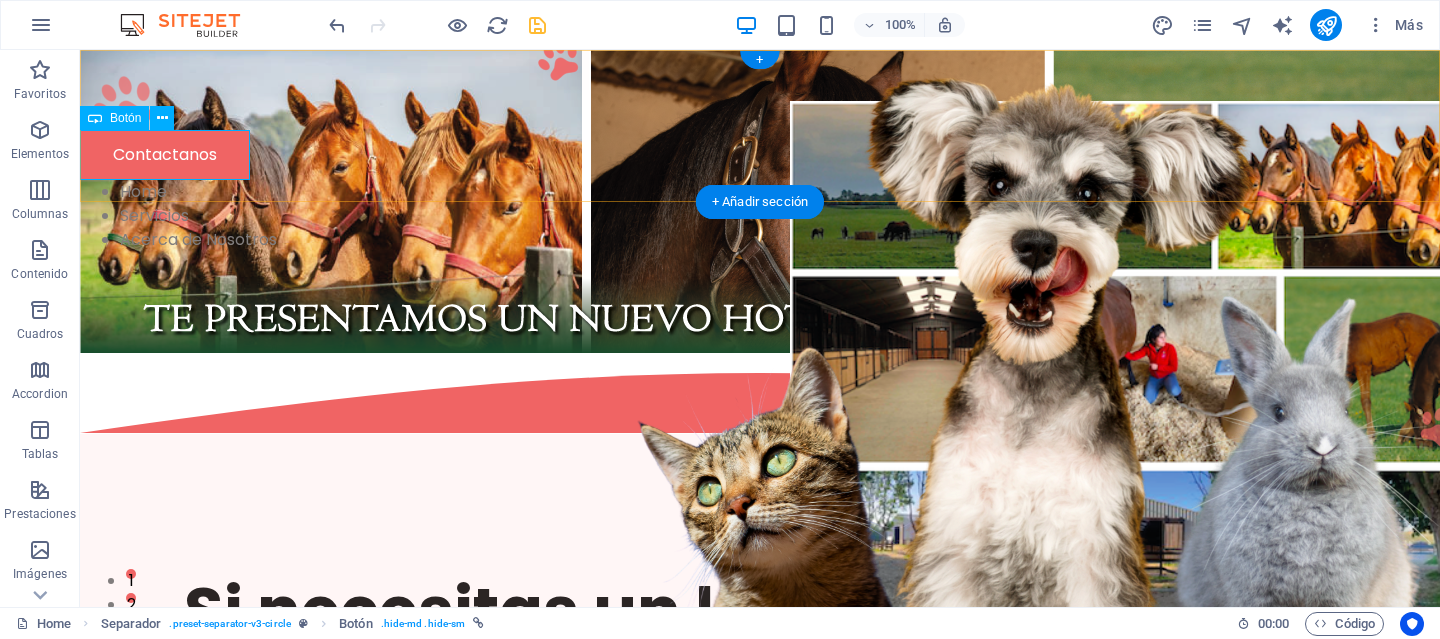 click on "Contactanos" at bounding box center [760, 155] 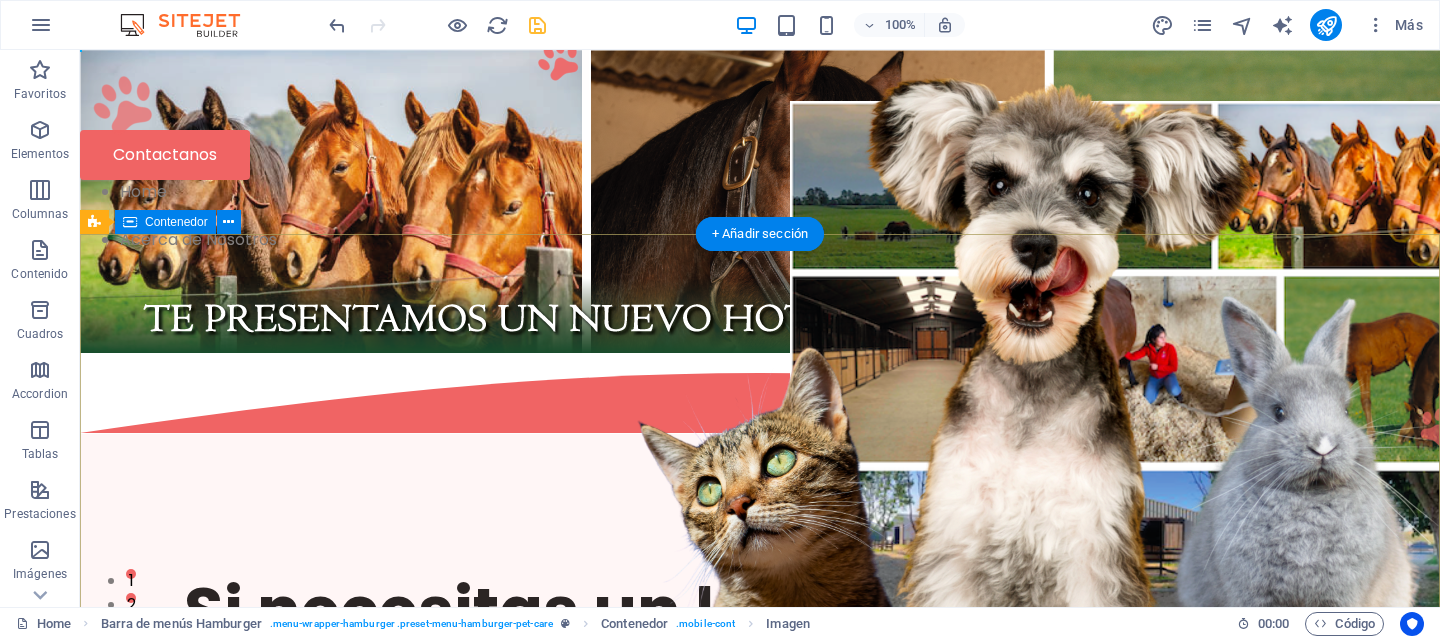 drag, startPoint x: 879, startPoint y: 234, endPoint x: 878, endPoint y: 287, distance: 53.009434 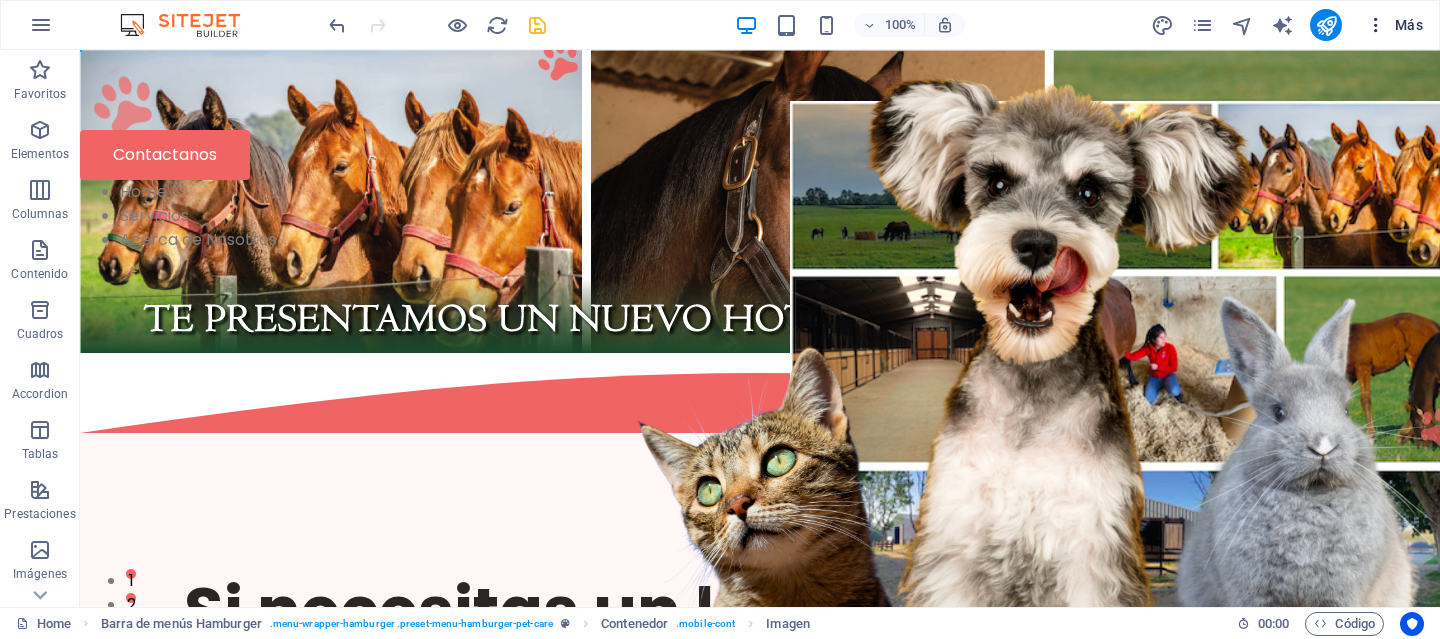 click at bounding box center [1376, 25] 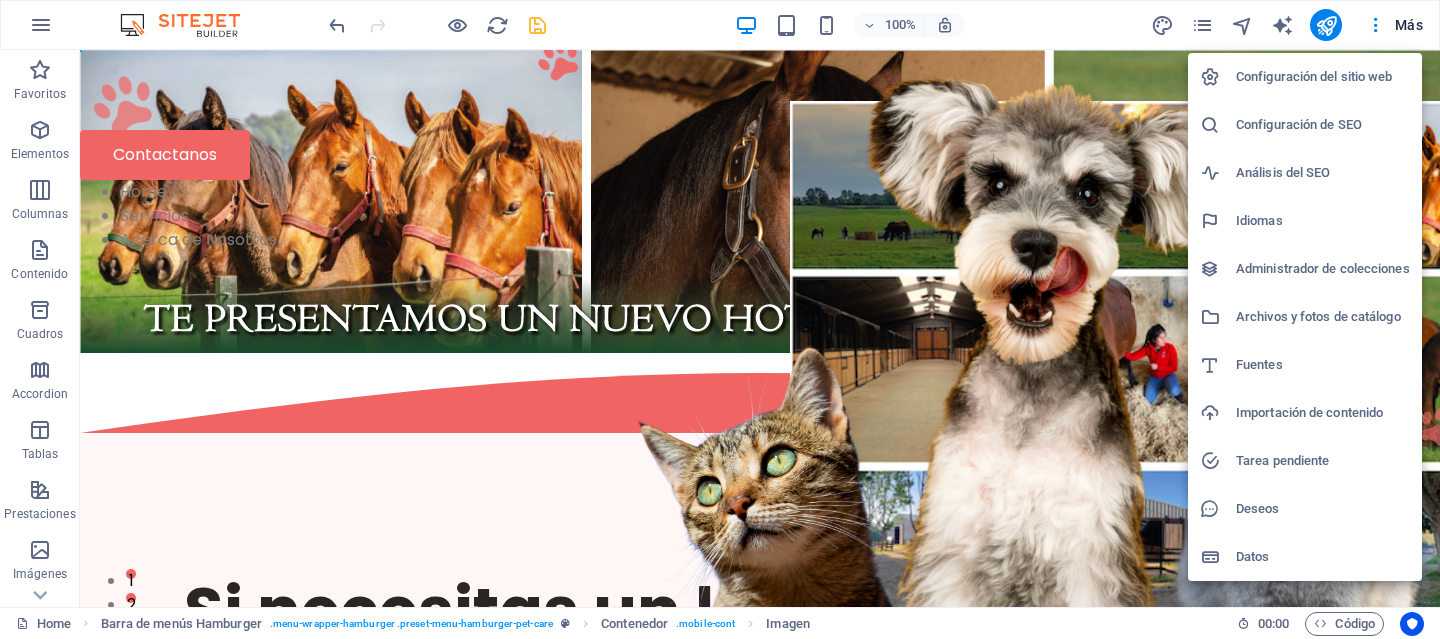 click at bounding box center [720, 319] 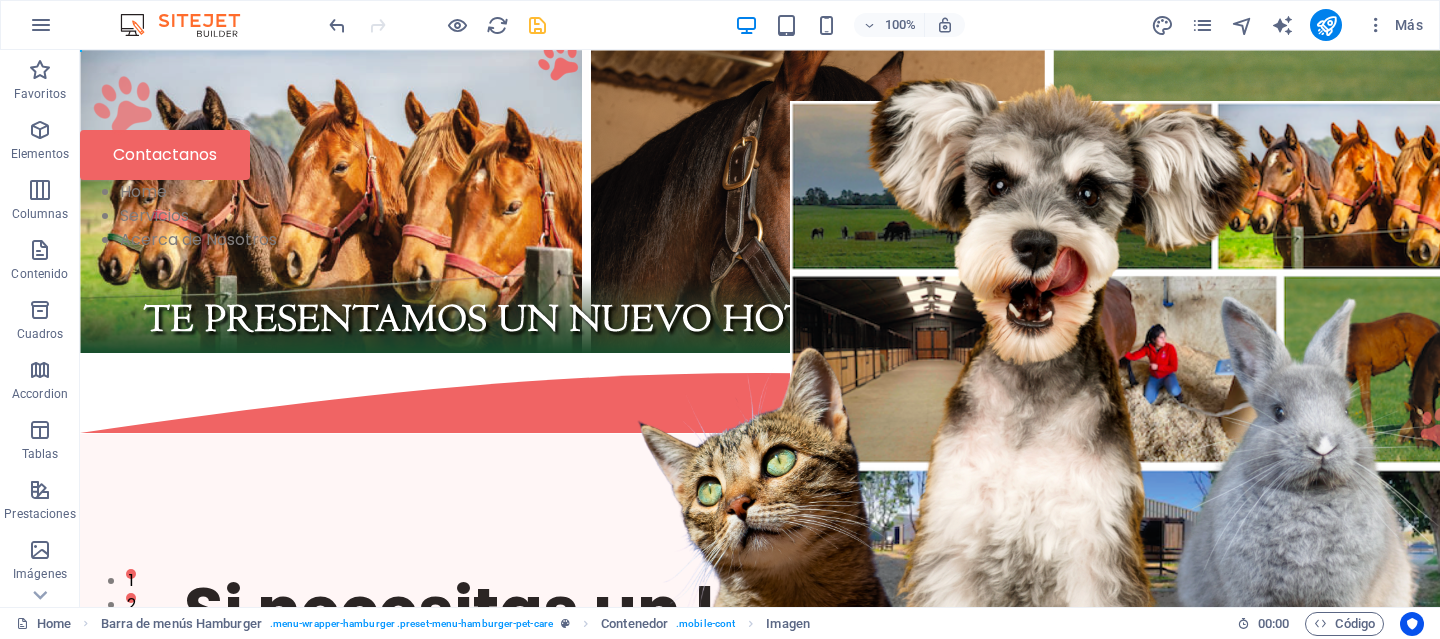 click at bounding box center (41, 25) 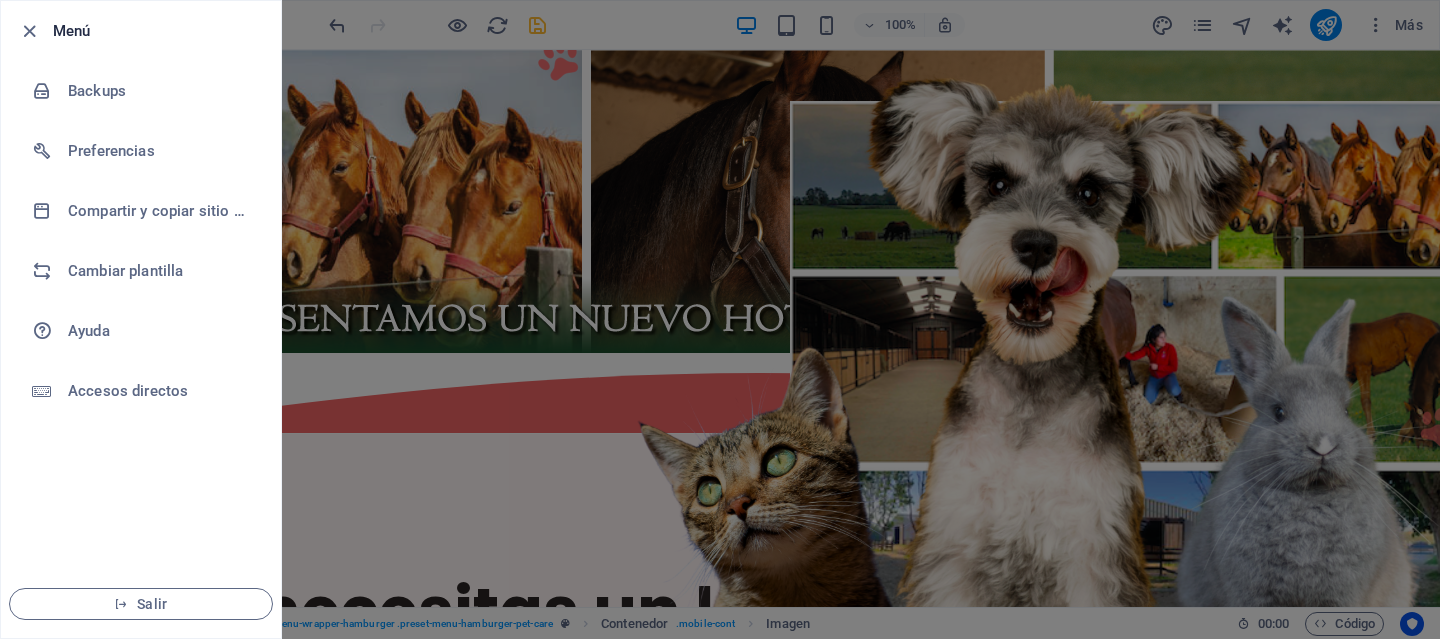 click at bounding box center [720, 319] 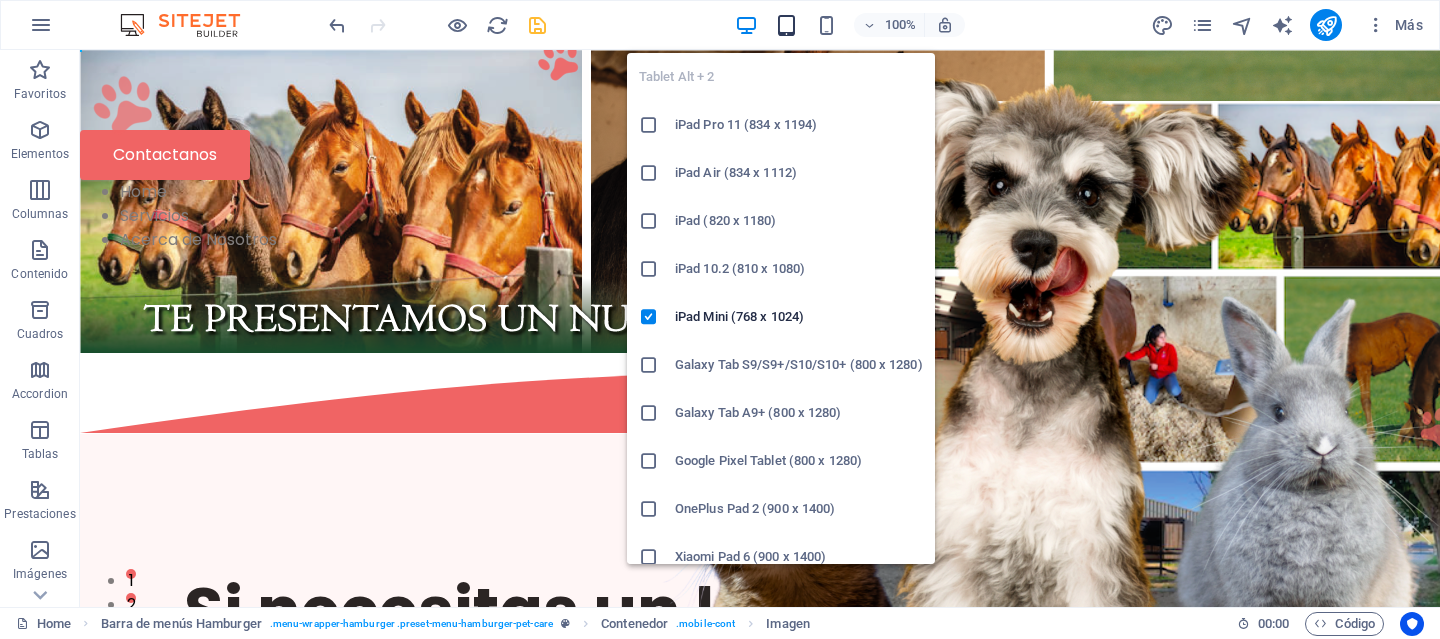 click at bounding box center [786, 25] 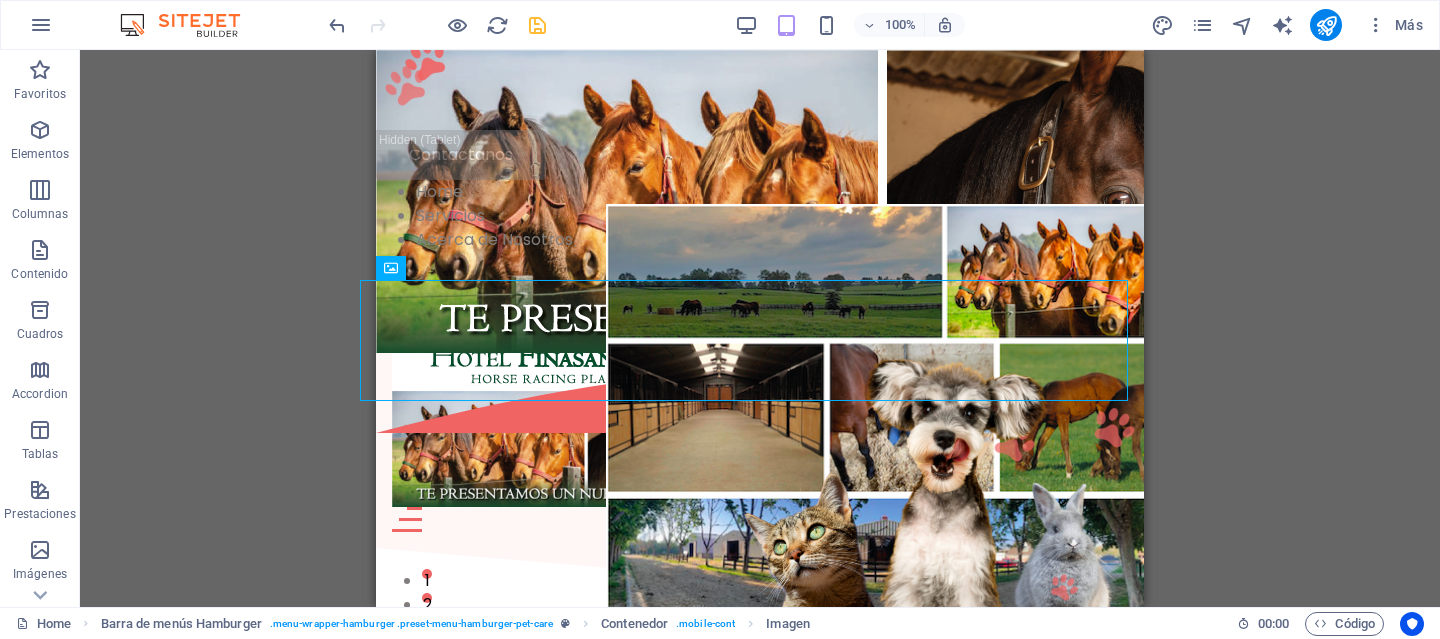 click on "Arrastra aquí para reemplazar el contenido existente. Si quieres crear un elemento nuevo, pulsa “Ctrl”.
H1   Banner   Banner   Contenedor   Imagen   Separador   Botón   Barra de menús Hamburger   Menú   Texto   Imagen   Logo   Contenedor   Barra de menús Hamburger   Imagen   Contenedor   Texto   Contenedor   3 columnas   Separador   Contenedor   Columnas desiguales   Texto   Contenedor   Imagen   Imagen   Contenedor   Contenedor   Control deslizante   Control deslizante   Columnas desiguales   Tarjetas   Contenedor   Accordion   Contenedor   Texto   Contenedor   Contenedor   Texto   Contenedor   Contenedor   Texto   Contenedor   Contenedor   Texto   Contenedor   Pie de página Saga   H3   H3   H3   H3   Contenedor   Texto   H3   Contenedor   Contenedor   Columnas desiguales   Contenedor   Botón   Separador   Contenedor   Contenedor   Marcador   Contenedor   Imagen   Botón   Separador   Contenedor   H2   Contenedor   Contenedor   H3   H3   Contenedor   Contenedor   Contenedor" at bounding box center (760, 328) 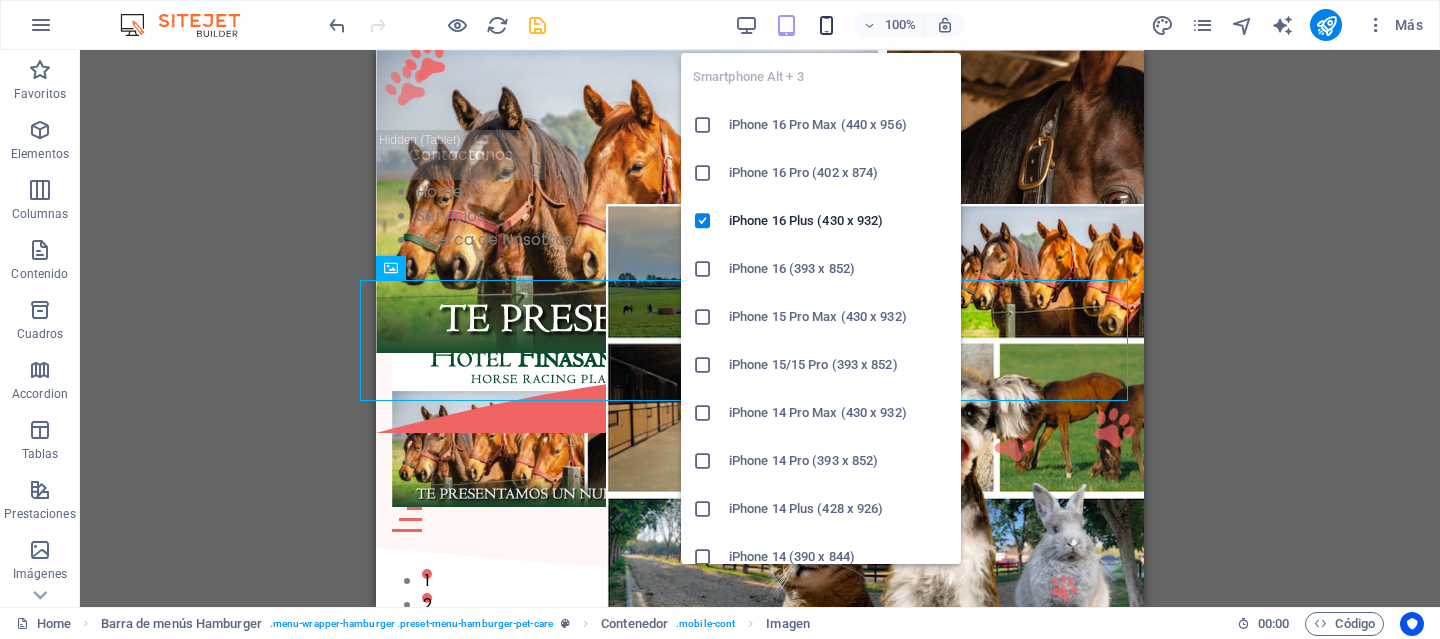 click at bounding box center [826, 25] 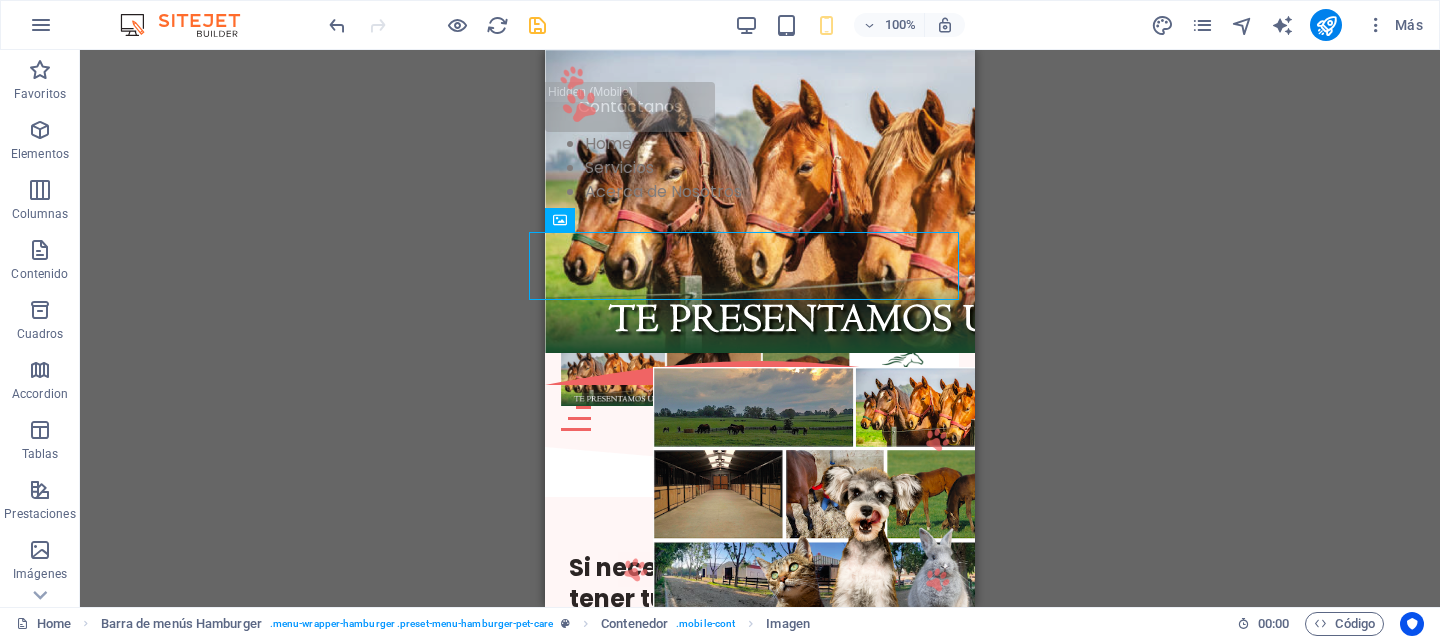 click on "Arrastra aquí para reemplazar el contenido existente. Si quieres crear un elemento nuevo, pulsa “Ctrl”.
H1   Banner   Banner   Contenedor   Imagen   Separador   Botón   Barra de menús Hamburger   Menú   Texto   Imagen   Logo   Contenedor   Barra de menús Hamburger   Imagen   Contenedor   Texto   Contenedor   3 columnas   Separador   Contenedor   Columnas desiguales   Texto   Contenedor   Imagen   Imagen   Contenedor   Contenedor   Control deslizante   Control deslizante   Columnas desiguales   Tarjetas   Contenedor   Accordion   Contenedor   Texto   Contenedor   Contenedor   Texto   Contenedor   Contenedor   Texto   Contenedor   Contenedor   Texto   Contenedor   Pie de página Saga   H3   H3   H3   H3   Contenedor   Texto   H3   Contenedor   Contenedor   Columnas desiguales   Contenedor   Botón   Separador   Contenedor   Contenedor   Marcador   Contenedor   Imagen   Botón   Separador   Contenedor   H2   Contenedor   Contenedor   H3   H3   Contenedor   Contenedor   Contenedor" at bounding box center [760, 328] 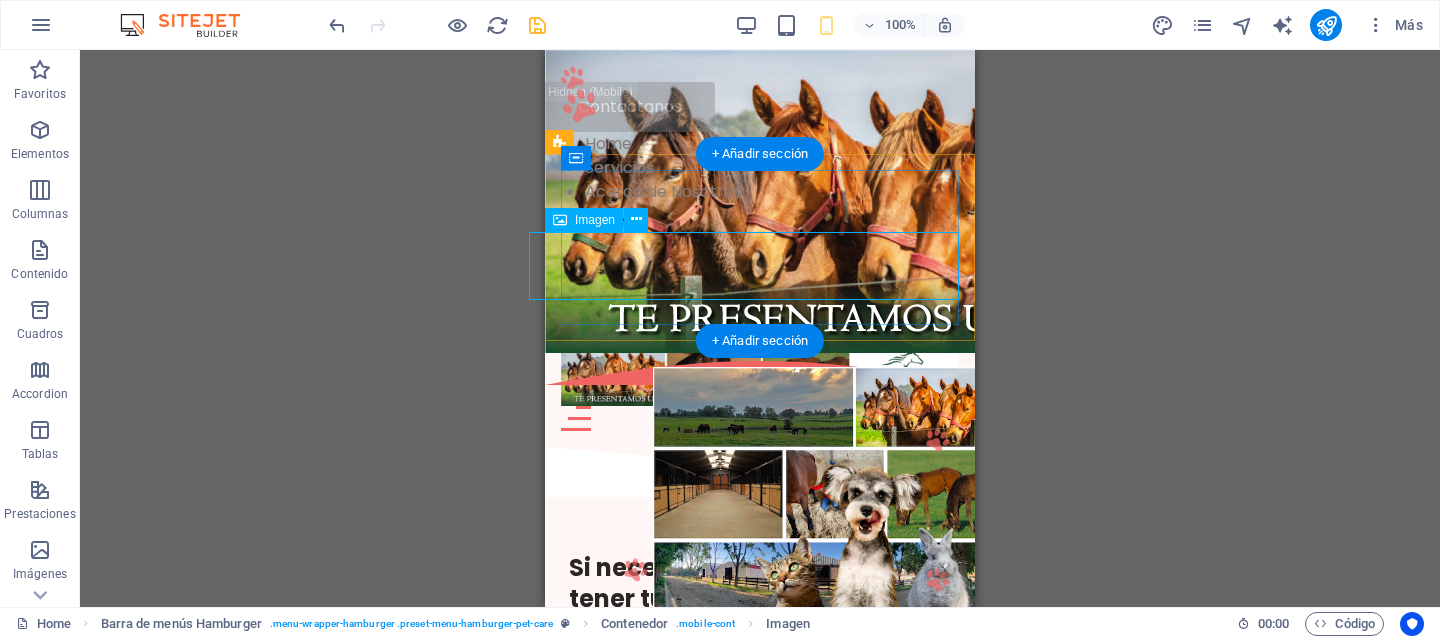 click at bounding box center (760, 374) 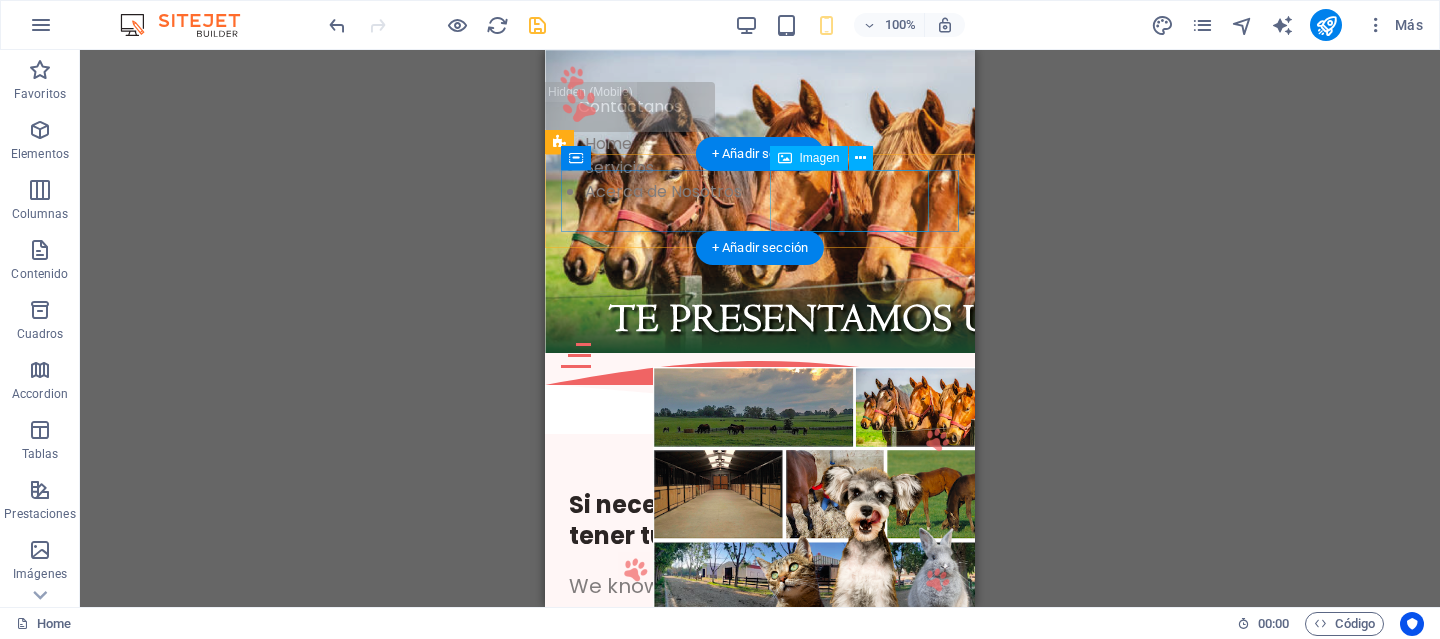 click at bounding box center [760, 281] 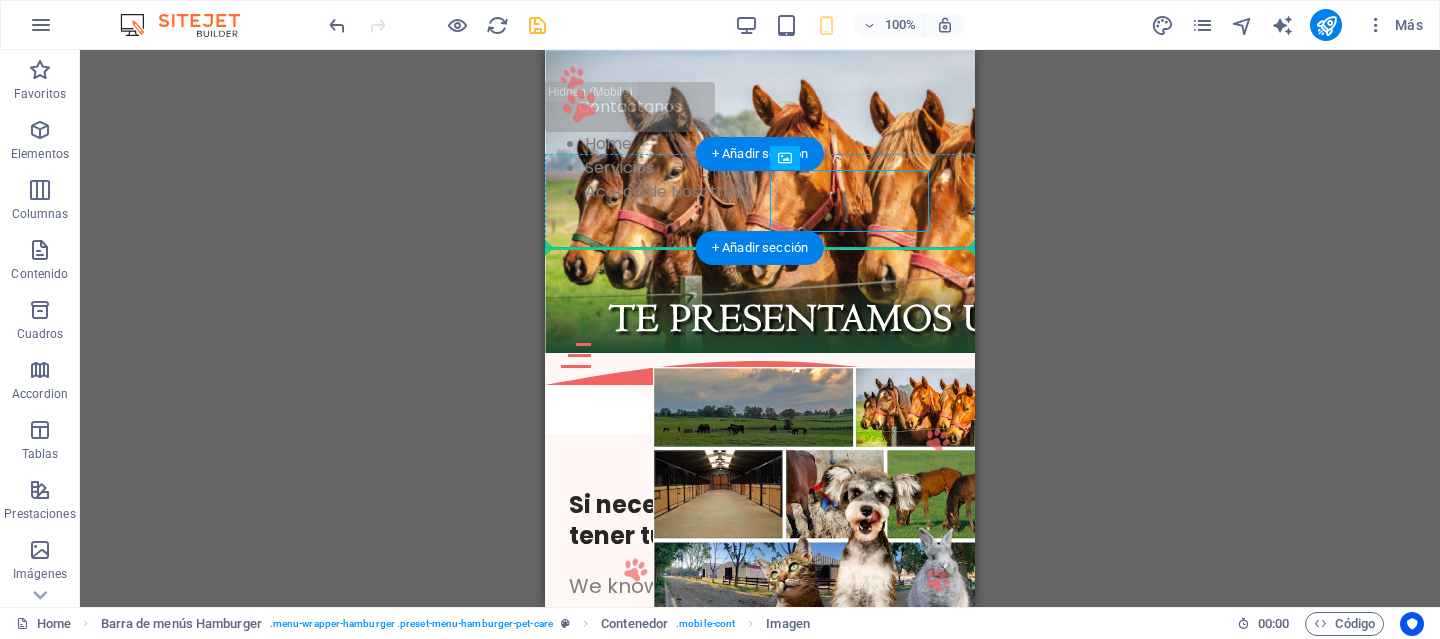 drag, startPoint x: 863, startPoint y: 203, endPoint x: 608, endPoint y: 205, distance: 255.00784 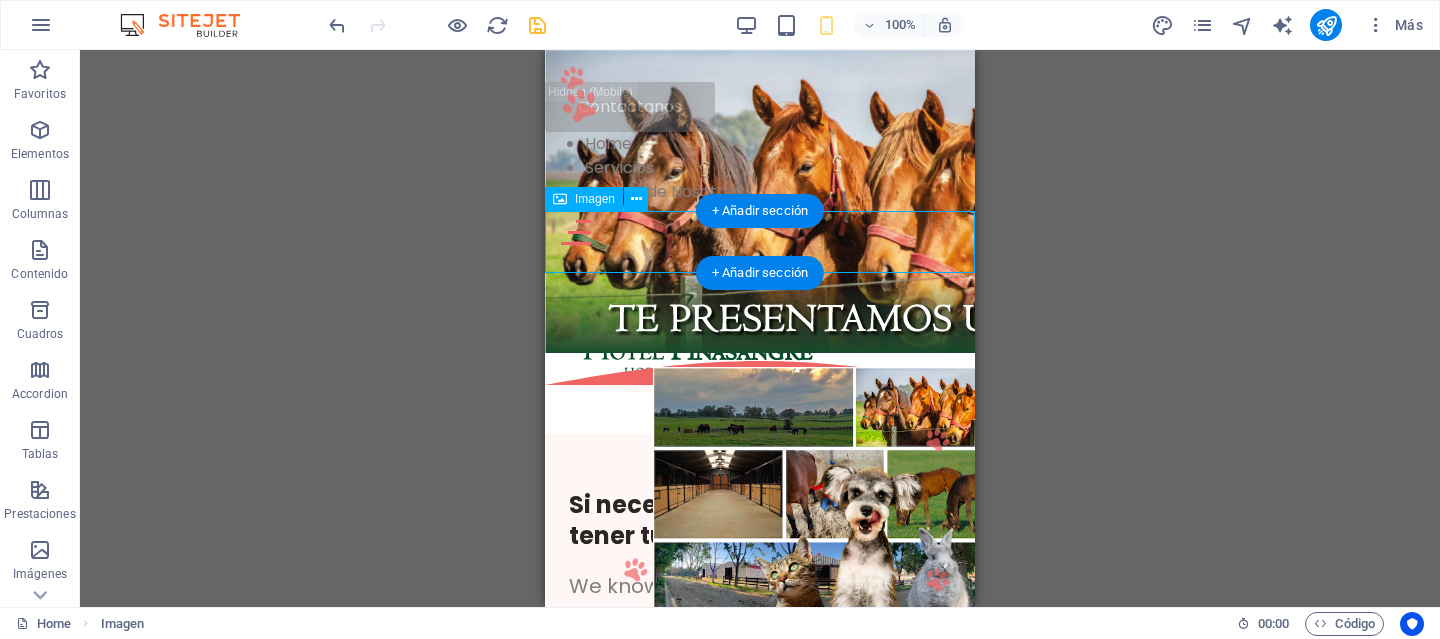 click at bounding box center [760, 322] 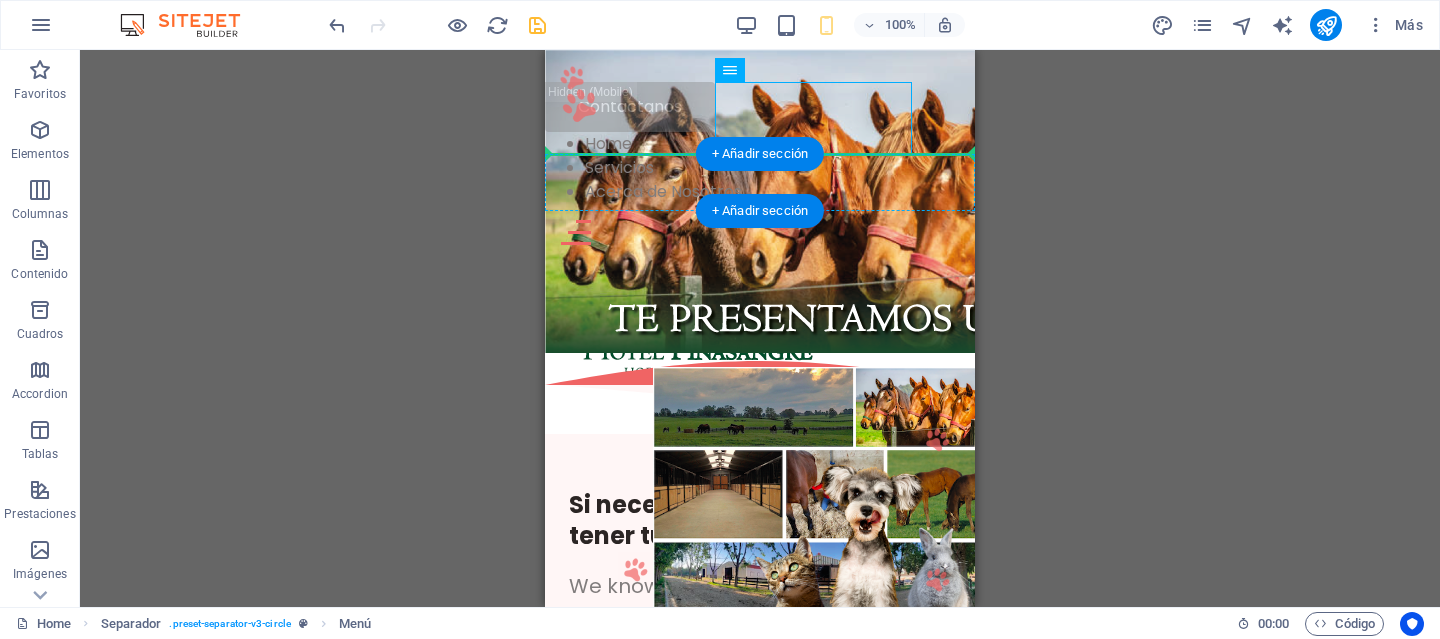 drag, startPoint x: 854, startPoint y: 118, endPoint x: 857, endPoint y: 169, distance: 51.088158 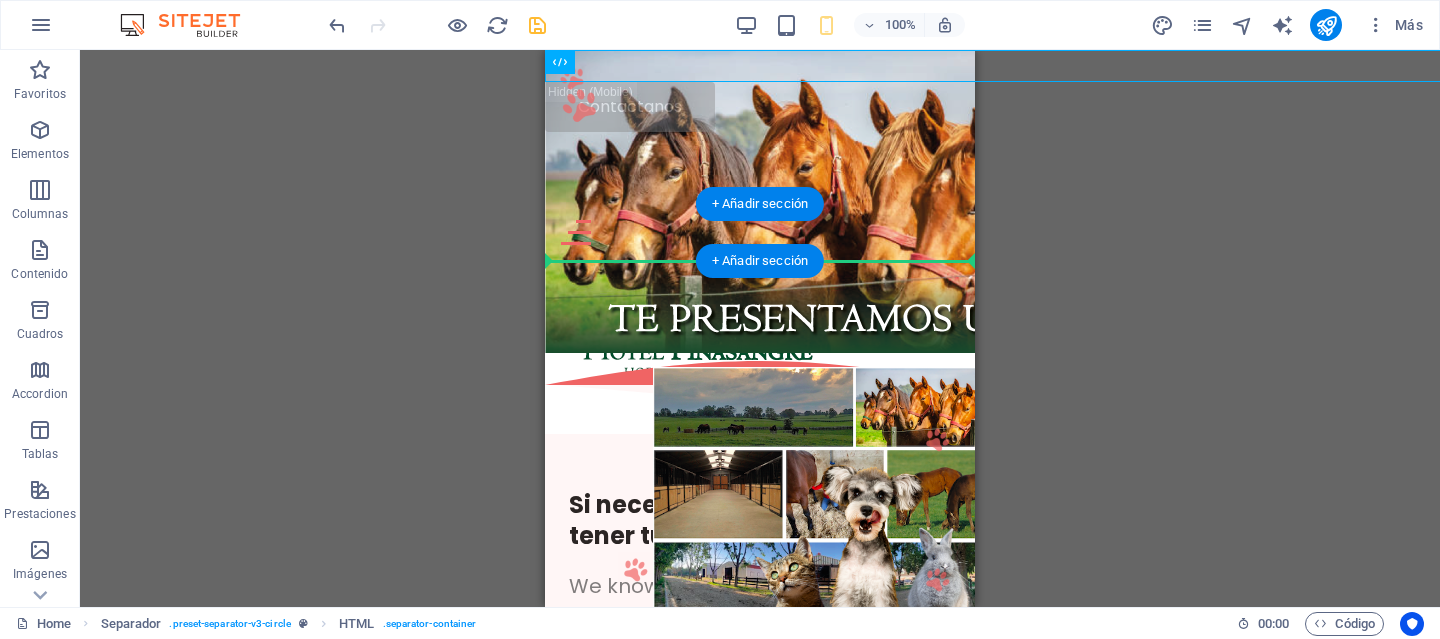 drag, startPoint x: 923, startPoint y: 107, endPoint x: 872, endPoint y: 253, distance: 154.65121 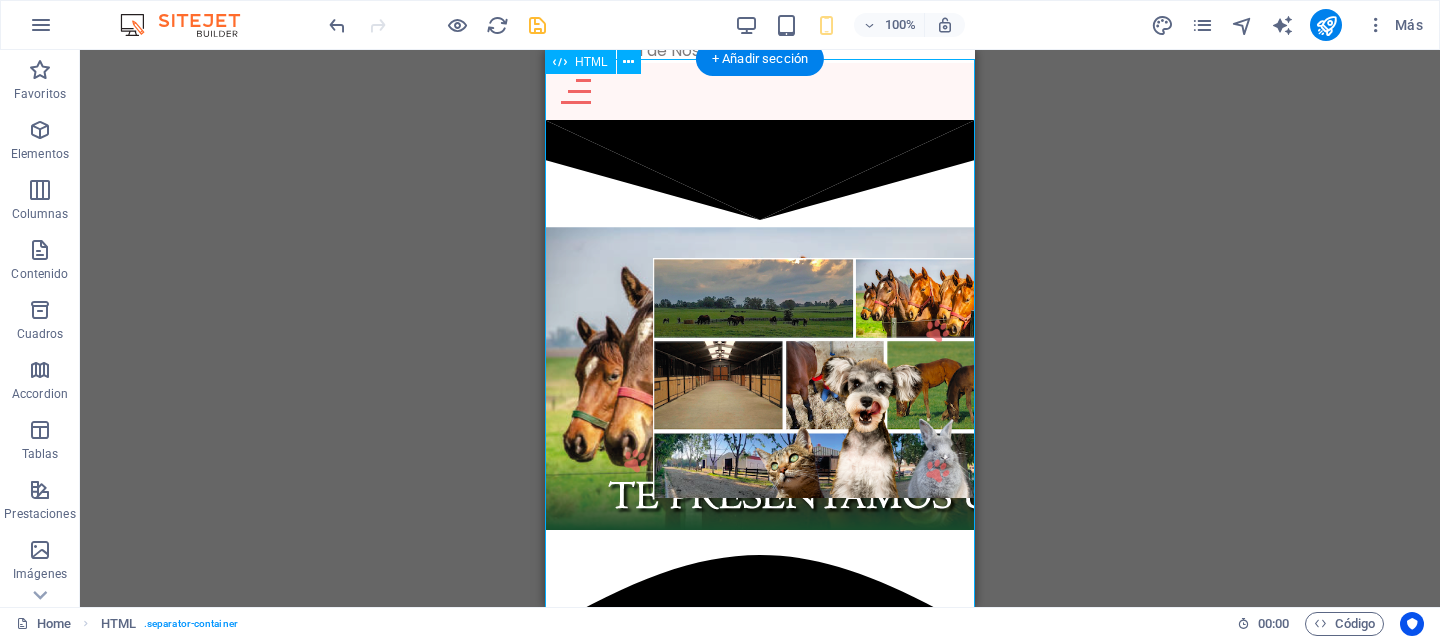 scroll, scrollTop: 102, scrollLeft: 0, axis: vertical 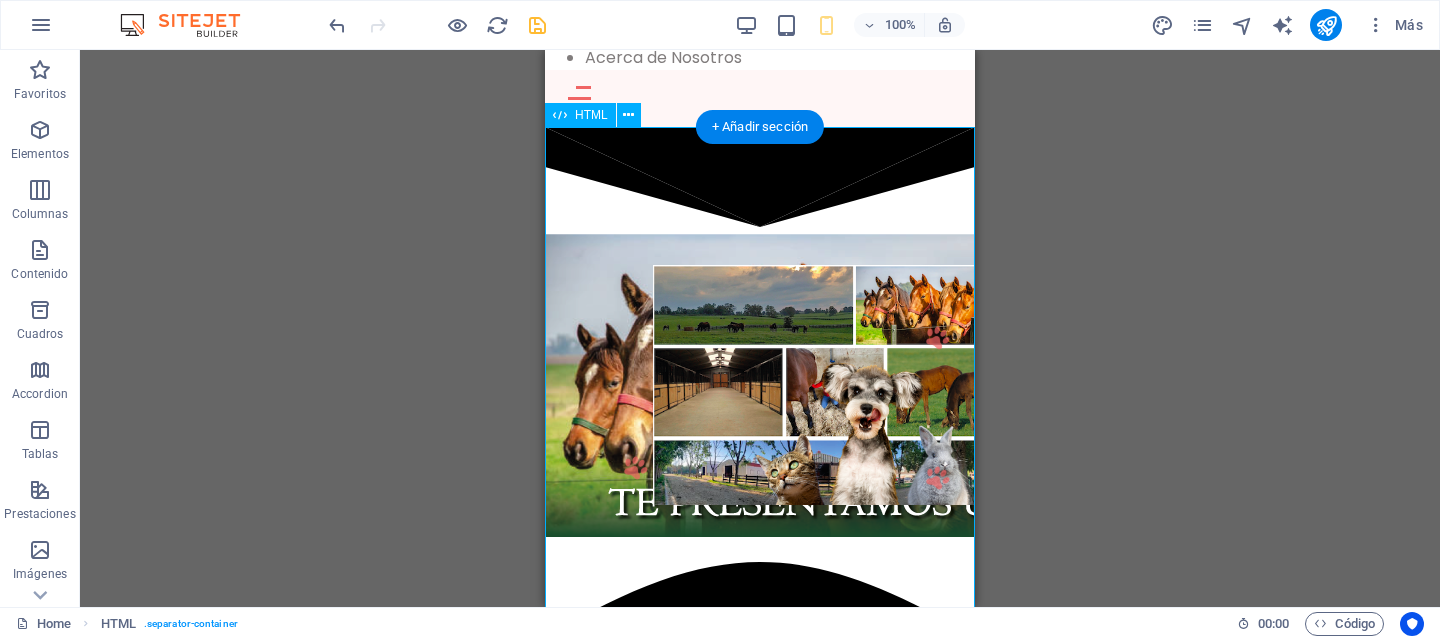 click at bounding box center (760, 412) 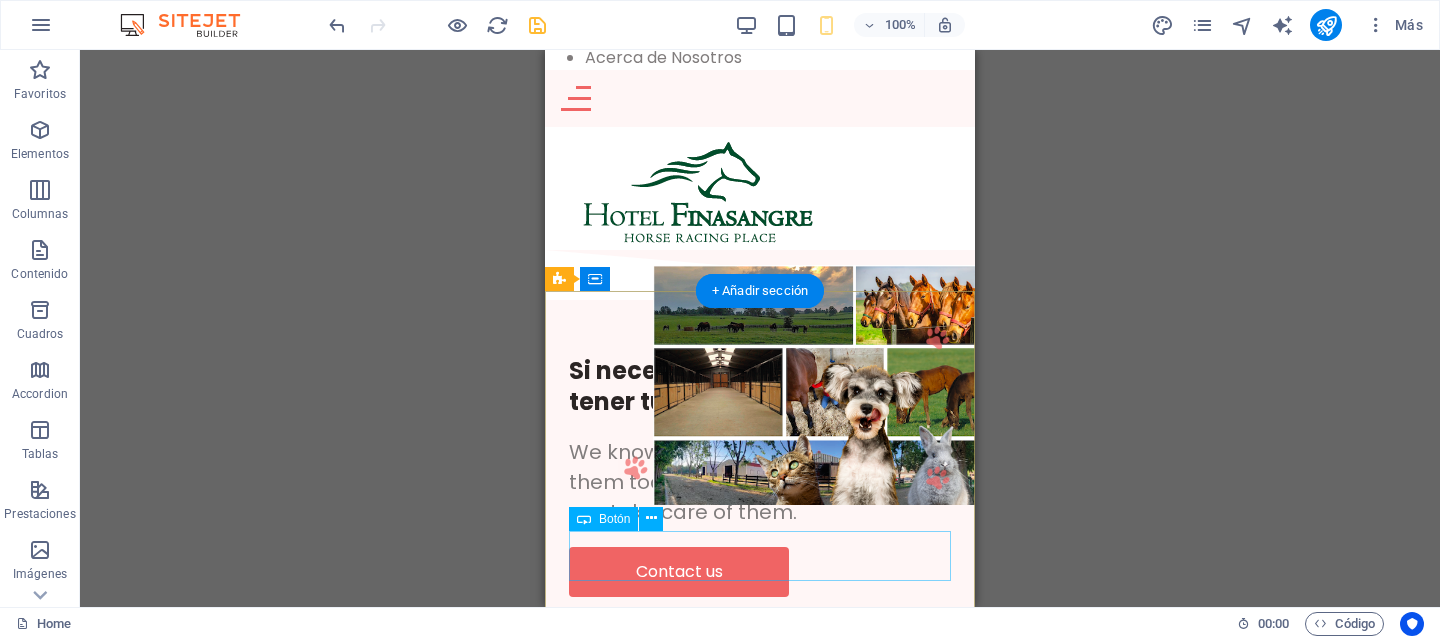 scroll, scrollTop: 0, scrollLeft: 0, axis: both 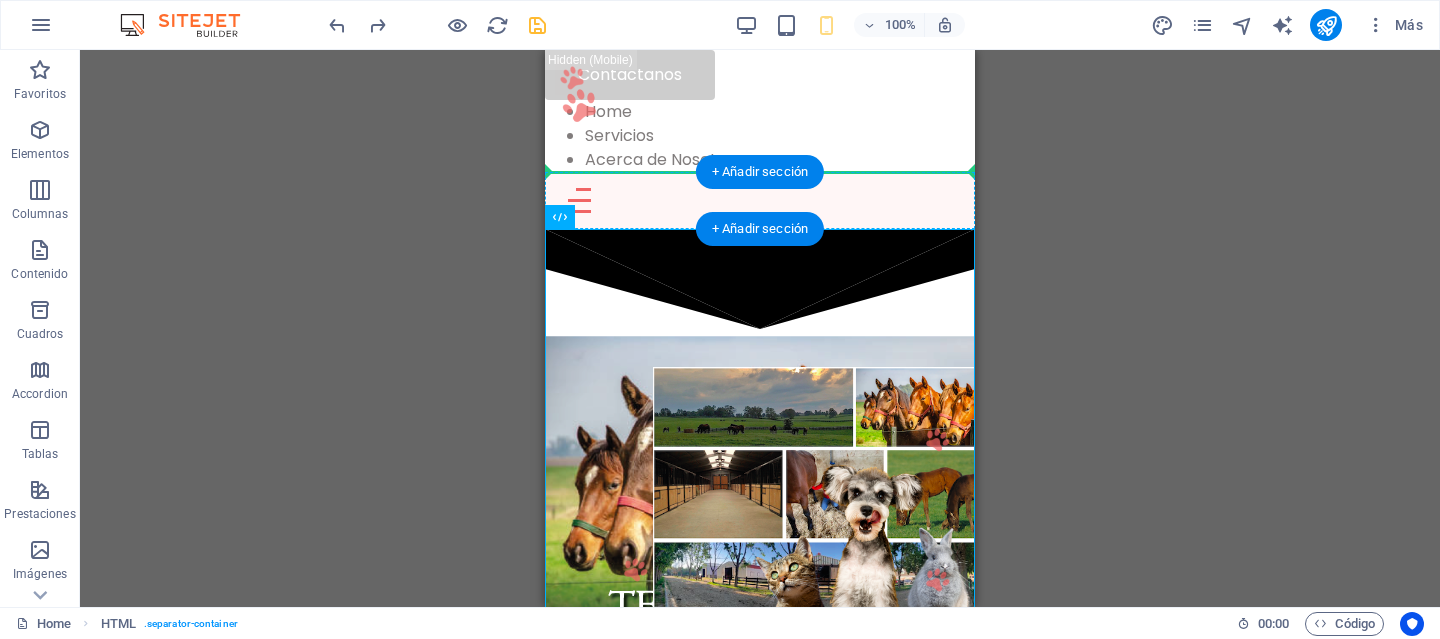 drag, startPoint x: 803, startPoint y: 396, endPoint x: 691, endPoint y: 193, distance: 231.84694 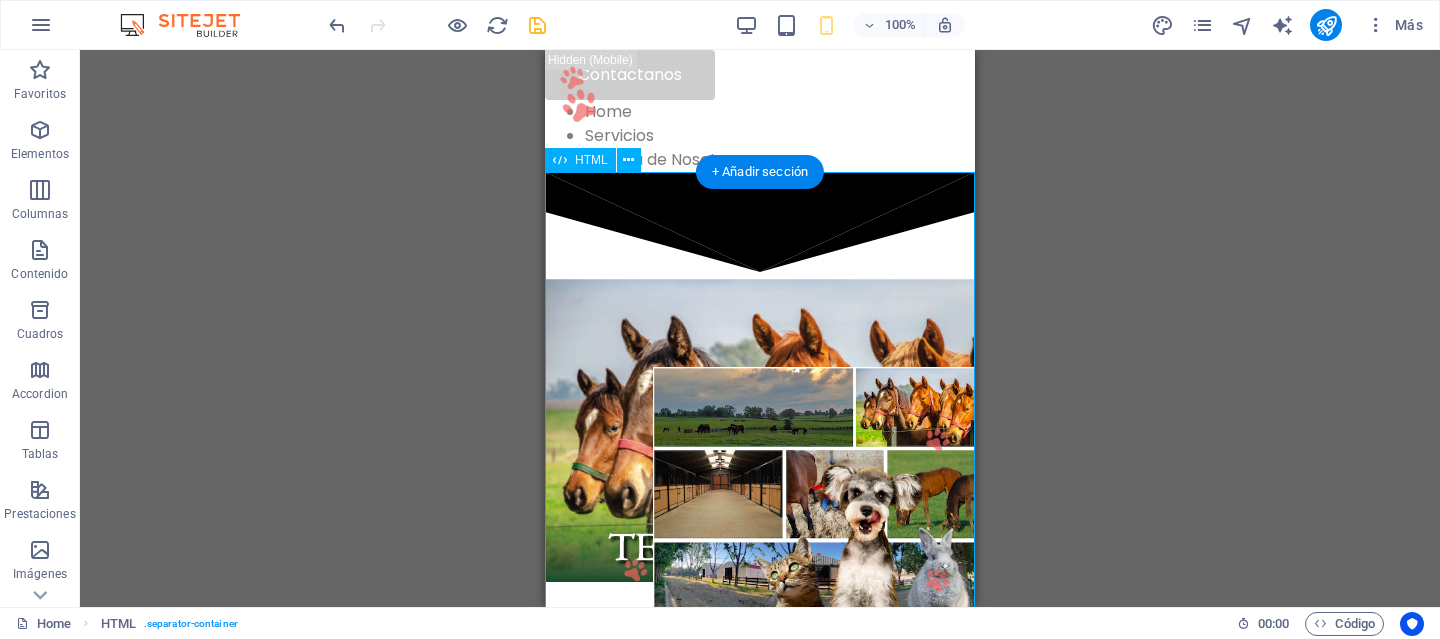 drag, startPoint x: 701, startPoint y: 312, endPoint x: 670, endPoint y: 220, distance: 97.082436 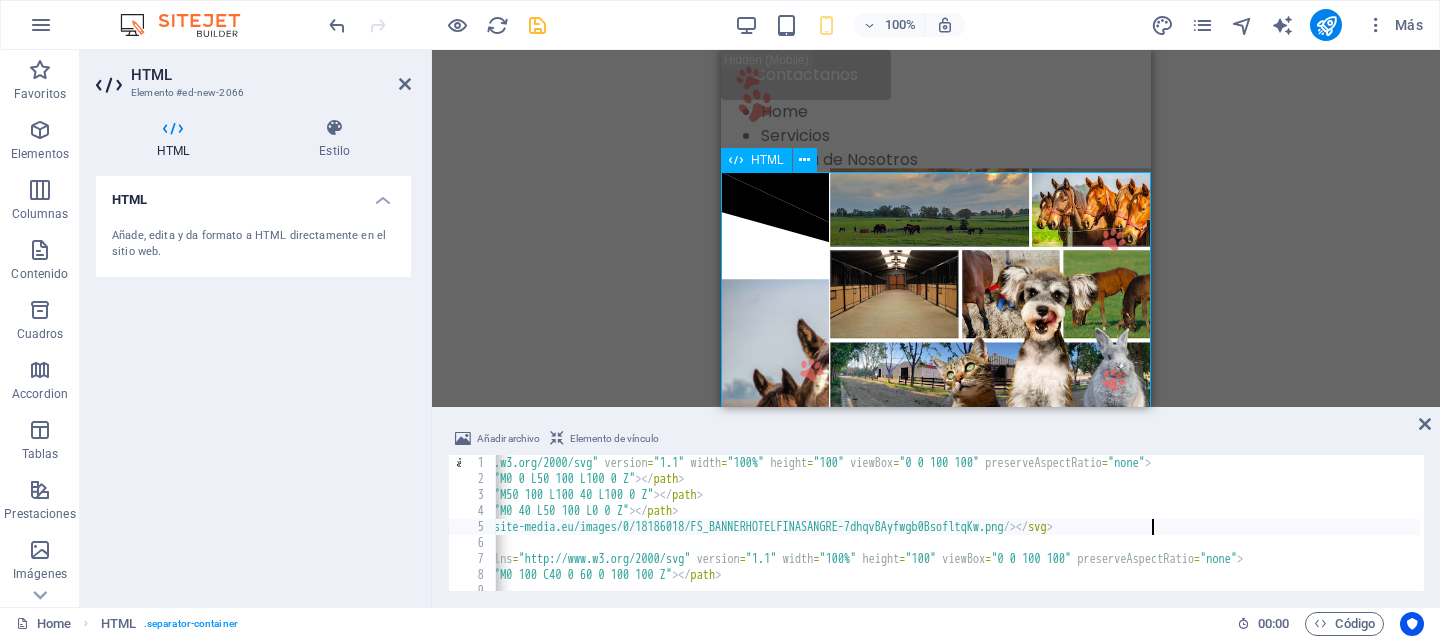 click at bounding box center (936, 457) 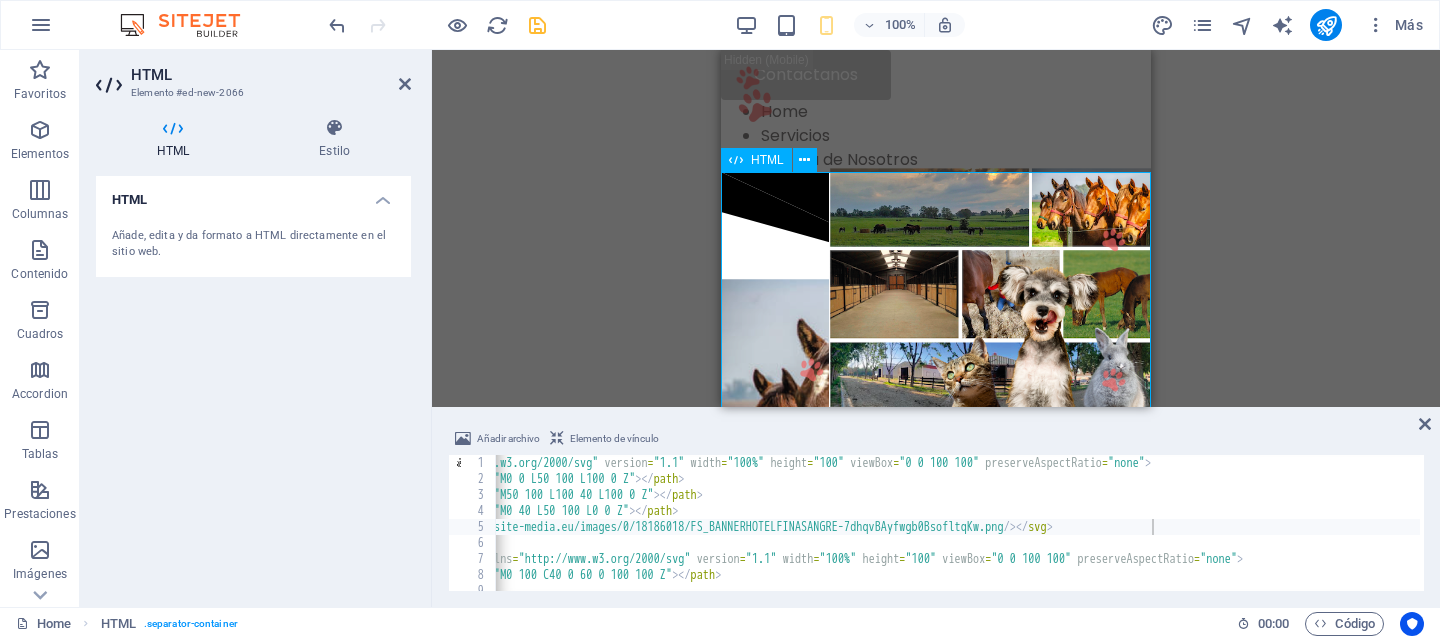 click at bounding box center [936, 457] 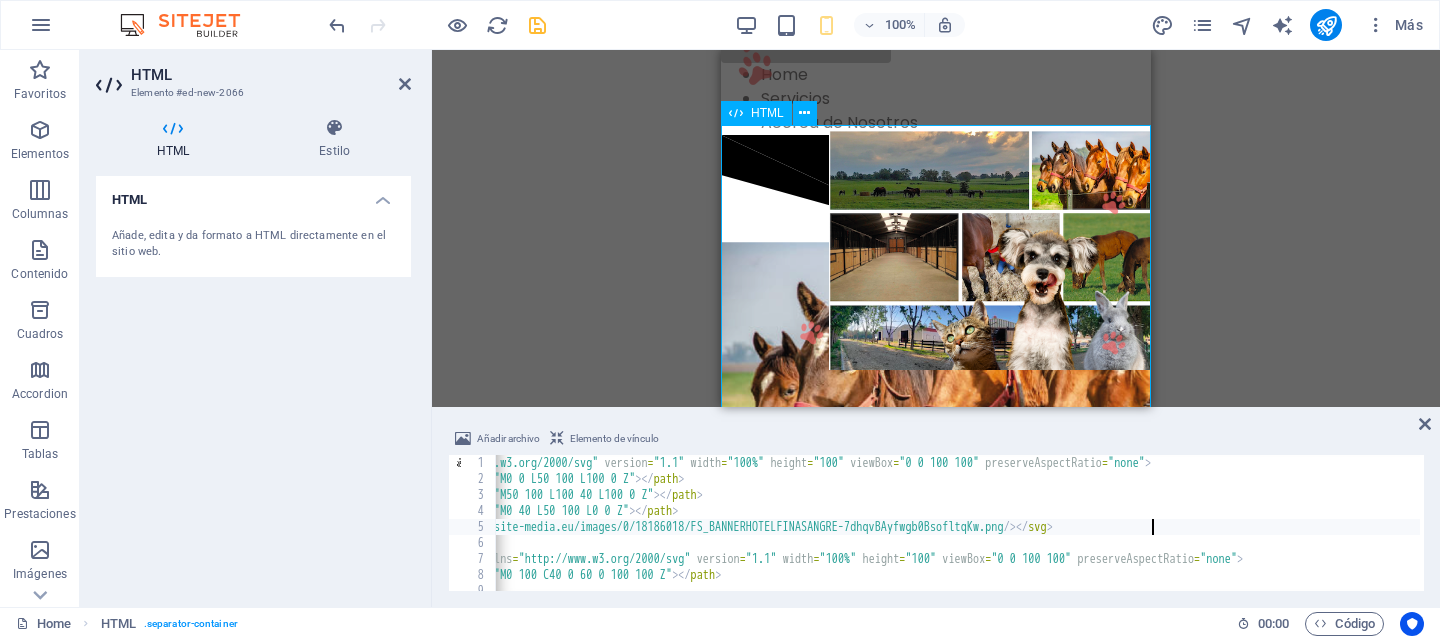 scroll, scrollTop: 35, scrollLeft: 0, axis: vertical 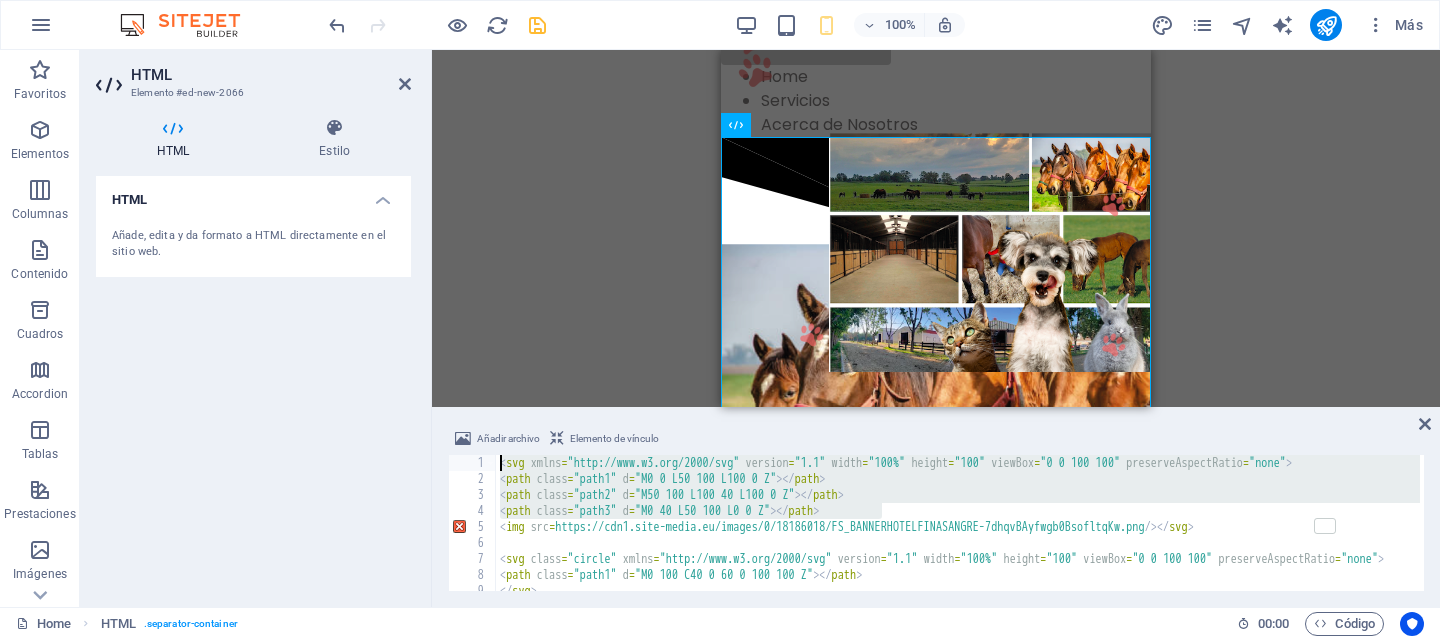 drag, startPoint x: 749, startPoint y: 509, endPoint x: 418, endPoint y: 396, distance: 349.75705 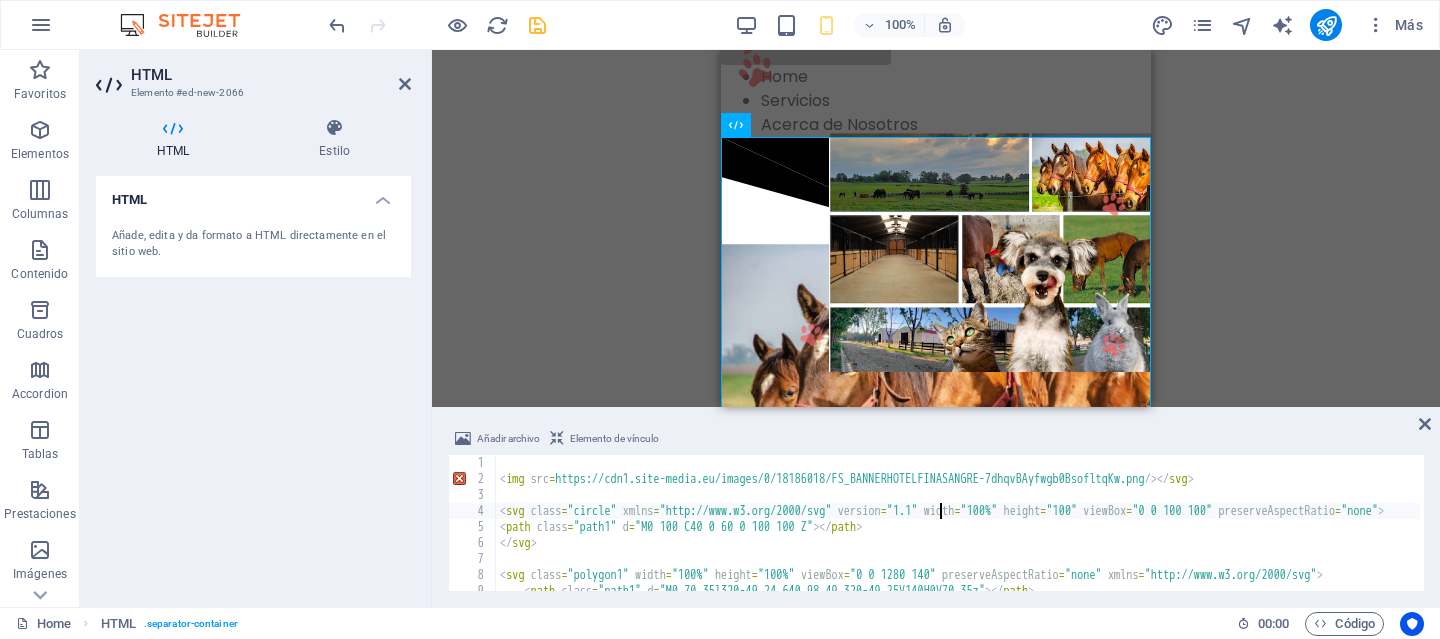 click on "< img   src = "https://cdn1.site-media.eu/images/0/18186018/FS_BANNERHOTELFINASANGRE-7dhqvBAyfwgb0BsofltqKw.png" /> </ svg >   < svg   class = "circle"   xmlns = "http://www.w3.org/2000/svg"   version = "1.1"   width = "100%"   height = "100"   viewBox = "0 0 100 100"   preserveAspectRatio = "none" > < path   class = "path1"   d = "M0 100 C40 0 60 0 100 100 Z" > </ path > </ svg > < svg   class = "polygon1"   width = "100%"   height = "100%"   viewBox = "0 0 1280 140"   preserveAspectRatio = "none"   xmlns = "http://www.w3.org/2000/svg" >      < path   class = "path1"   d = "M0 70.35l320-49.24 640 98.49 320-49.25V140H0V70.35z" > </ path > </ svg >" at bounding box center (1028, 537) 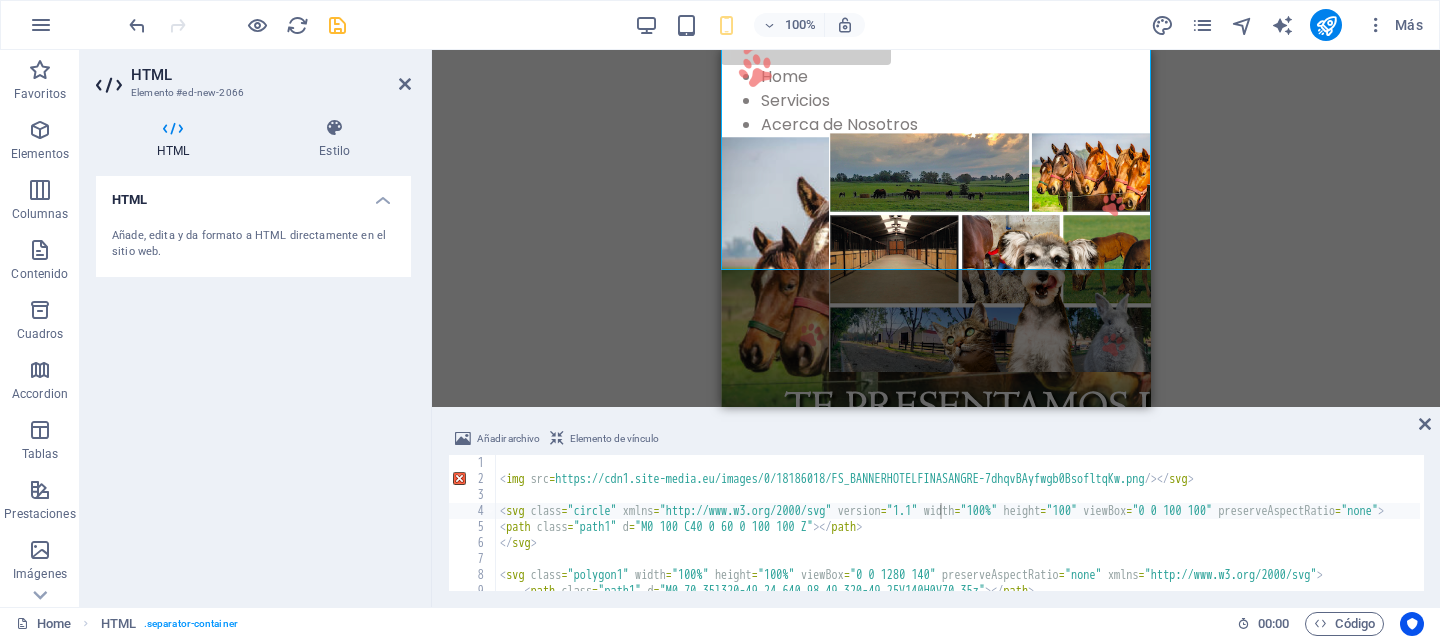 scroll, scrollTop: 366, scrollLeft: 0, axis: vertical 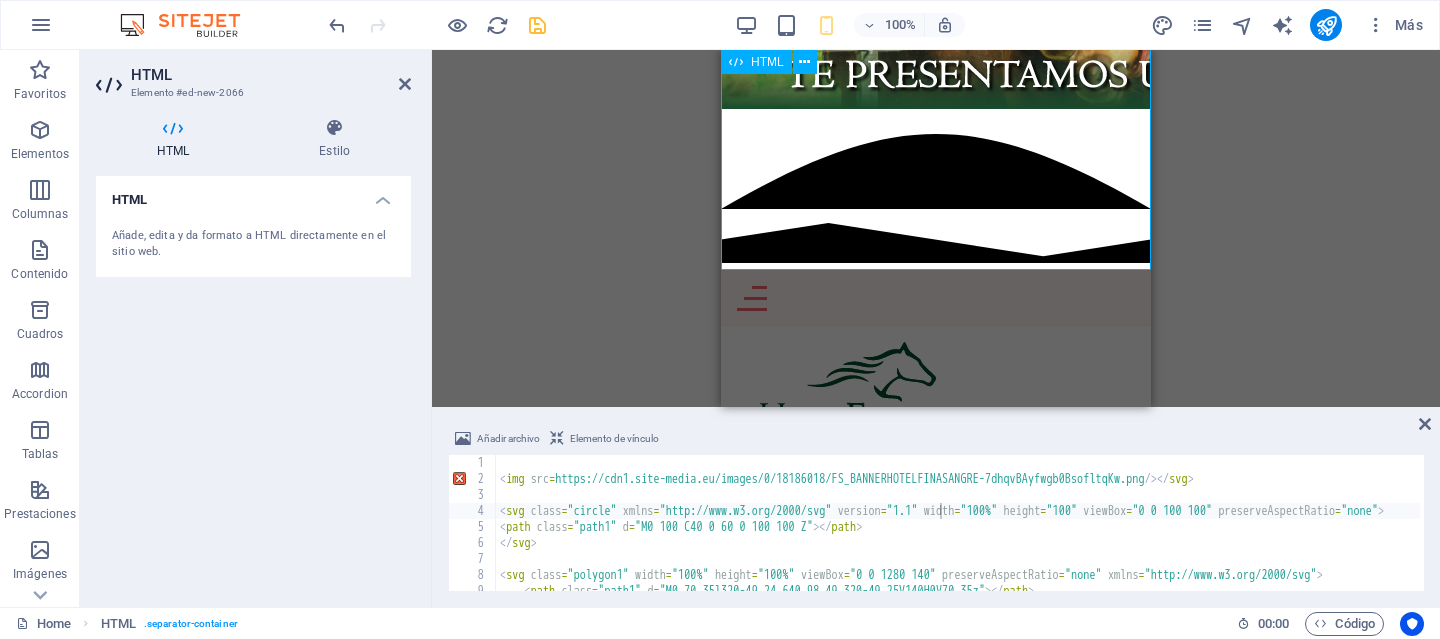 click at bounding box center [936, 38] 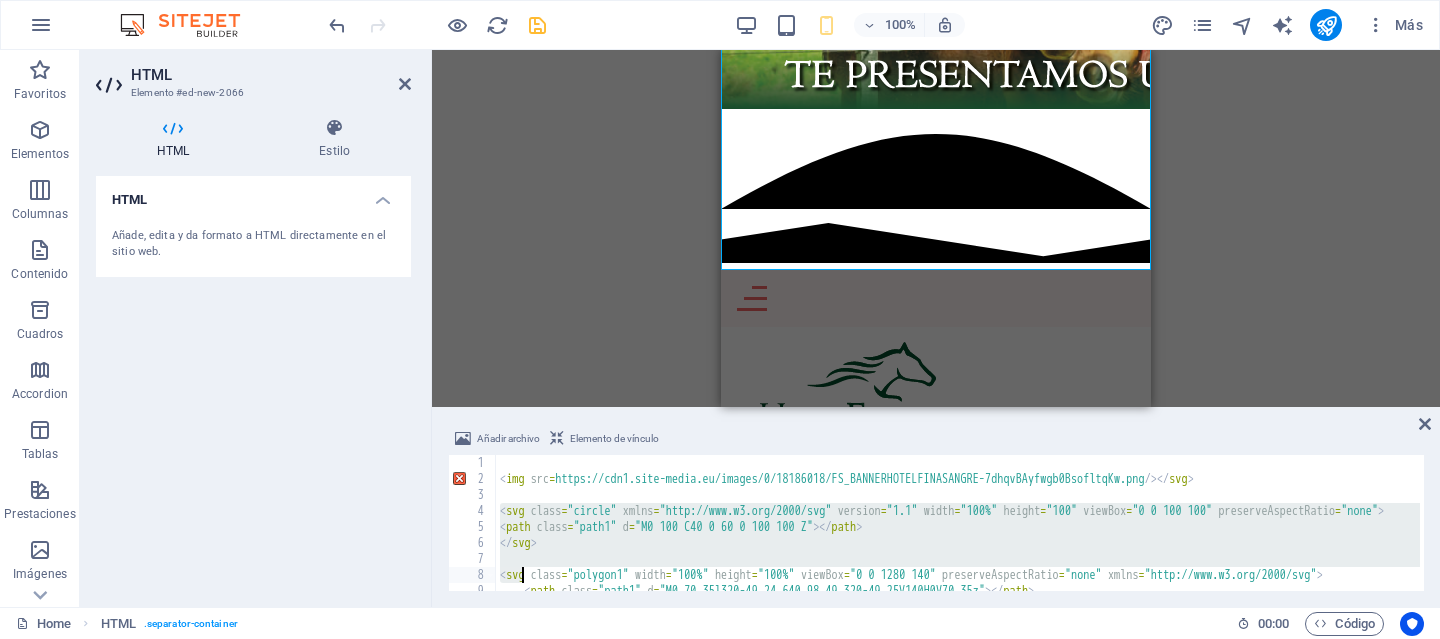scroll, scrollTop: 28, scrollLeft: 0, axis: vertical 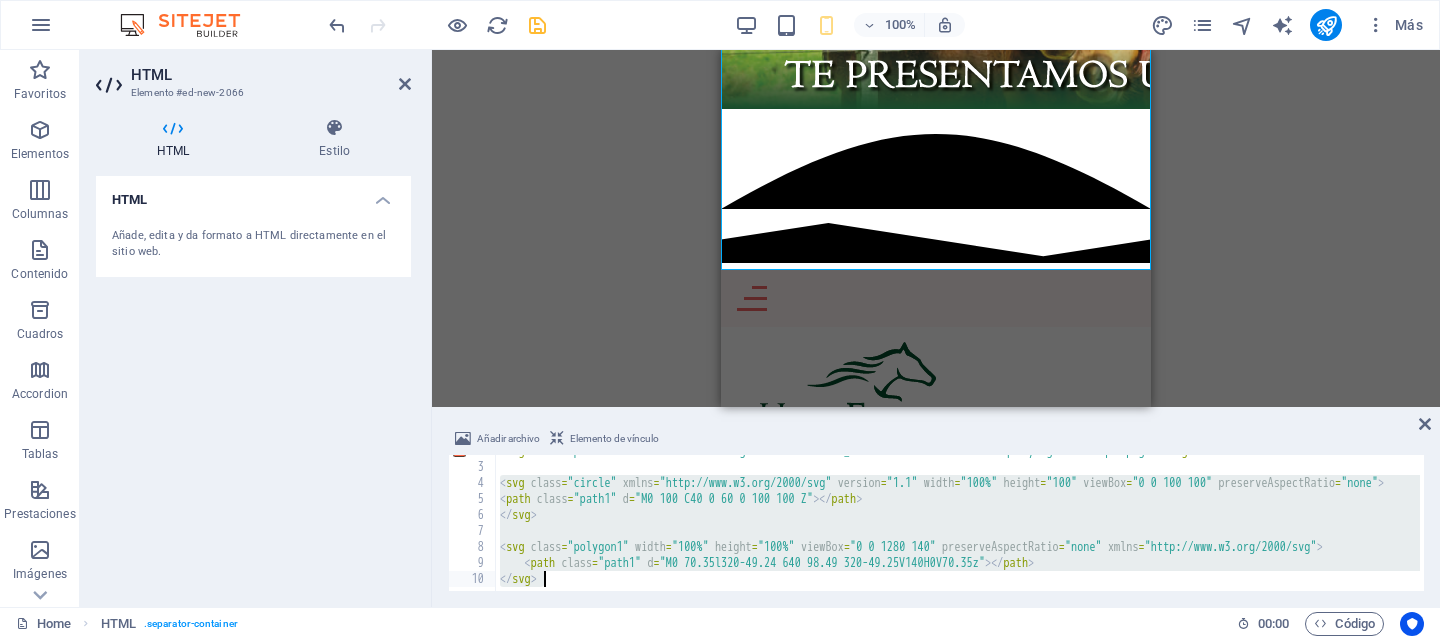 drag, startPoint x: 498, startPoint y: 515, endPoint x: 530, endPoint y: 624, distance: 113.600174 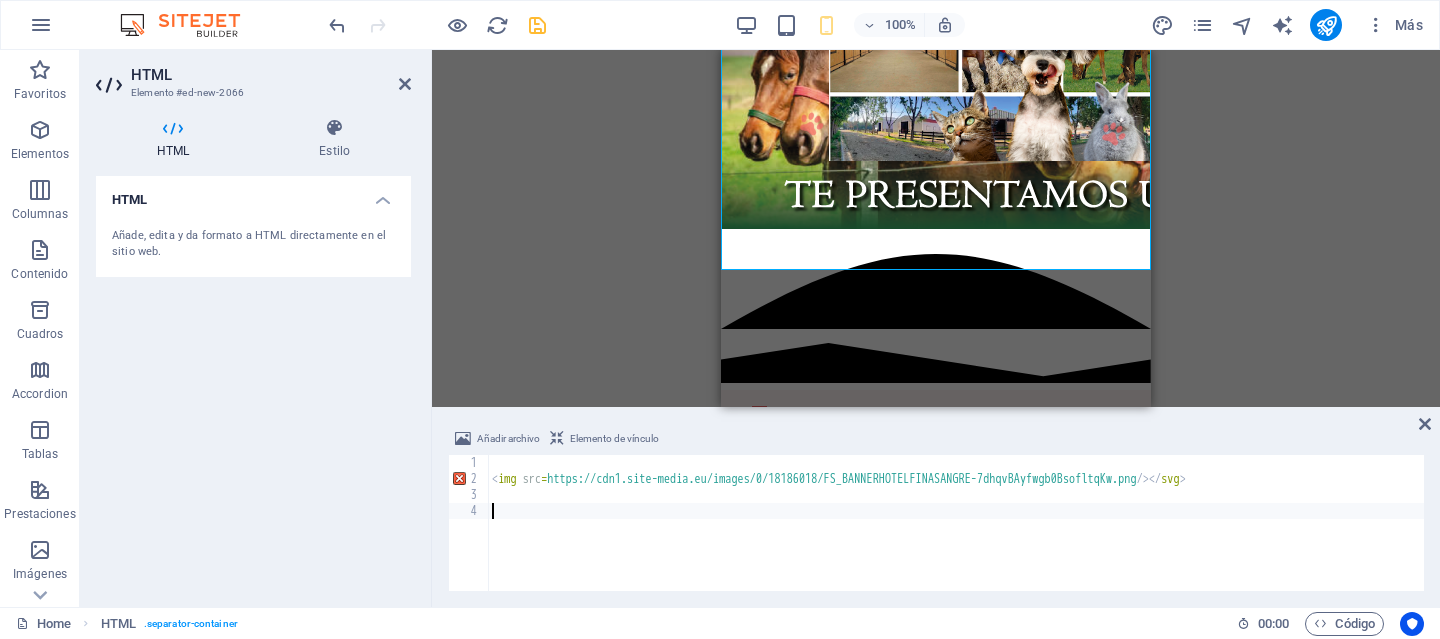 click on "Arrastra aquí para reemplazar el contenido existente. Si quieres crear un elemento nuevo, pulsa “Ctrl”.
H1   Banner   Banner   Contenedor   Imagen   Separador   Botón   Barra de menús Hamburger   Menú   Texto   Imagen   Logo   Imagen   Contenedor   Texto   Contenedor   3 columnas   Separador   Contenedor   Columnas desiguales   Texto   Contenedor   Imagen   Imagen   Contenedor   Contenedor   Control deslizante   Control deslizante   Columnas desiguales   Tarjetas   Contenedor   Accordion   Contenedor   Texto   Contenedor   Contenedor   Texto   Contenedor   Contenedor   Texto   Contenedor   Contenedor   Texto   Contenedor   Pie de página Saga   H3   H3   H3   H3   Contenedor   Texto   H3   Contenedor   Contenedor   Columnas desiguales   Contenedor   Botón   Separador   Contenedor   Contenedor   Marcador   Contenedor   Imagen   Botón   Separador   Contenedor   H2   Contenedor   Contenedor   H3   H3   Contenedor   Contenedor   Contenedor   Separador   H2   Separador   Texto   Texto" at bounding box center [936, 228] 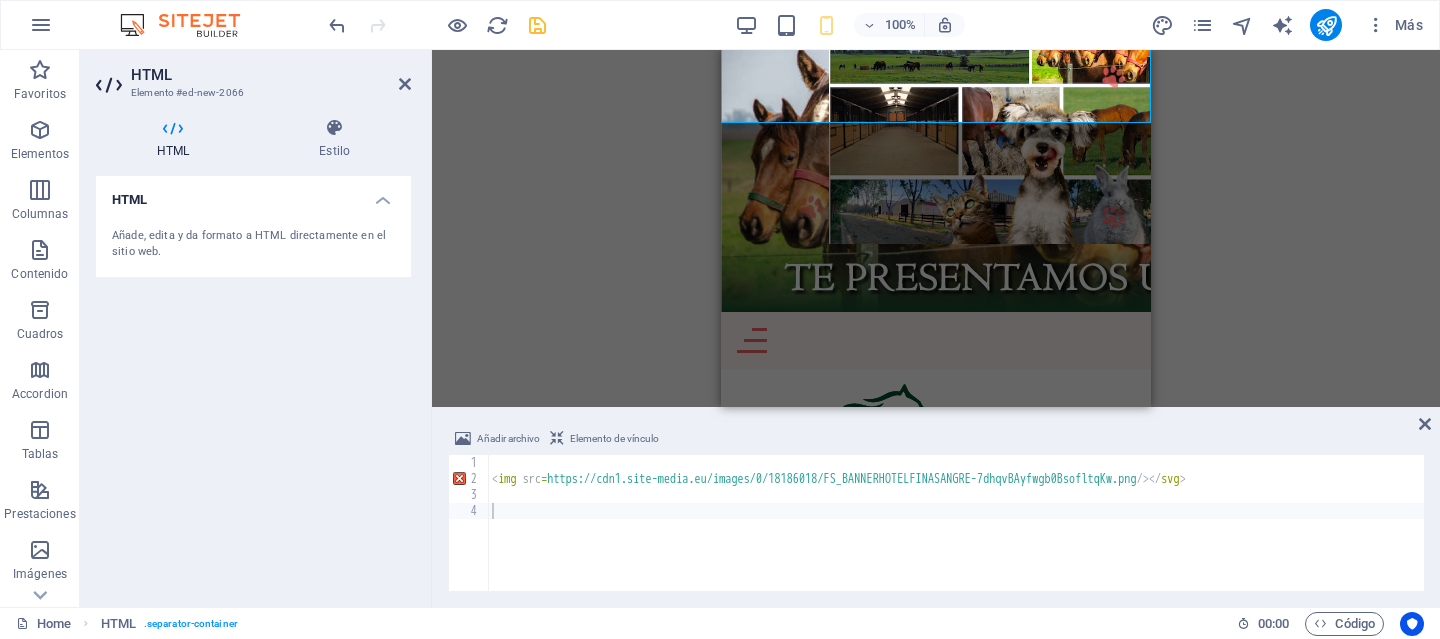 scroll, scrollTop: 95, scrollLeft: 0, axis: vertical 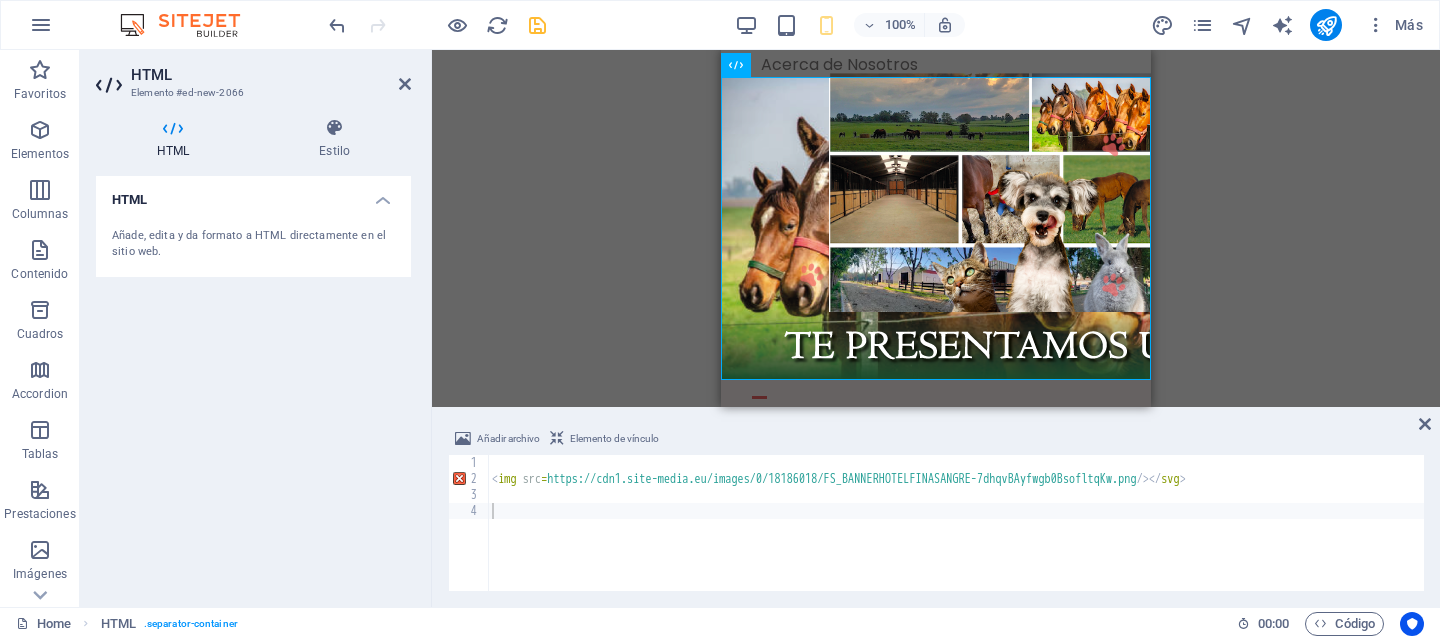 click on "Añadir archivo Elemento de vínculo 1 2 3 4 < img   src = "[URL]" /> </ svg >       הההההההההההההההההההההההההההההההההההההההההההההההההההההההההההההההההההההההההההההההההההההההההההההההההההההההההההההההההההההההההההההההההההההההההההההההההההההההההההההההההההההההההההההההההההההההההההההההההההההההההההההההההההההההההההההההההההההההההההההההההההההההההההההההה XXXXXXXXXXXXXXXXXXXXXXXXXXXXXXXXXXXXXXXXXXXXXXXXXXXXXXXXXXXXXXXXXXXXXXXXXXXXXXXXXXXXXXXXXXXXXXXXXXXXXXXXXXXXXXXXXXXXXXXXXXXXXXXXXXXXXXXXXXXXXXXXXXXXXXXXXXXXXXXXXXXXXXXXXXXXXXXXXXXXXXXXXXXXXXXXXXXXXXXXXXXXXXXXXXXXXXXXXXXXXXXXXXXXXXXXXXXXXXXX" at bounding box center [936, 509] 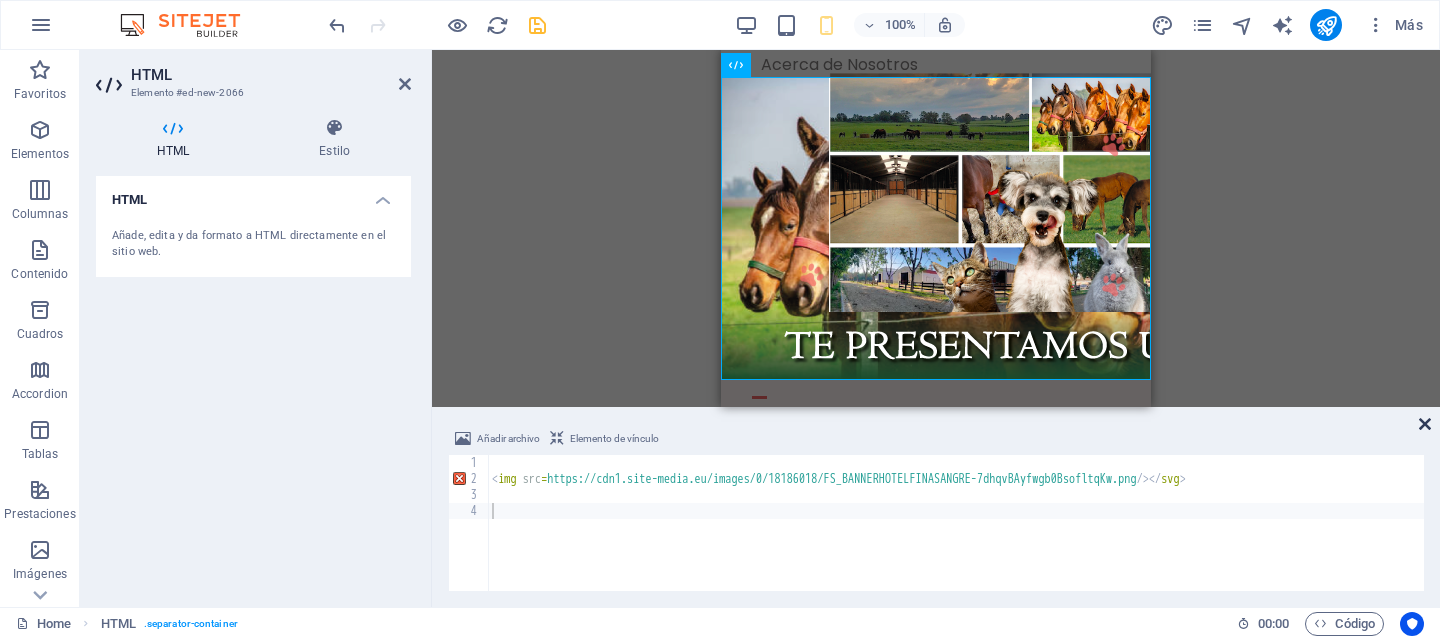 click at bounding box center (1425, 424) 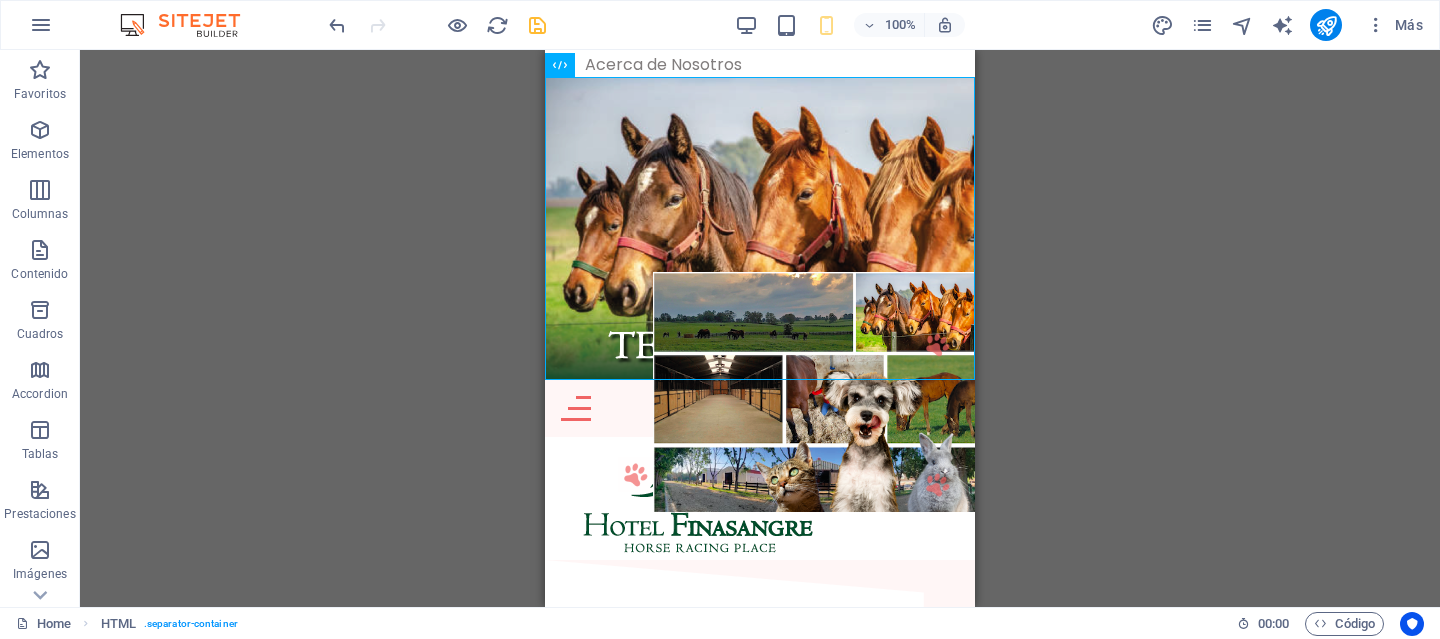 click on "Arrastra aquí para reemplazar el contenido existente. Si quieres crear un elemento nuevo, pulsa “Ctrl”.
H1   Banner   Banner   Contenedor   Imagen   Separador   Botón   Barra de menús Hamburger   Menú   Texto   Imagen   Logo   Imagen   Barra de menús Hamburger   Contenedor   Texto   Contenedor   3 columnas   Separador   Contenedor   Columnas desiguales   Texto   Contenedor   Imagen   Imagen   Contenedor   Contenedor   Control deslizante   Control deslizante   Columnas desiguales   Tarjetas   Contenedor   Accordion   Contenedor   Texto   Contenedor   Contenedor   Texto   Contenedor   Contenedor   Texto   Contenedor   Contenedor   Texto   Contenedor   Pie de página Saga   H3   H3   H3   H3   Contenedor   Texto   H3   Contenedor   Contenedor   Columnas desiguales   Contenedor   Botón   Separador   Contenedor   Contenedor   Marcador   Contenedor   Imagen   Botón   Separador   Contenedor   H2   Contenedor   Contenedor   H3   H3   Contenedor   Contenedor   Contenedor   Separador   H2" at bounding box center [760, 328] 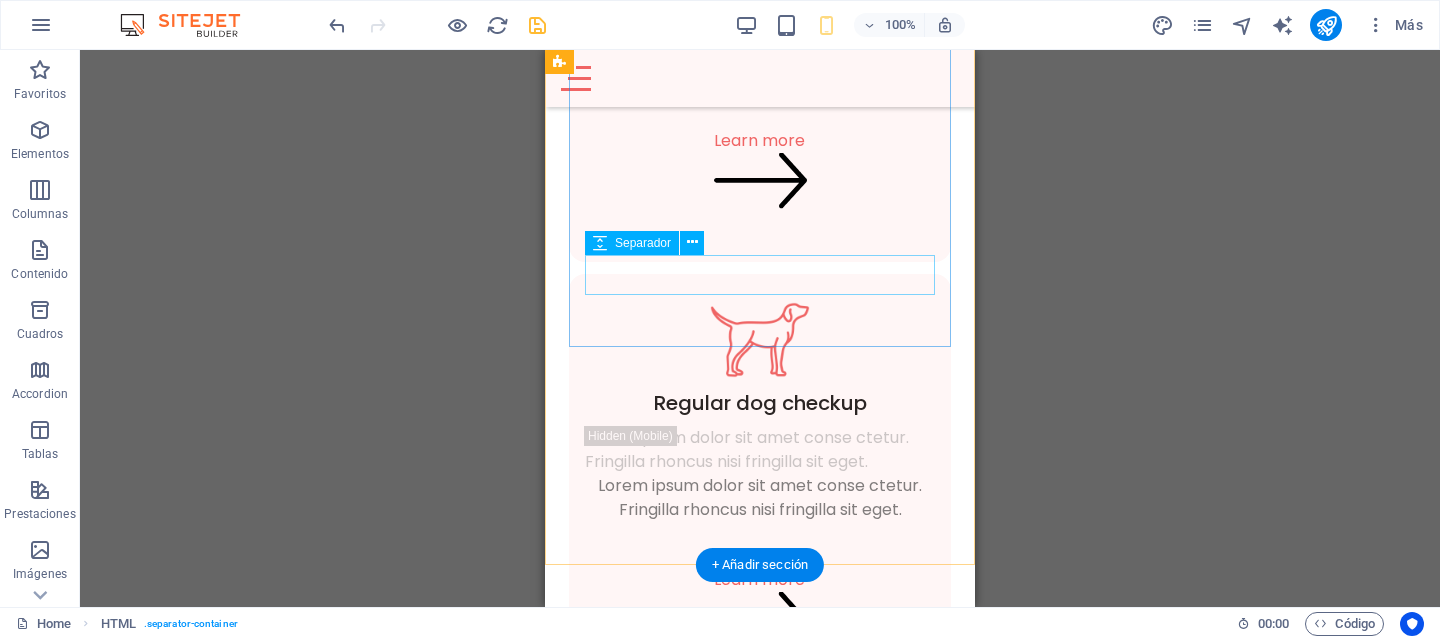 scroll, scrollTop: 2033, scrollLeft: 0, axis: vertical 